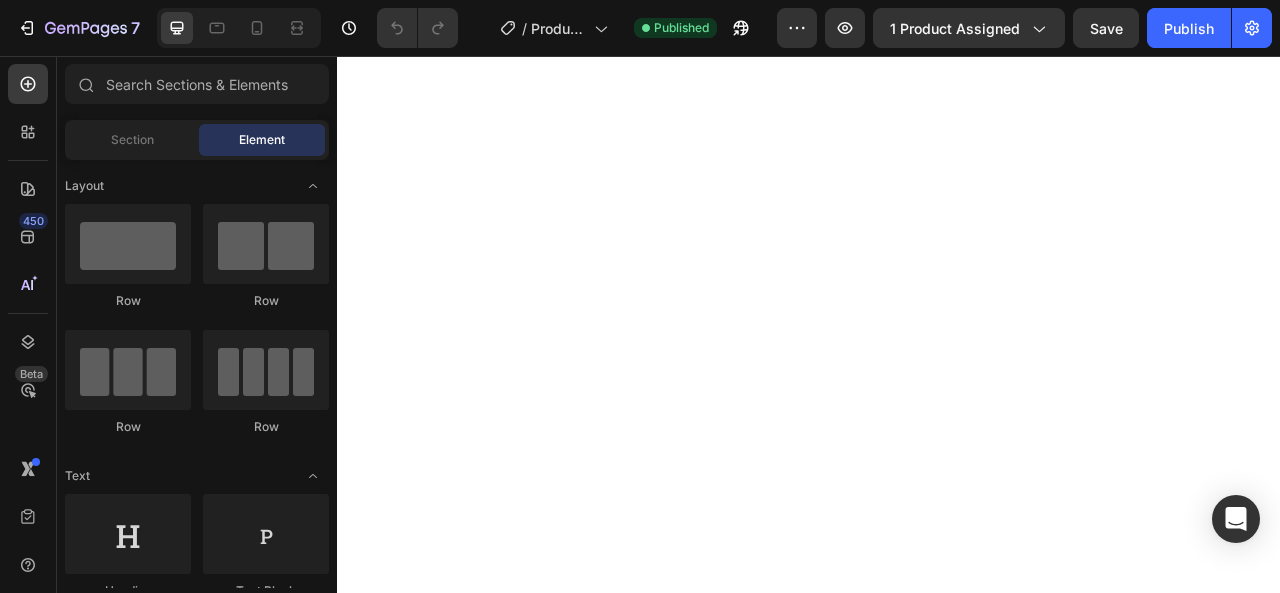scroll, scrollTop: 0, scrollLeft: 0, axis: both 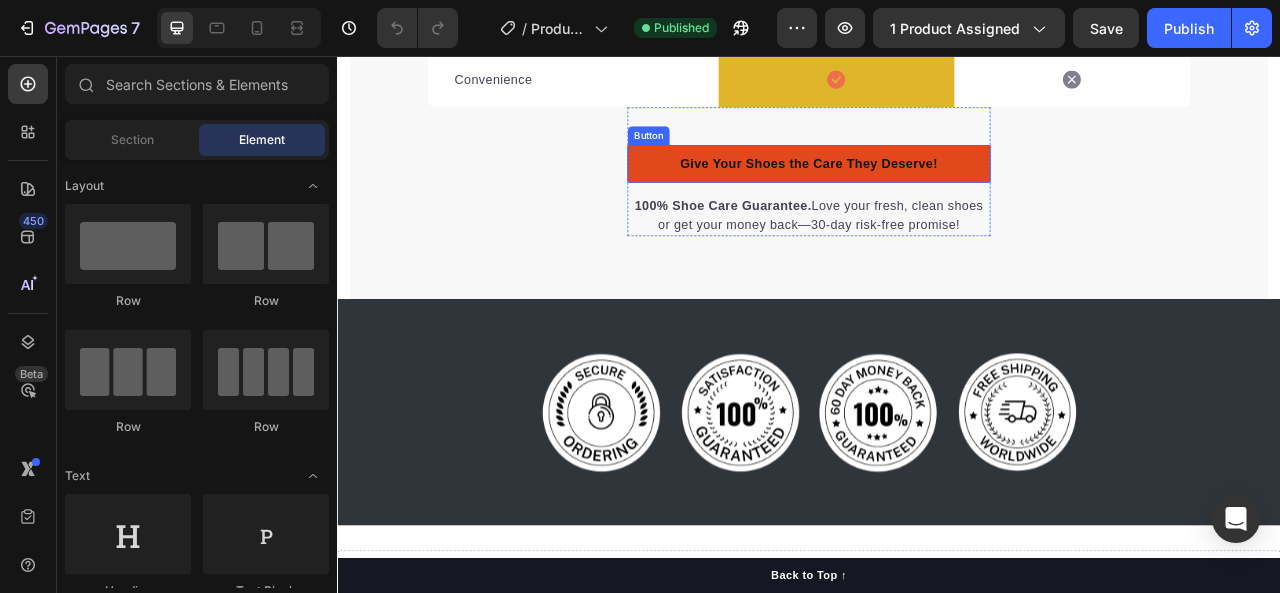 click on "Give Your Shoes the Care They Deserve!" at bounding box center (937, 193) 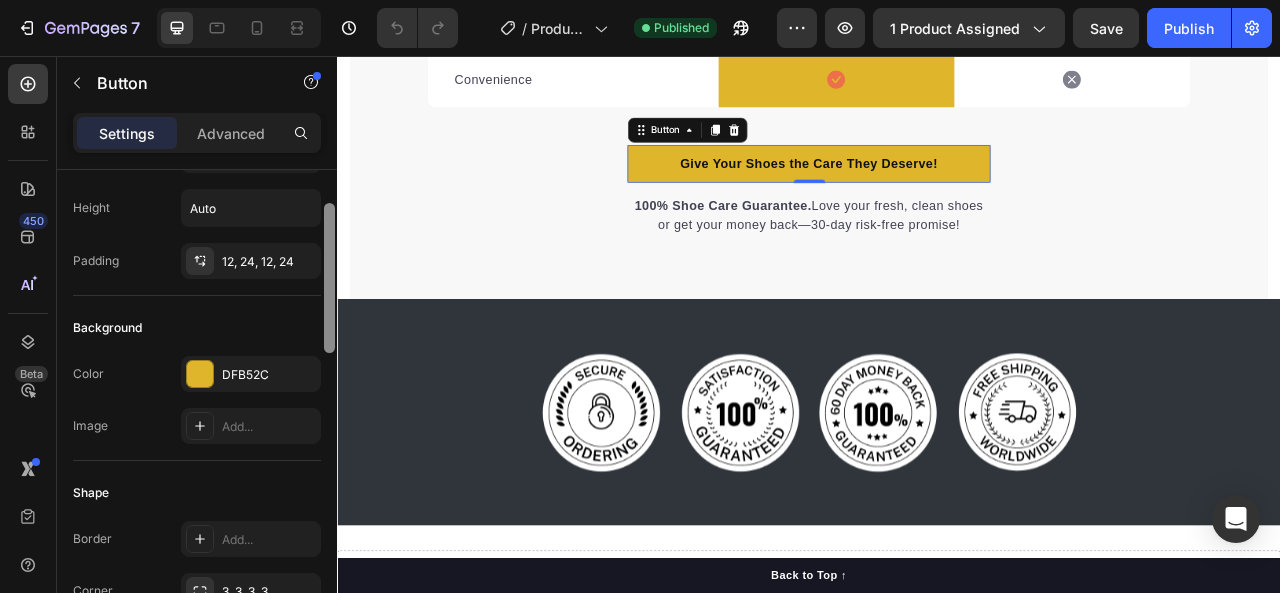 scroll, scrollTop: 98, scrollLeft: 0, axis: vertical 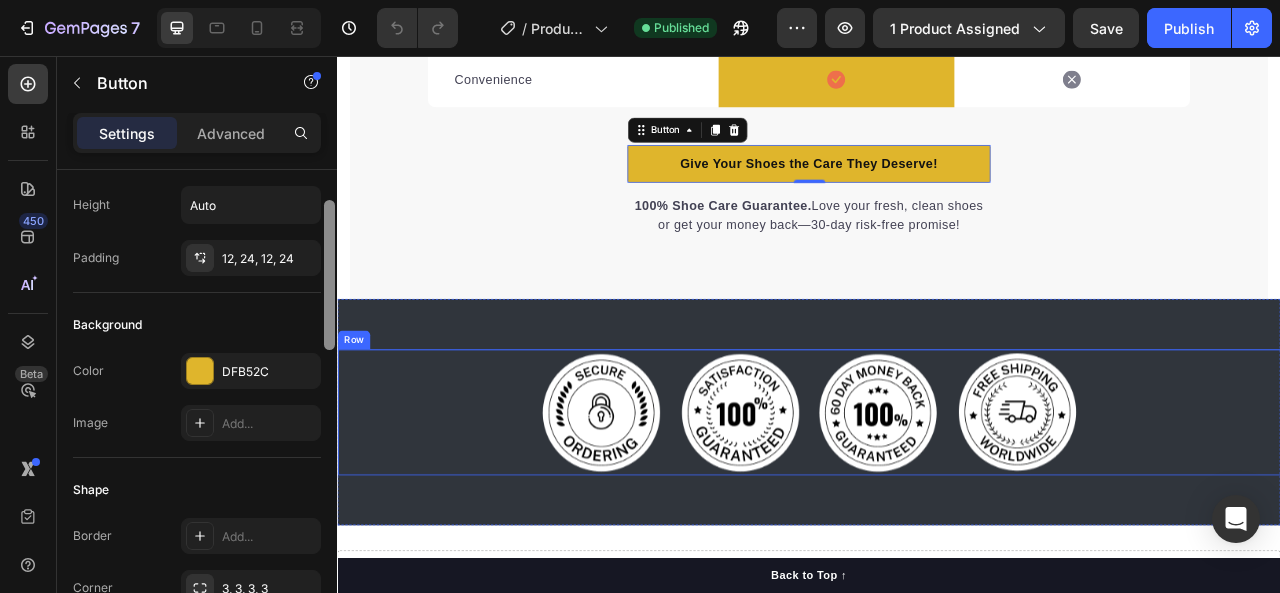 drag, startPoint x: 668, startPoint y: 302, endPoint x: 350, endPoint y: 449, distance: 350.3327 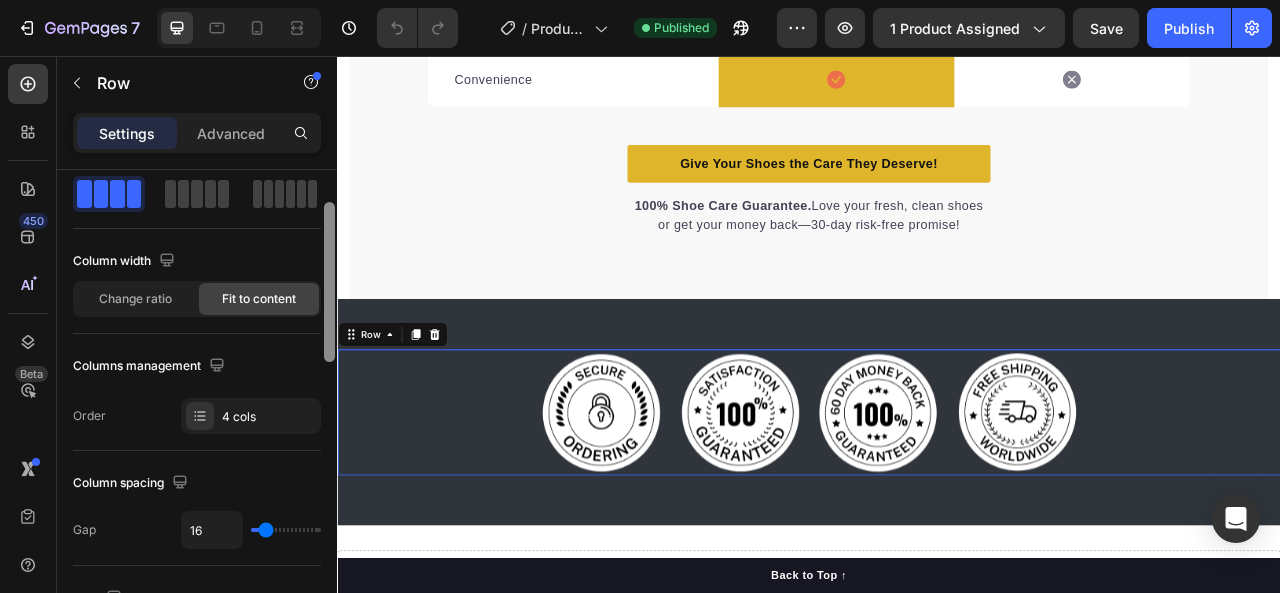 scroll, scrollTop: 0, scrollLeft: 0, axis: both 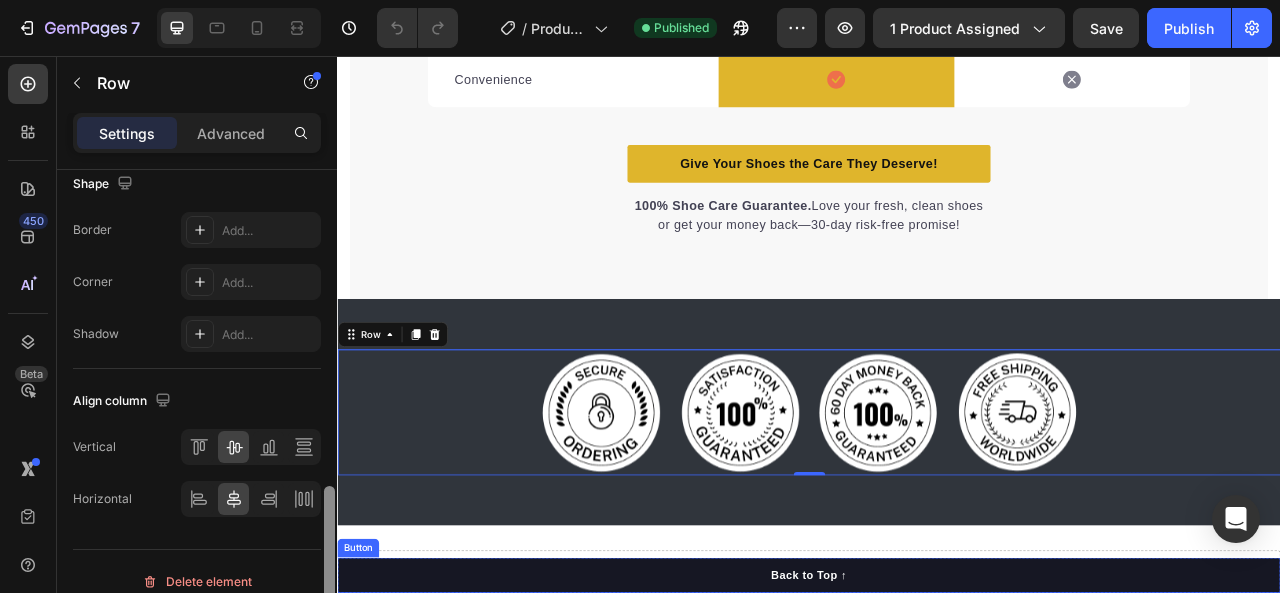 drag, startPoint x: 669, startPoint y: 353, endPoint x: 345, endPoint y: 714, distance: 485.07422 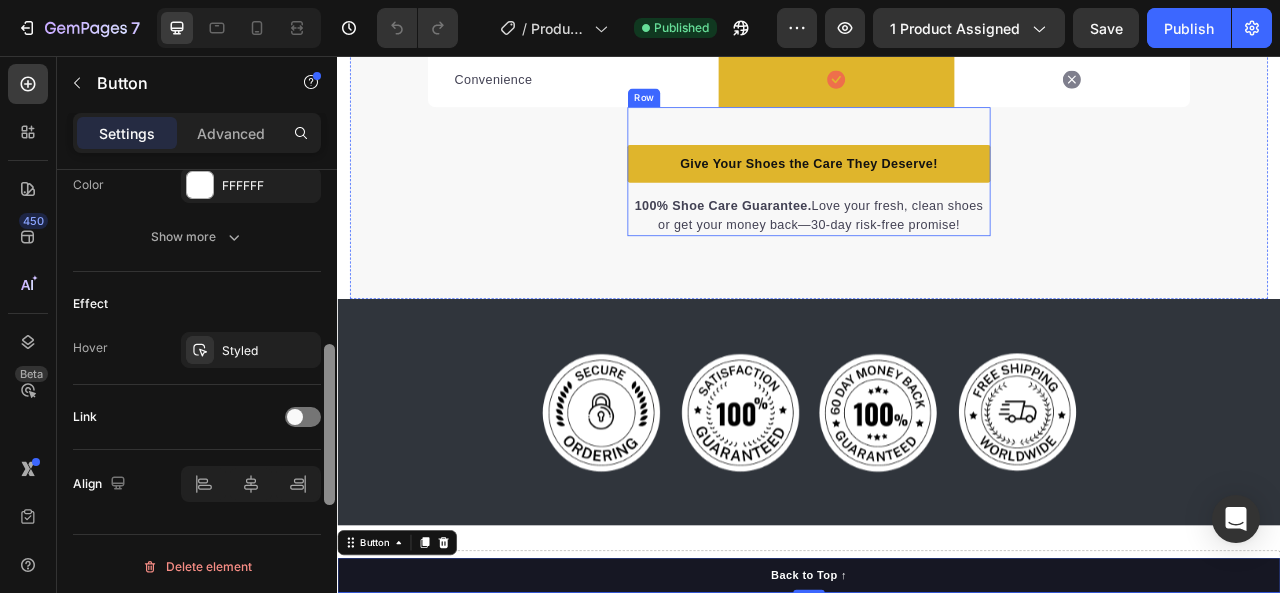 scroll, scrollTop: 840, scrollLeft: 0, axis: vertical 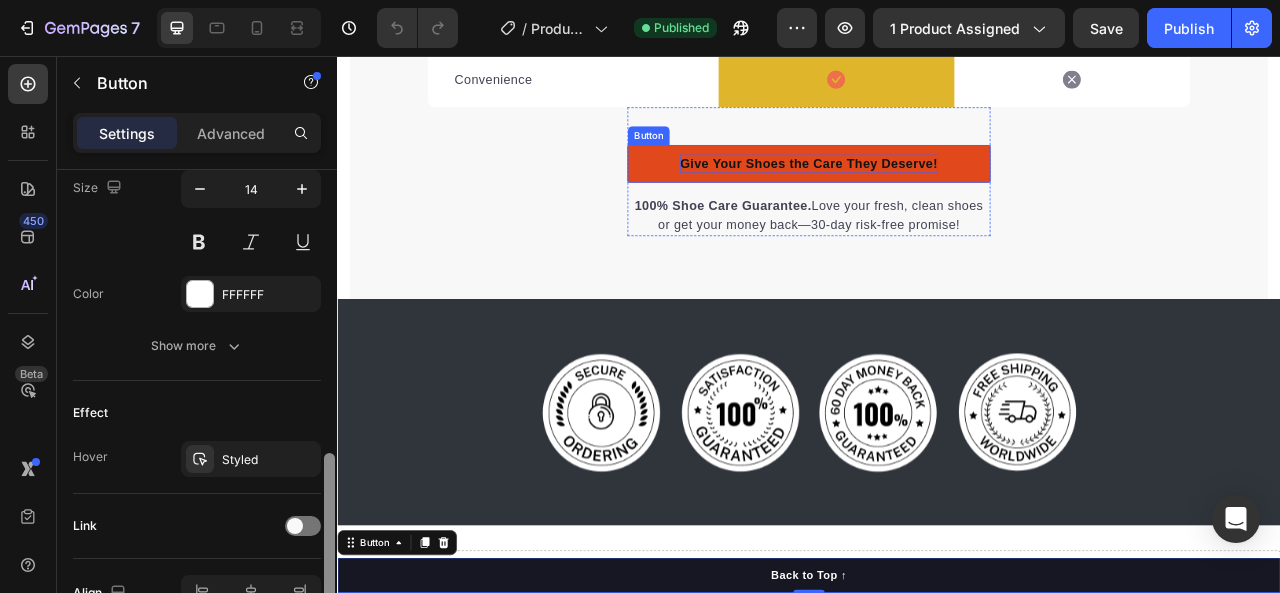 click on "Give Your Shoes the Care They Deserve!" at bounding box center [937, 193] 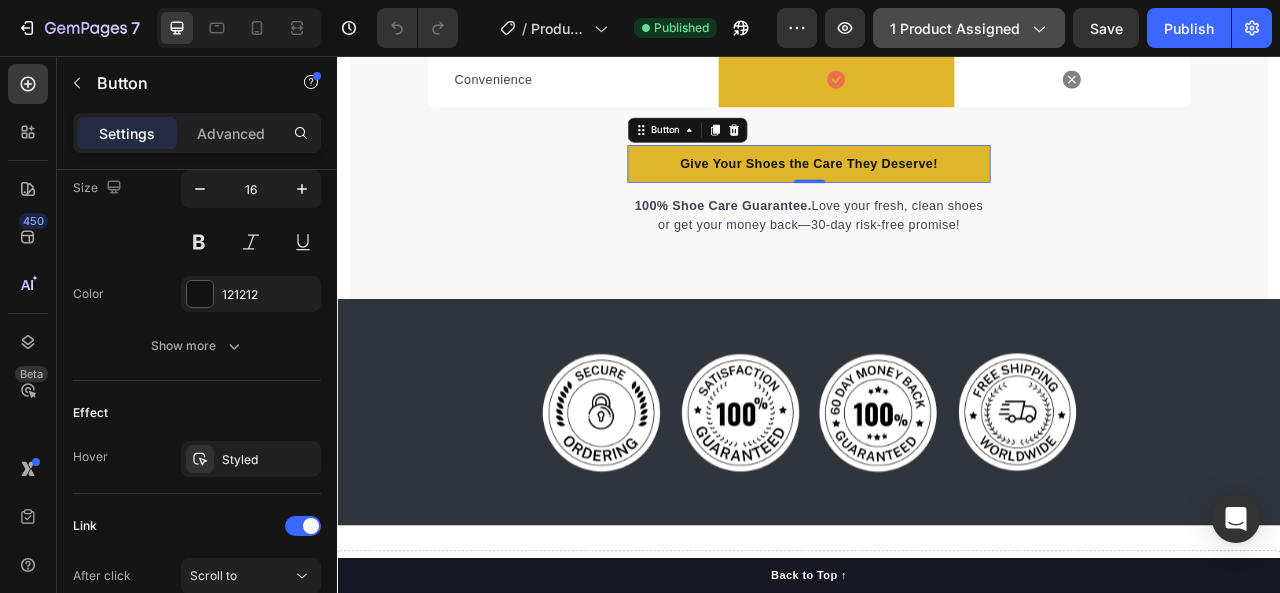 scroll, scrollTop: 0, scrollLeft: 0, axis: both 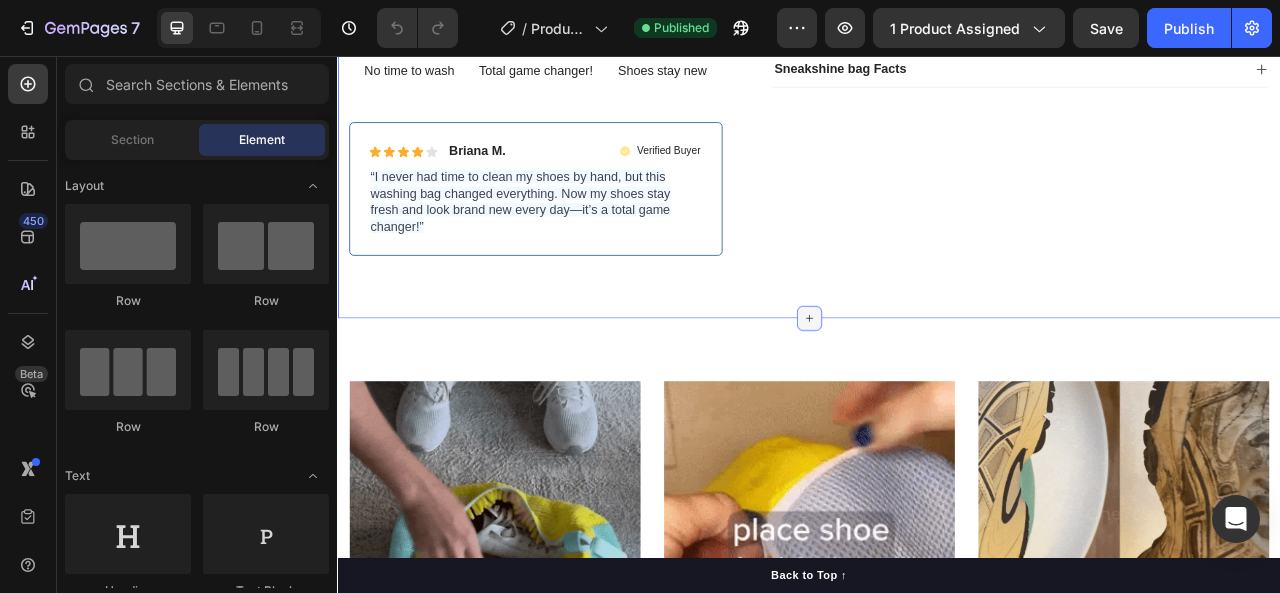 click 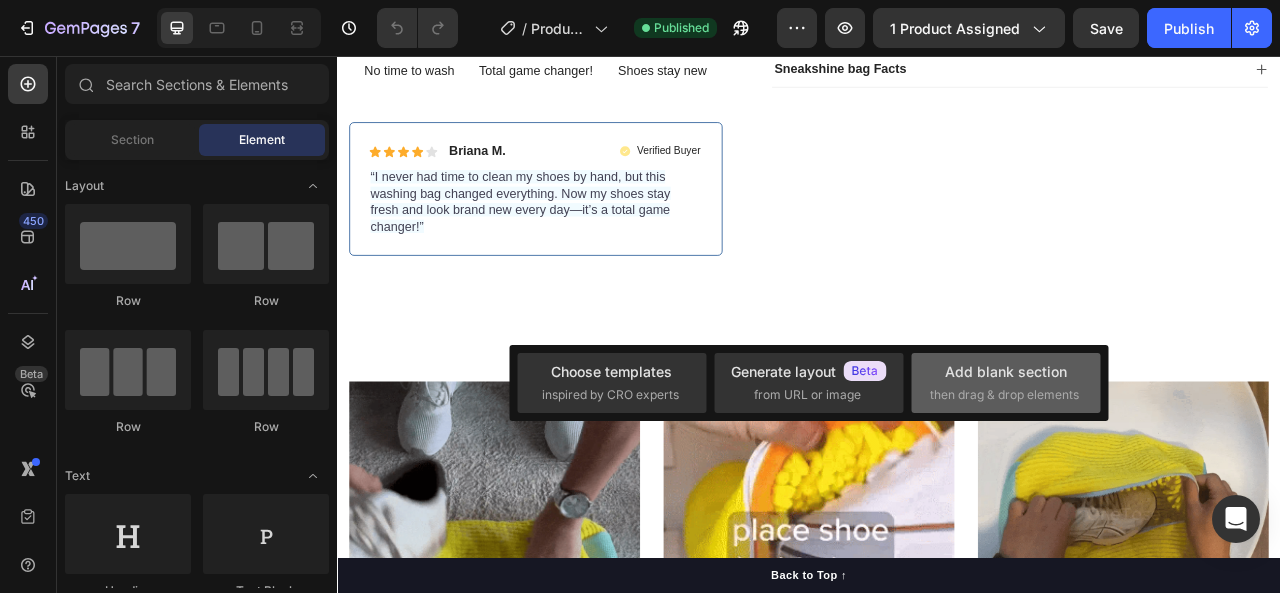 click on "Add blank section" at bounding box center (1006, 371) 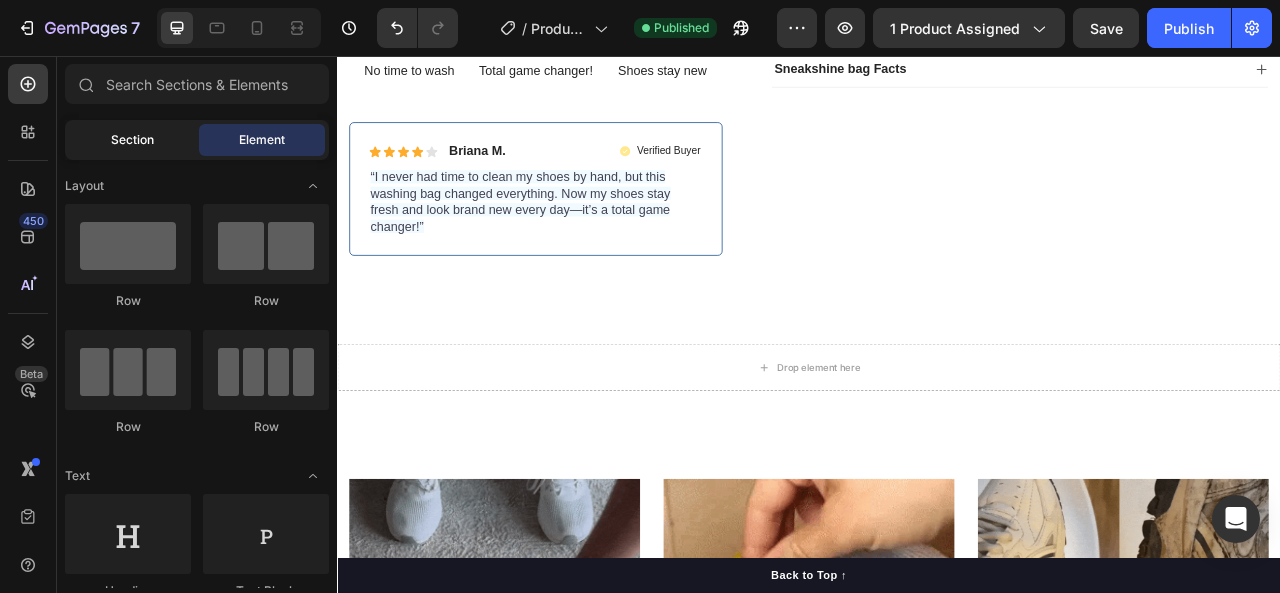 click on "Section" at bounding box center [132, 140] 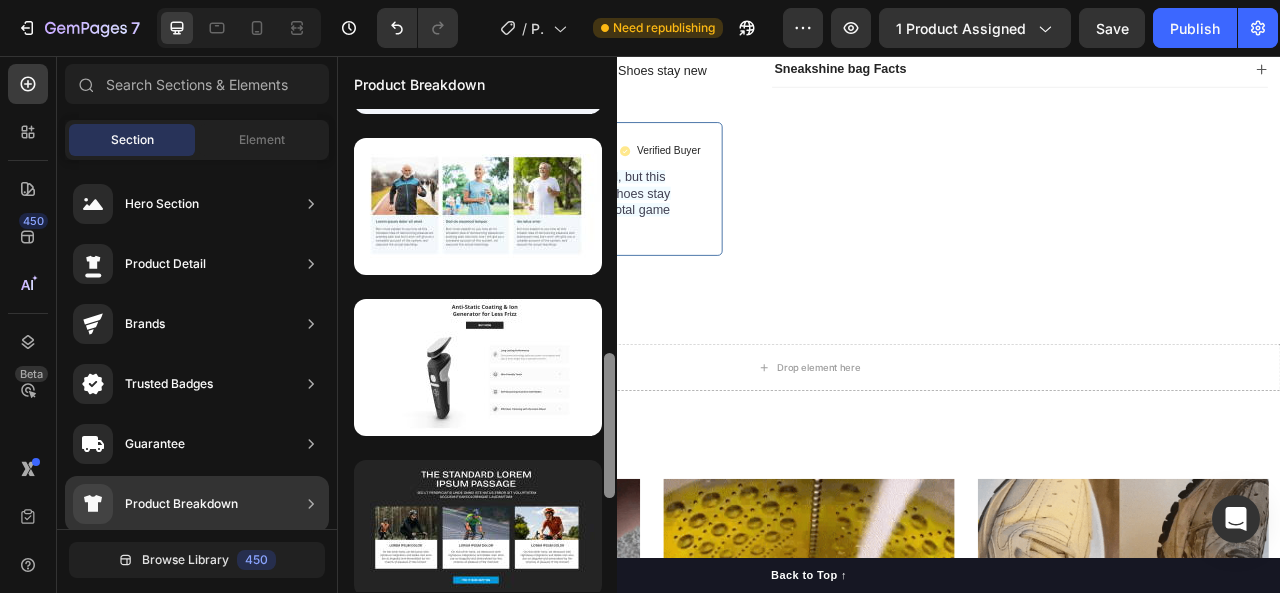 scroll, scrollTop: 788, scrollLeft: 0, axis: vertical 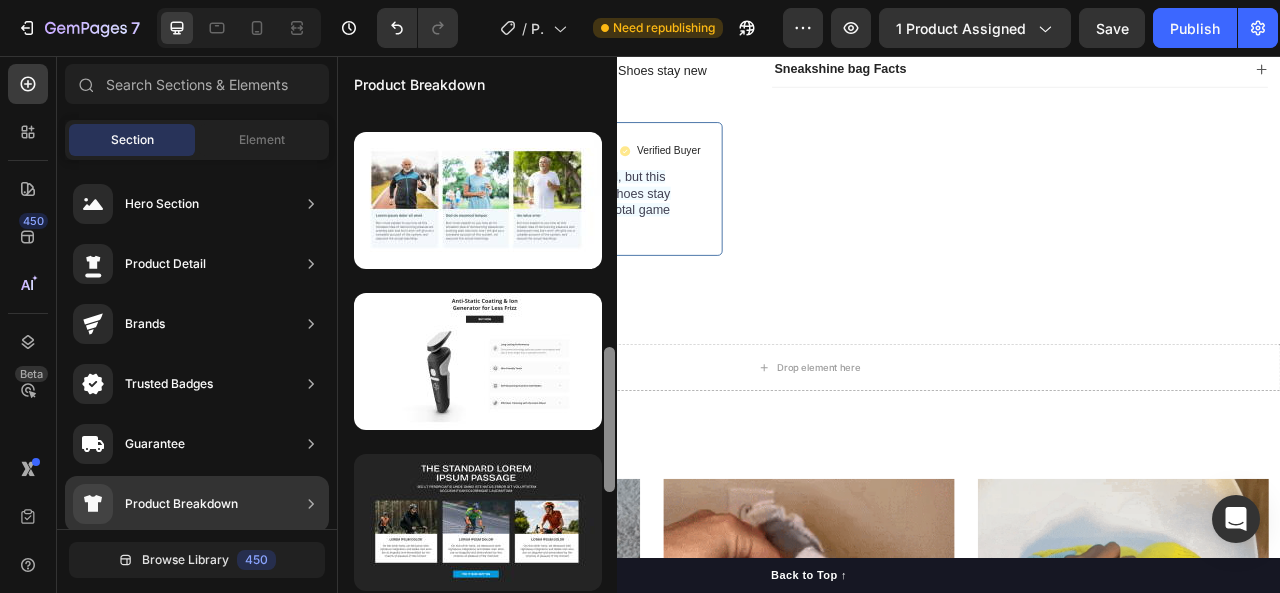 drag, startPoint x: 609, startPoint y: 244, endPoint x: 609, endPoint y: 483, distance: 239 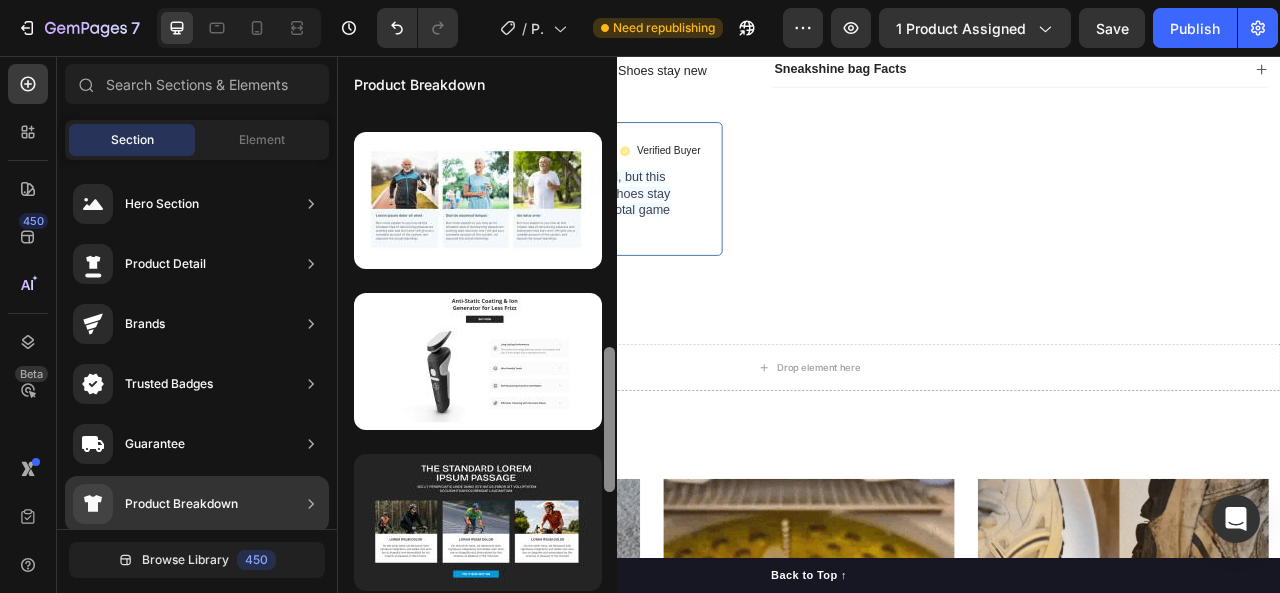 click at bounding box center (609, 419) 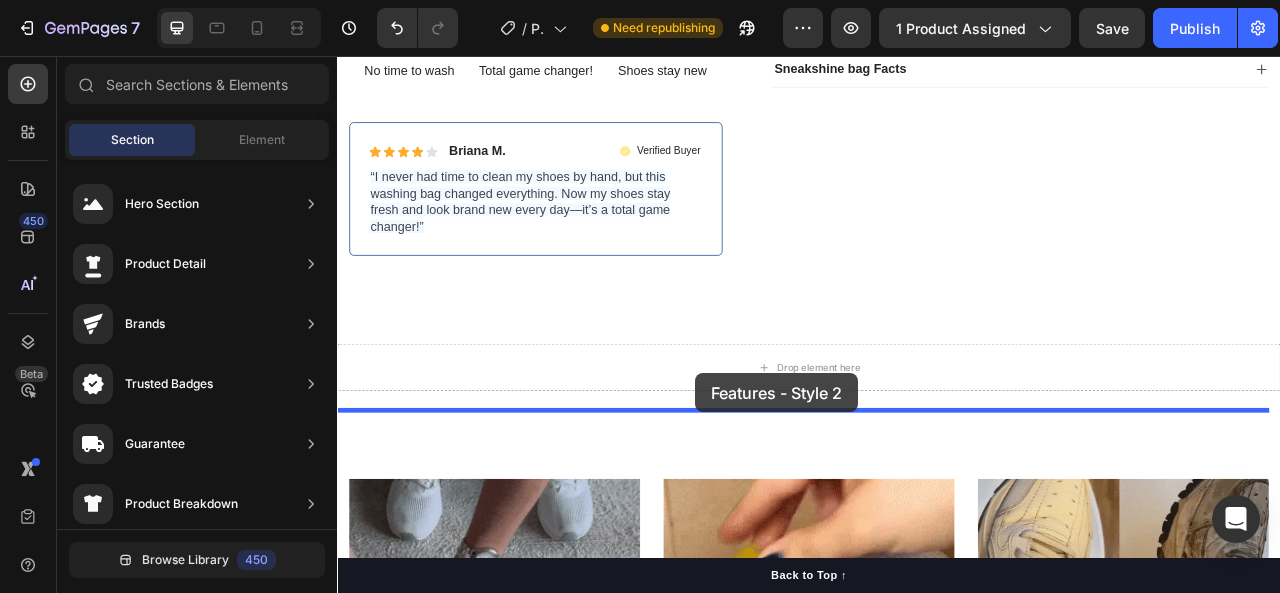 drag, startPoint x: 815, startPoint y: 467, endPoint x: 793, endPoint y: 450, distance: 27.802877 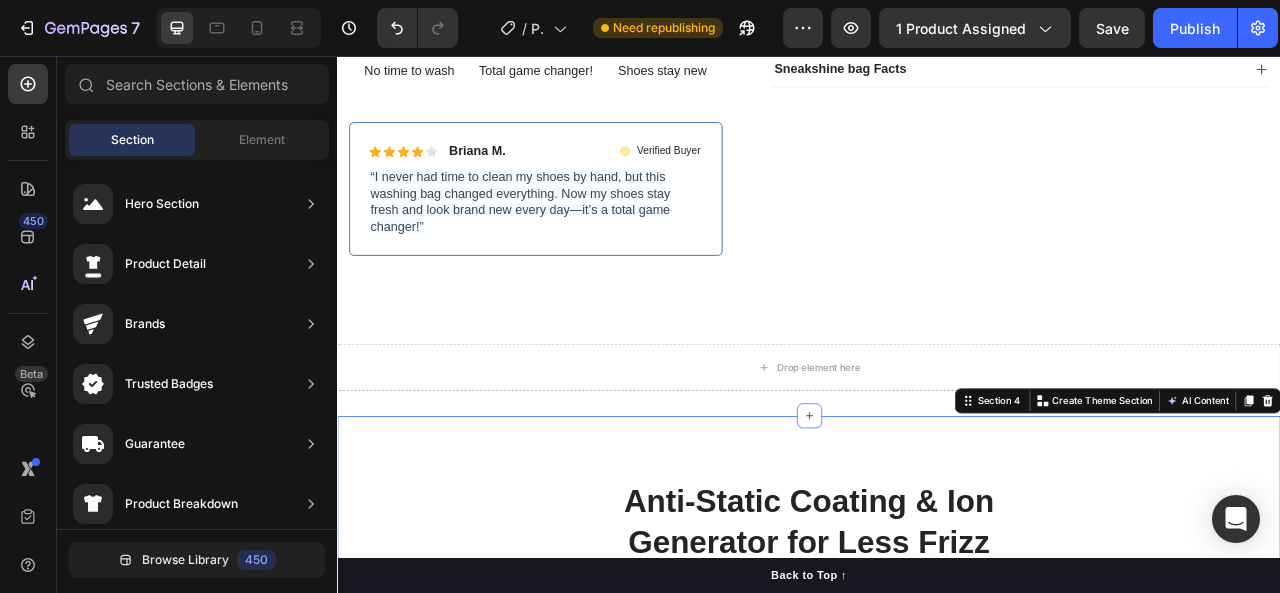 scroll, scrollTop: 1452, scrollLeft: 0, axis: vertical 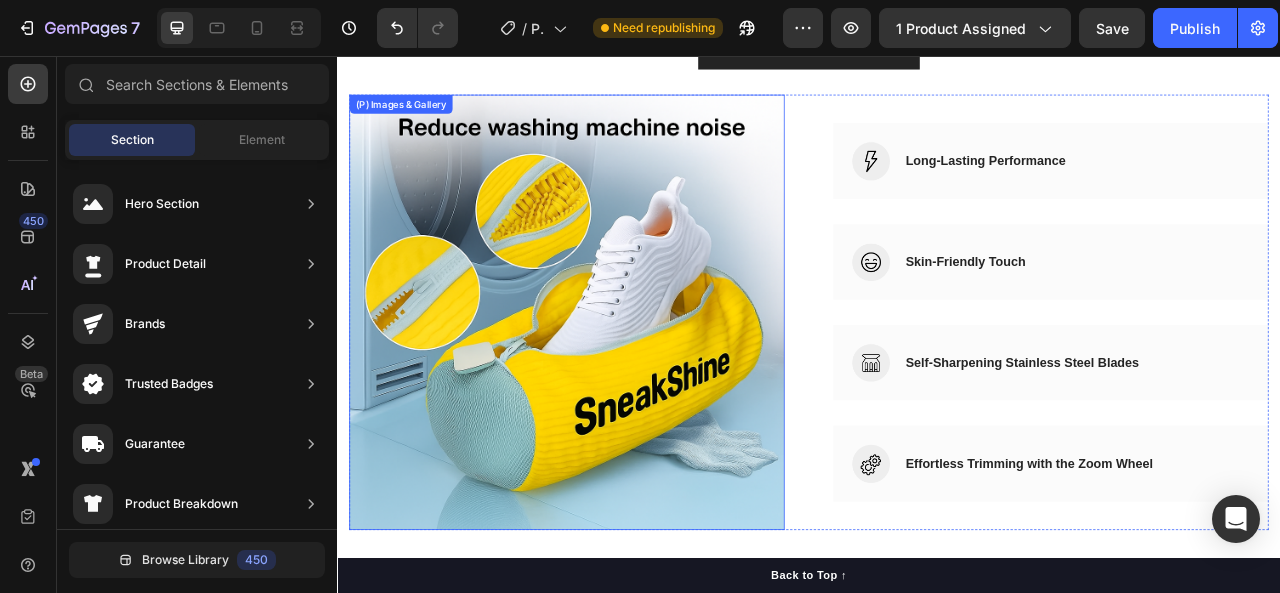 click at bounding box center (629, 382) 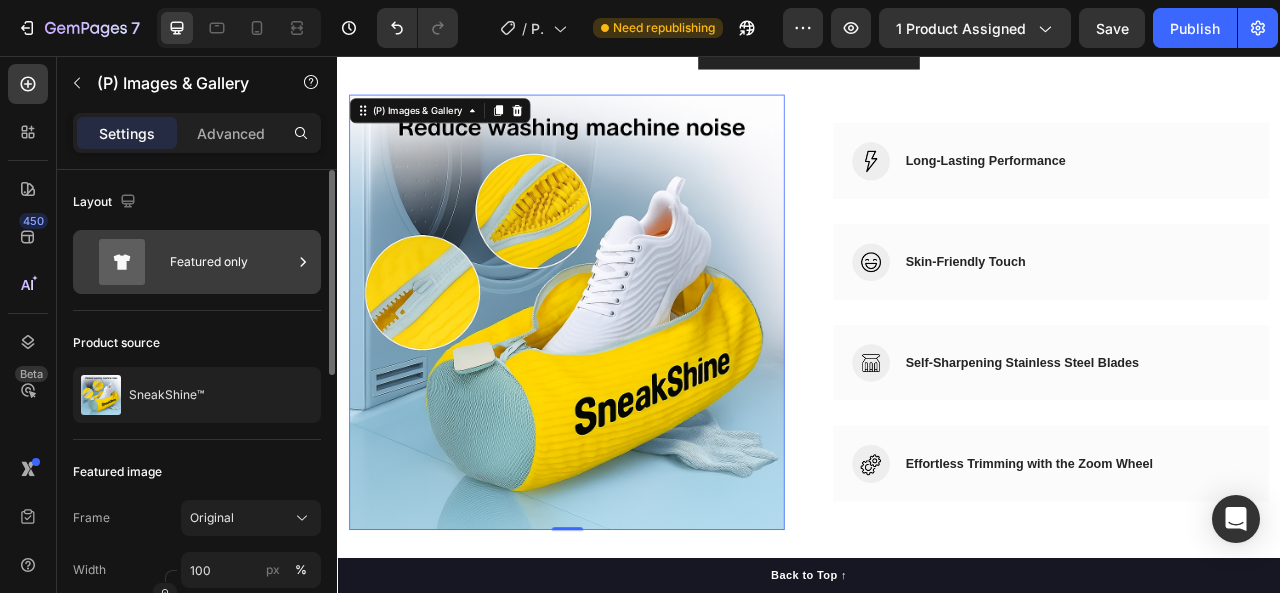 click on "Featured only" at bounding box center (231, 262) 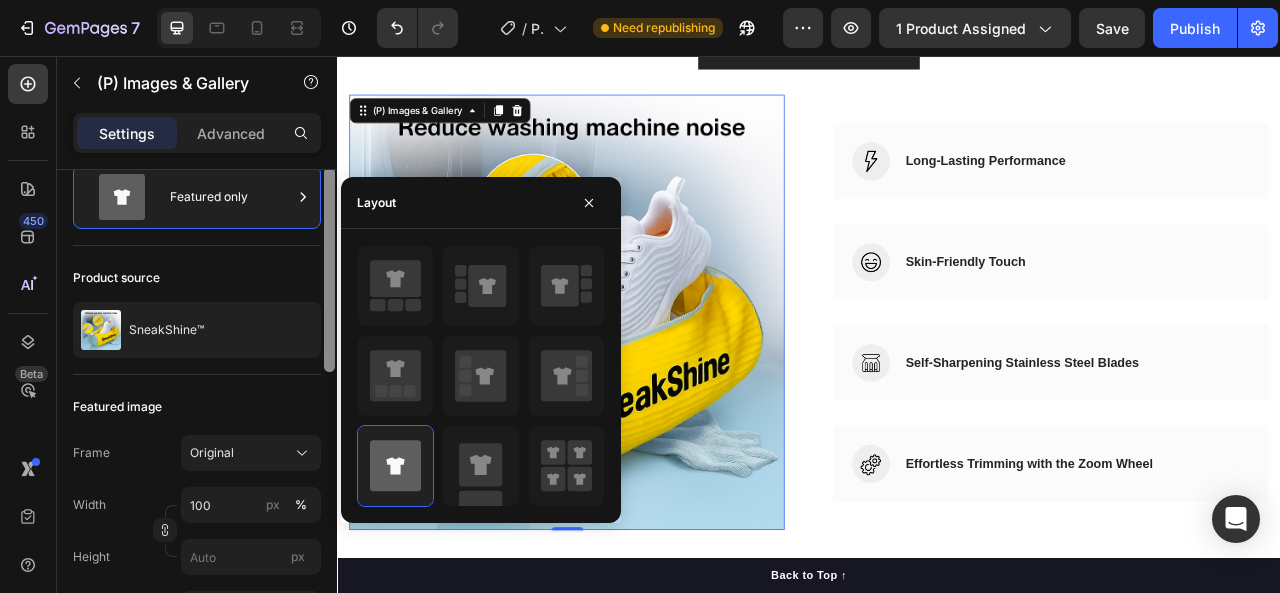 drag, startPoint x: 332, startPoint y: 363, endPoint x: 321, endPoint y: 380, distance: 20.248457 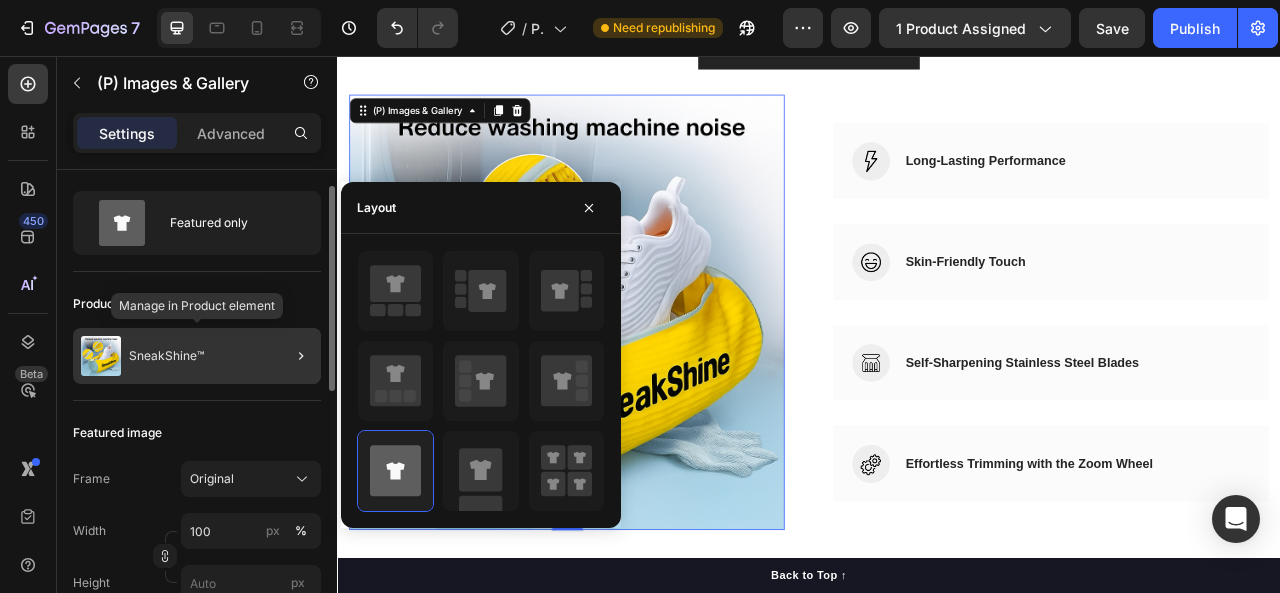 click on "SneakShine™" 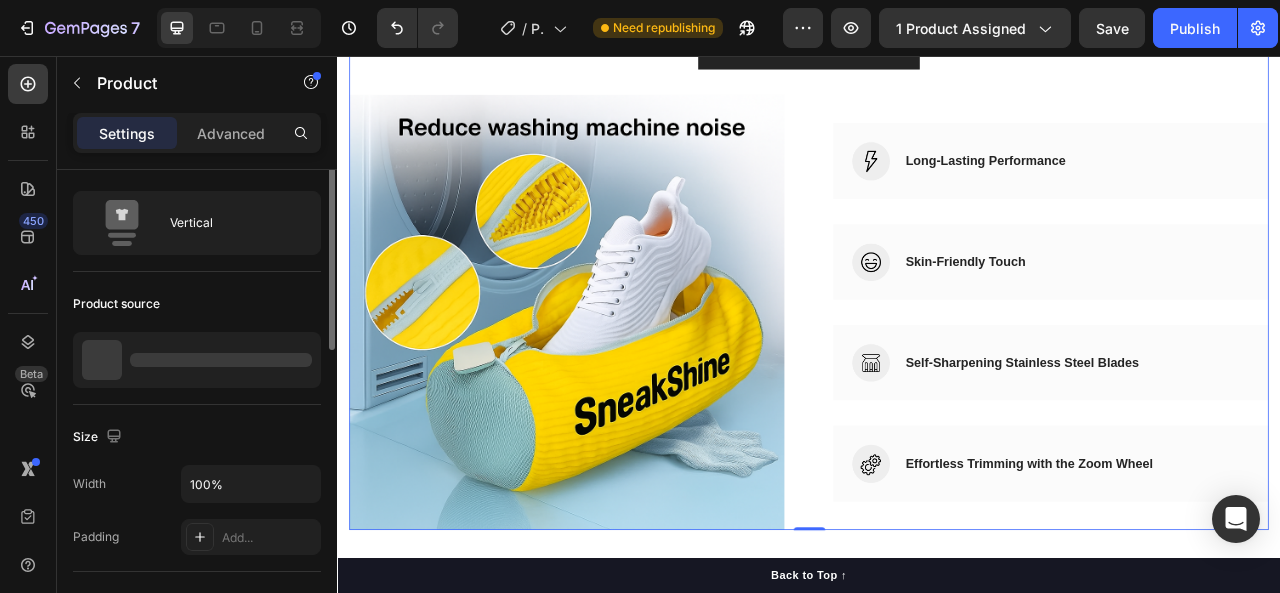 scroll, scrollTop: 0, scrollLeft: 0, axis: both 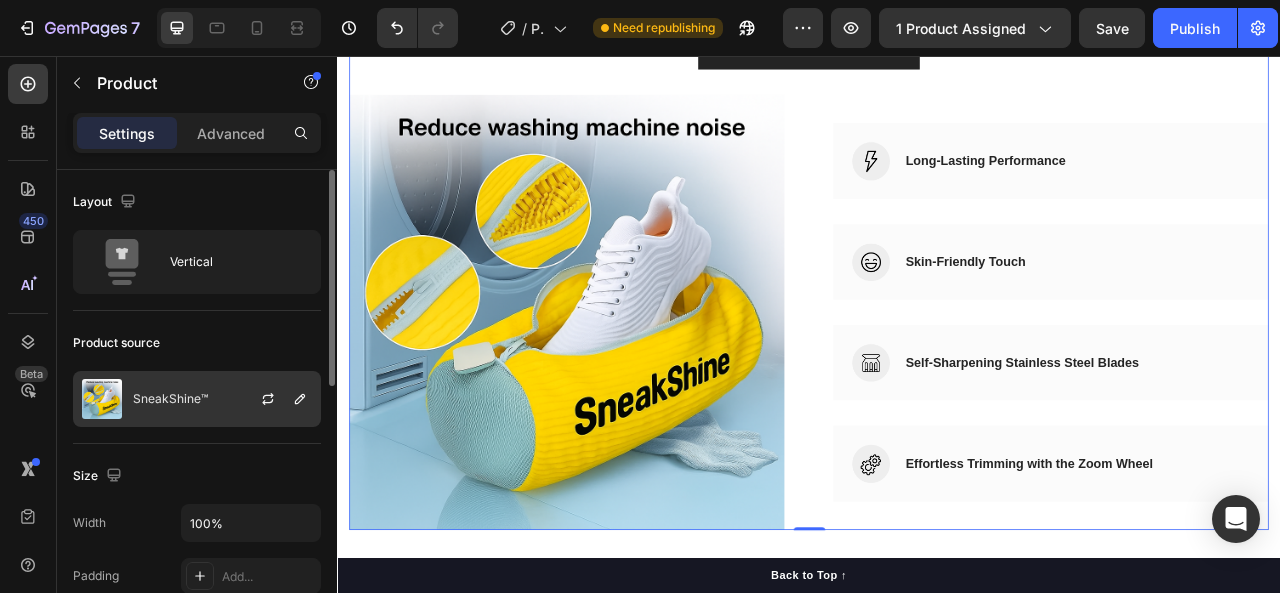 click on "SneakShine™" 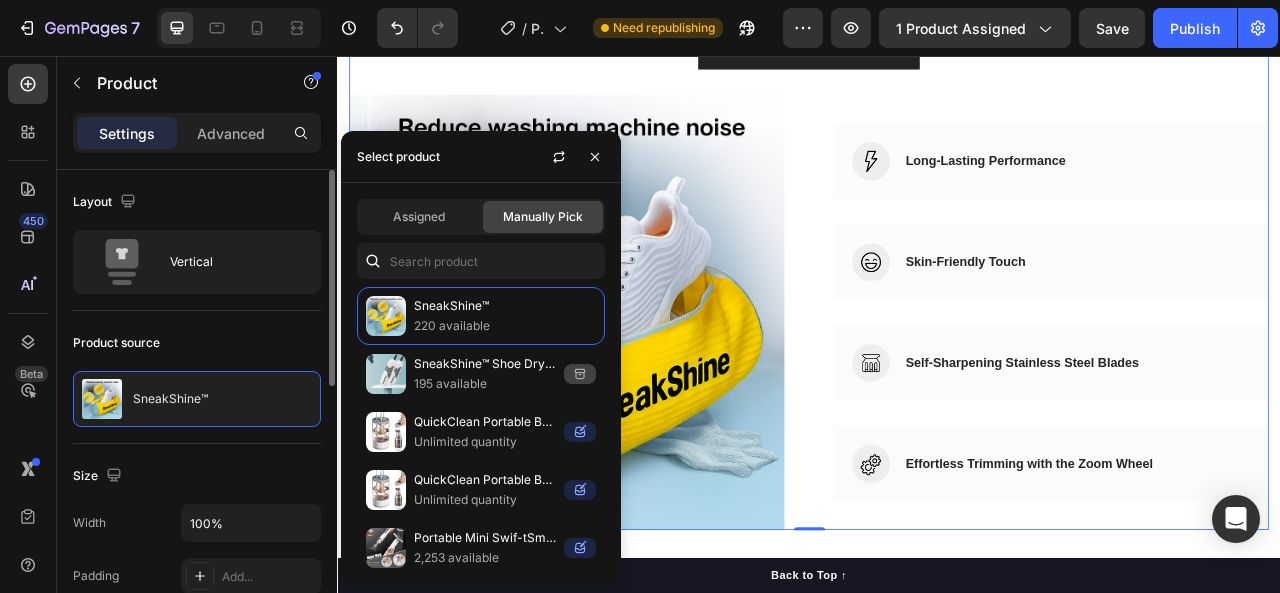 click on "Product source SneakShine™" 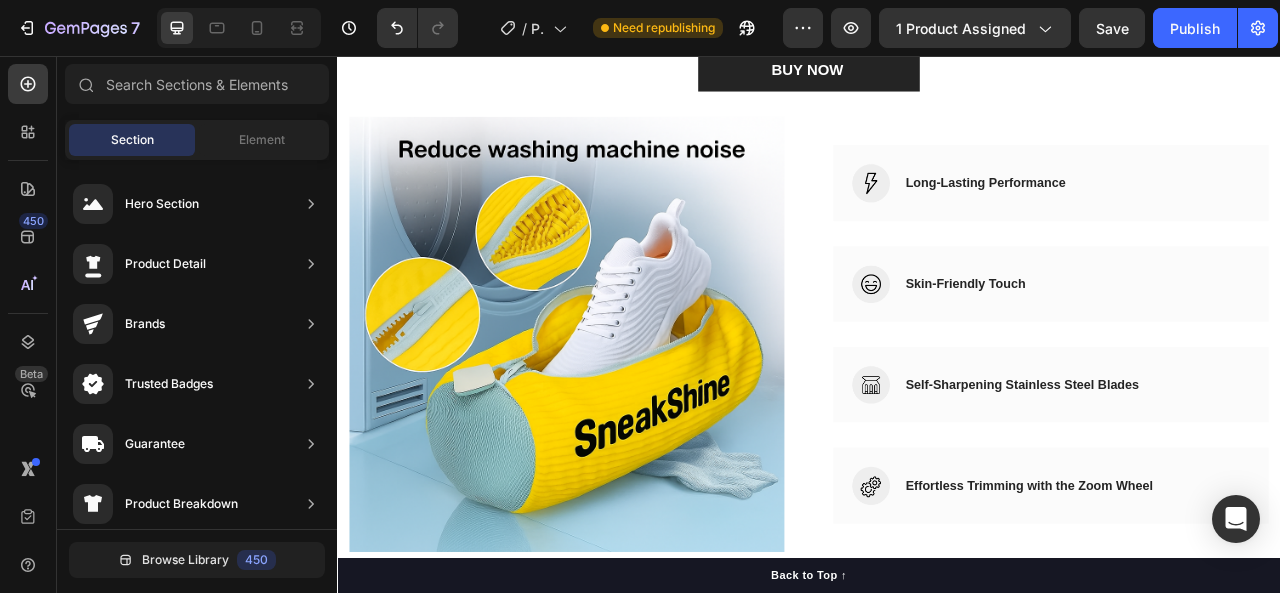 scroll, scrollTop: 1545, scrollLeft: 0, axis: vertical 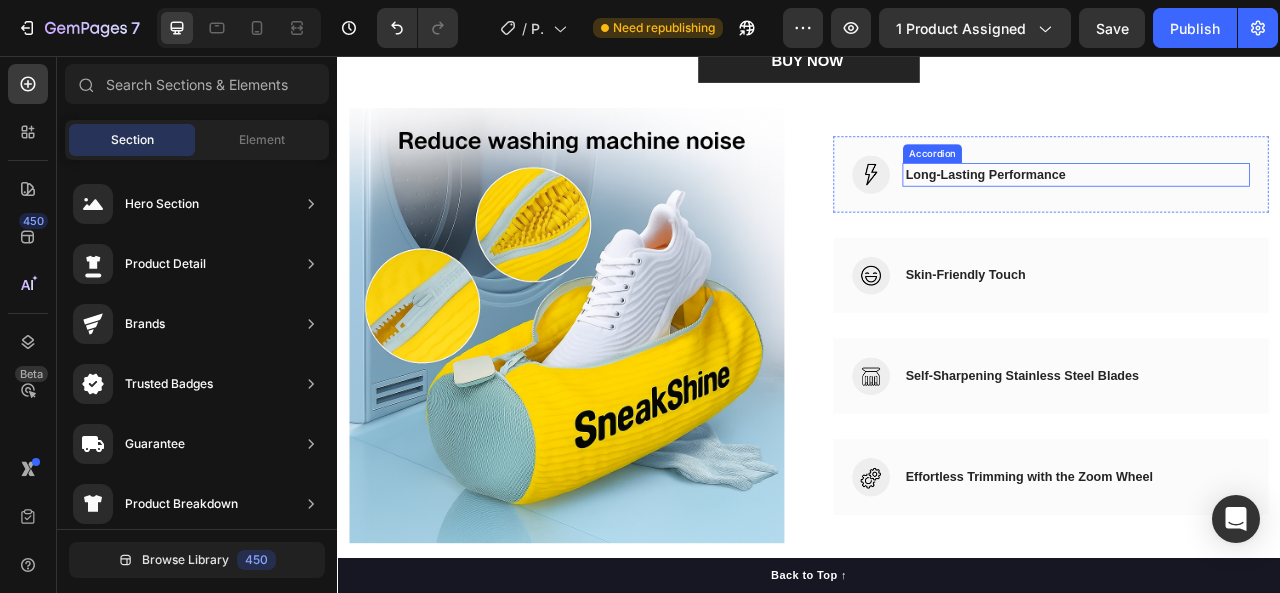 click on "Long-Lasting Performance" at bounding box center [1162, 207] 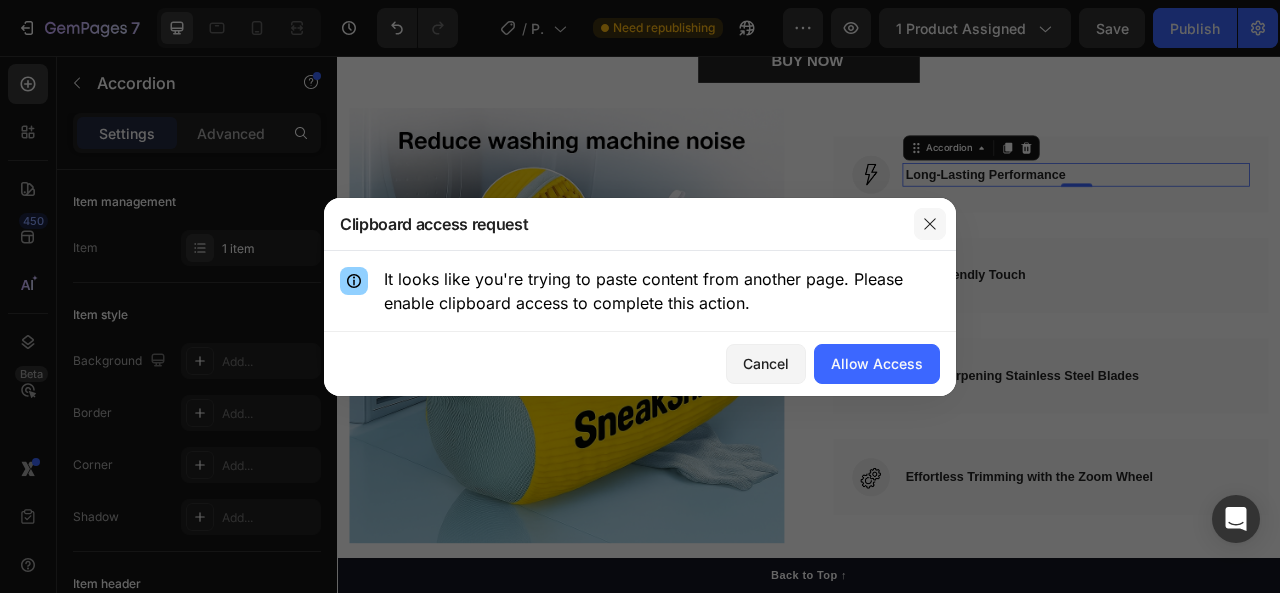 click 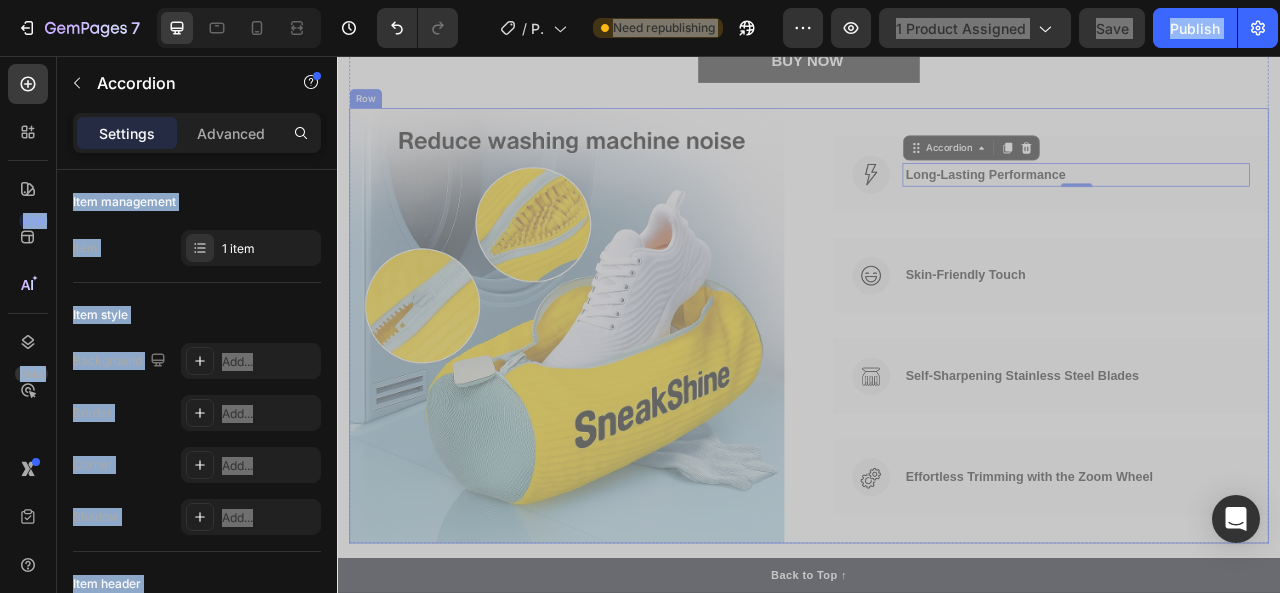 click on "Image Long-Lasting Performance Accordion 0 Row Image Skin-Friendly Touch Accordion Row Image Self-Sharpening Stainless Steel Blades Accordion Row Image Effortless Trimming with the Zoom Wheel Accordion Row" at bounding box center [1245, 399] 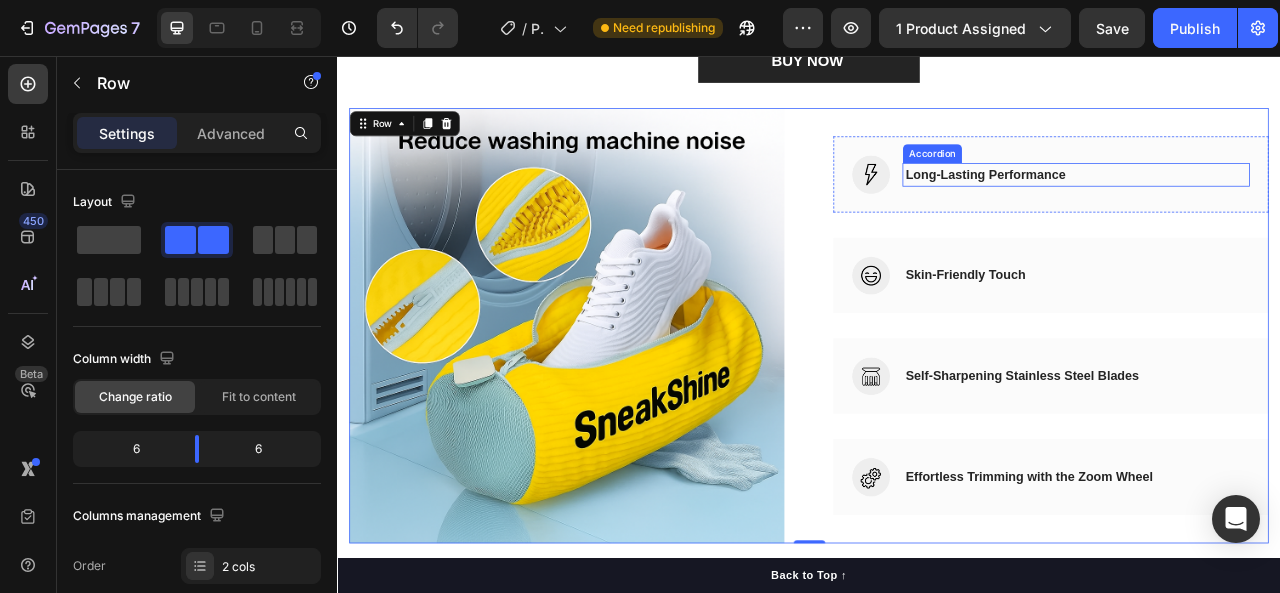 click on "Long-Lasting Performance" at bounding box center (1162, 207) 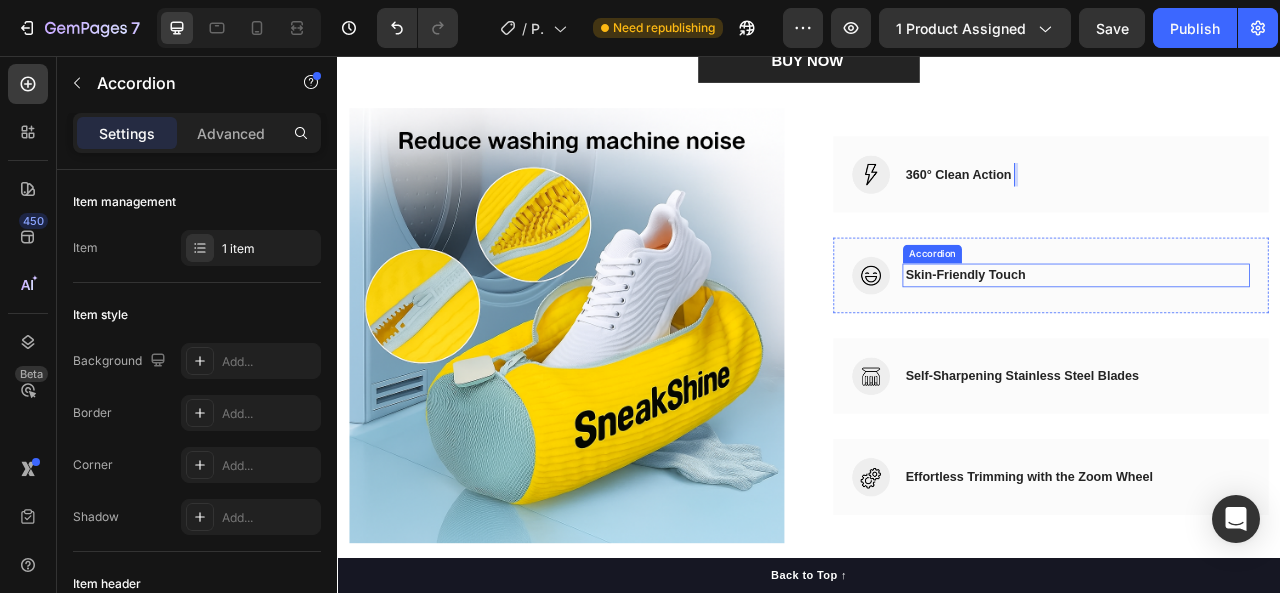 click on "Skin-Friendly Touch" at bounding box center [1136, 335] 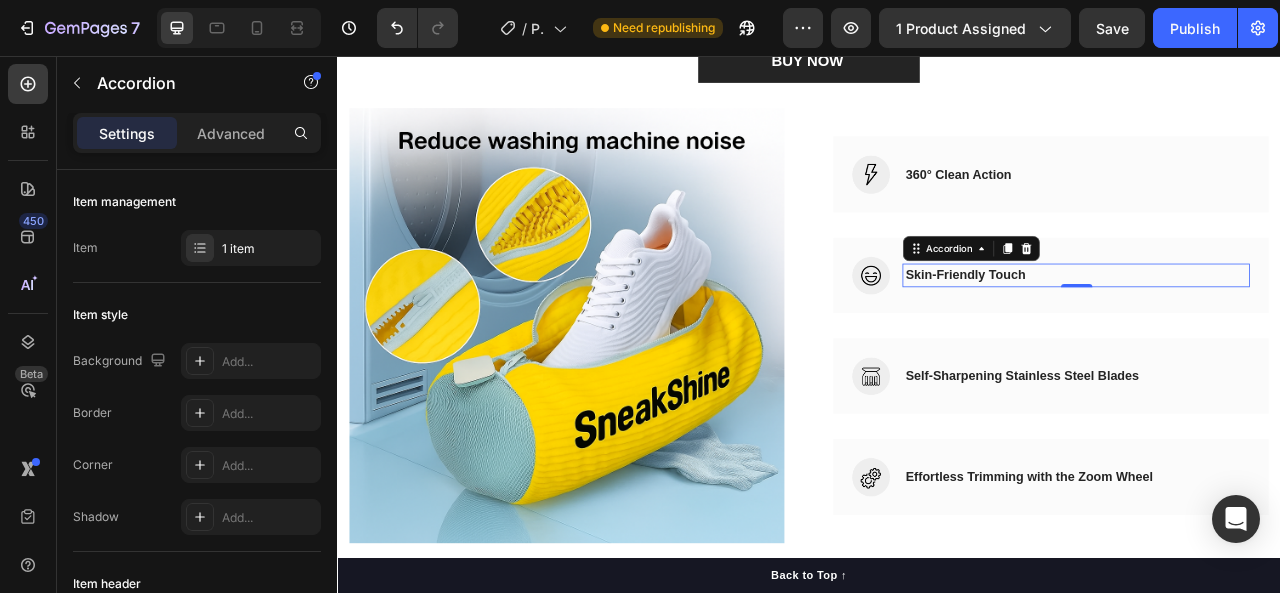click on "Skin-Friendly Touch" at bounding box center [1136, 335] 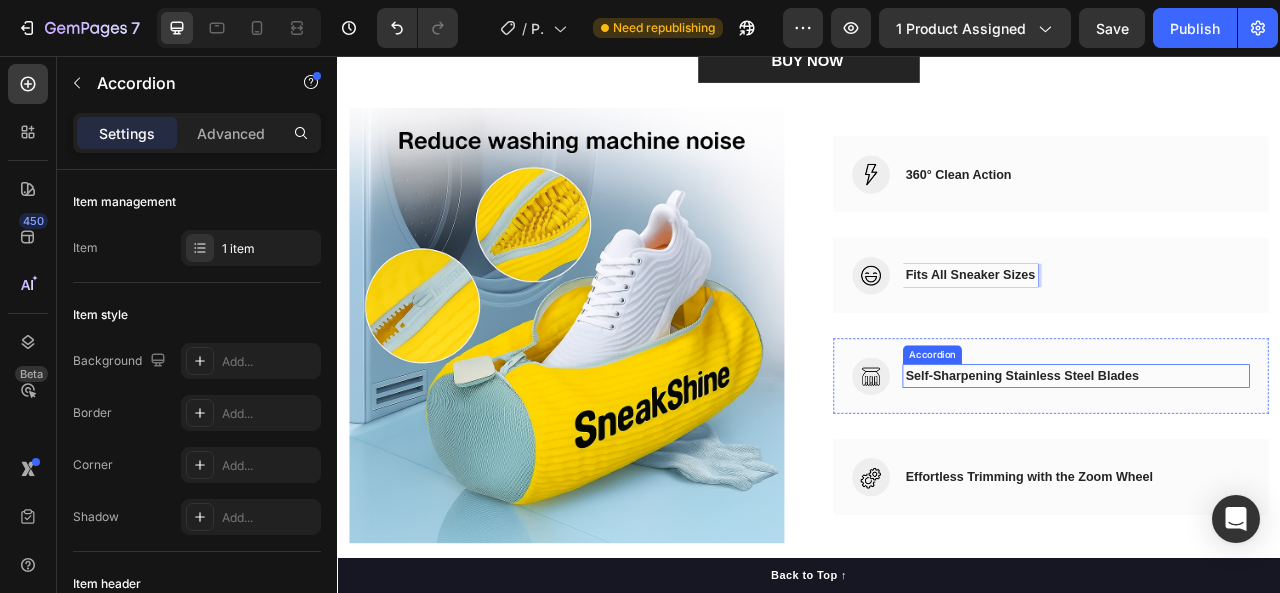 click on "Self-Sharpening  Stainless Steel Blades" at bounding box center [1208, 463] 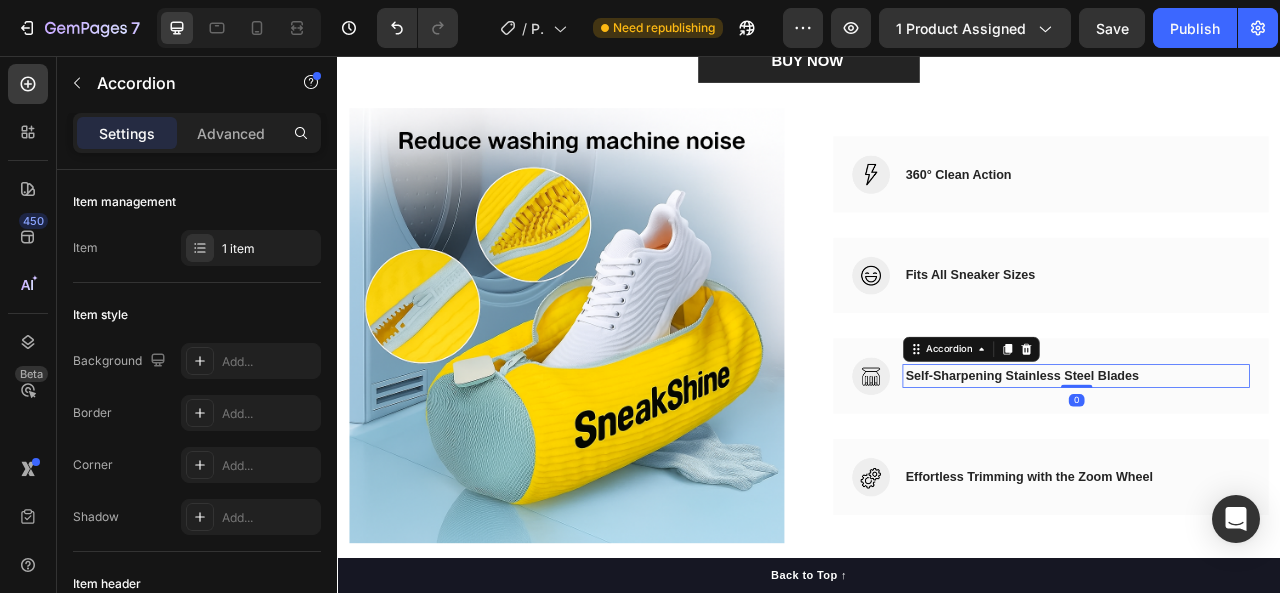 click on "Self-Sharpening  Stainless Steel Blades" at bounding box center [1208, 463] 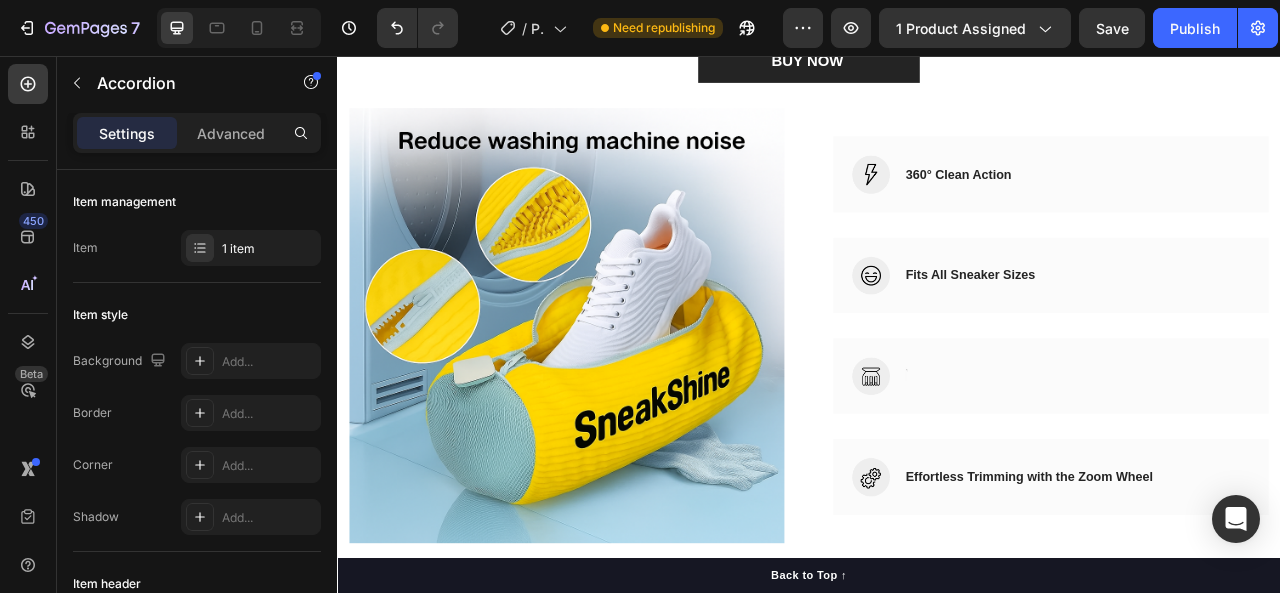 scroll, scrollTop: 1533, scrollLeft: 0, axis: vertical 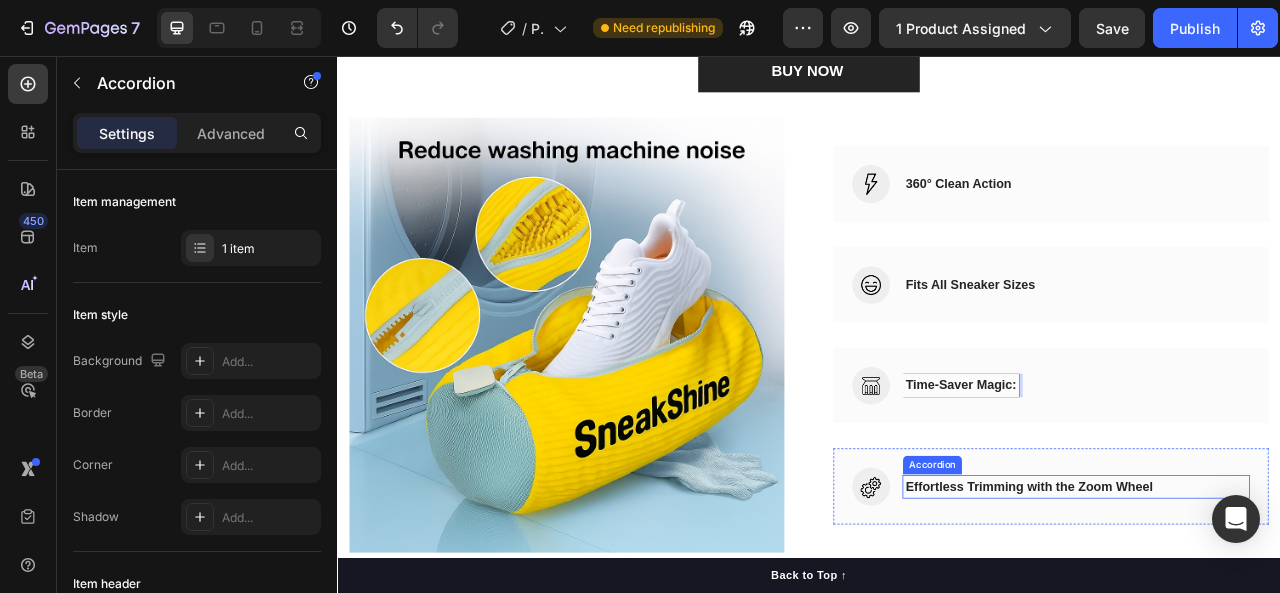 click on "Effortless Trimming with  the Zoom Wheel" at bounding box center [1217, 604] 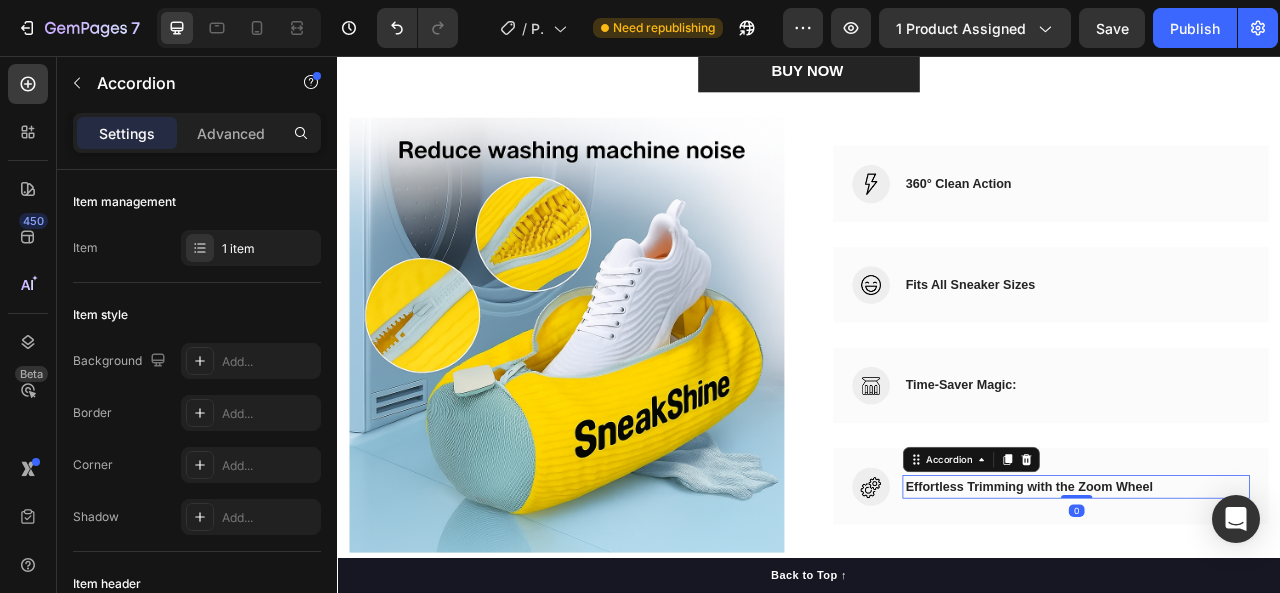 click on "Effortless Trimming with  the Zoom Wheel" at bounding box center (1217, 604) 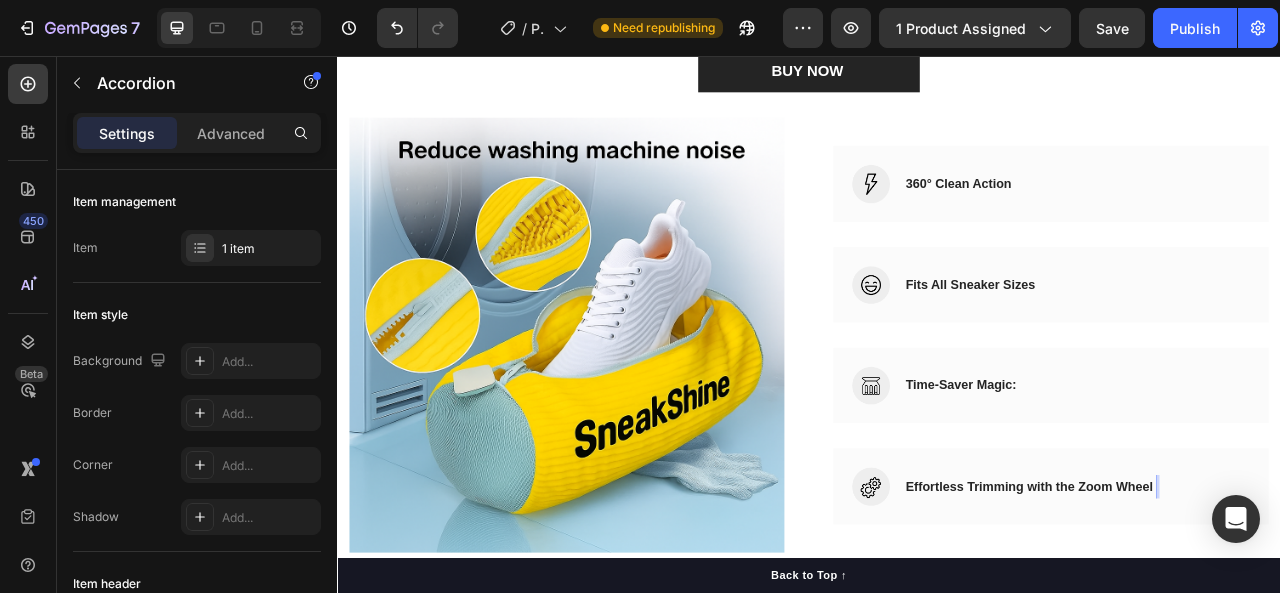 click on "Effortless Trimming with the Zoom Wheel" at bounding box center [1217, 604] 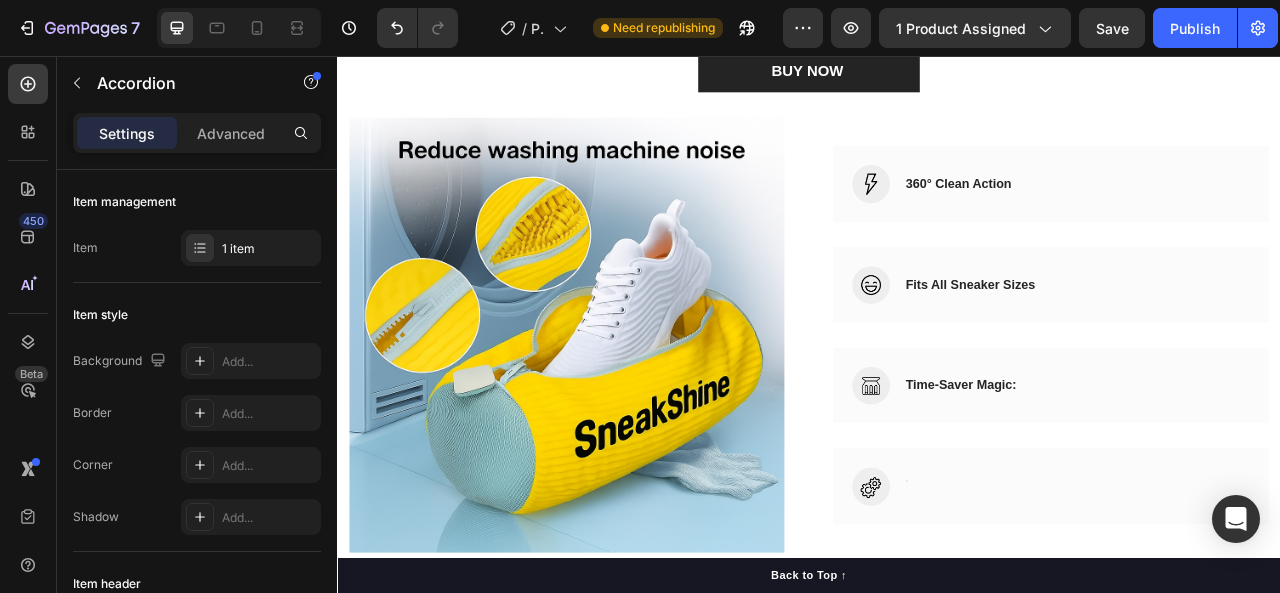 scroll, scrollTop: 1521, scrollLeft: 0, axis: vertical 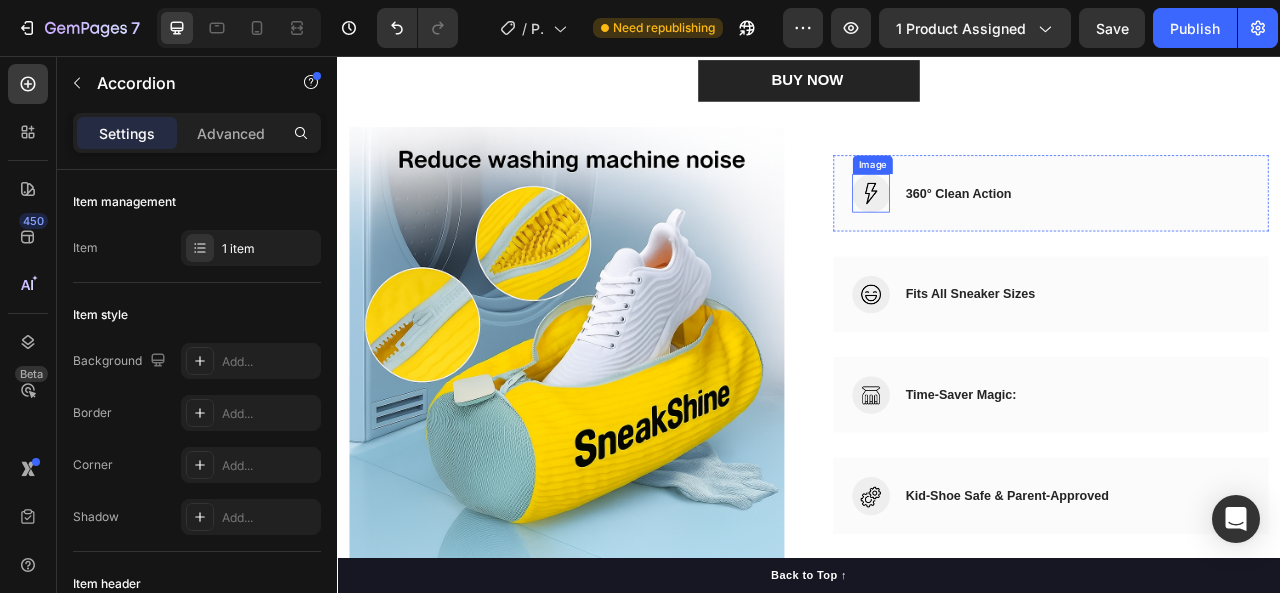 click at bounding box center (1016, 230) 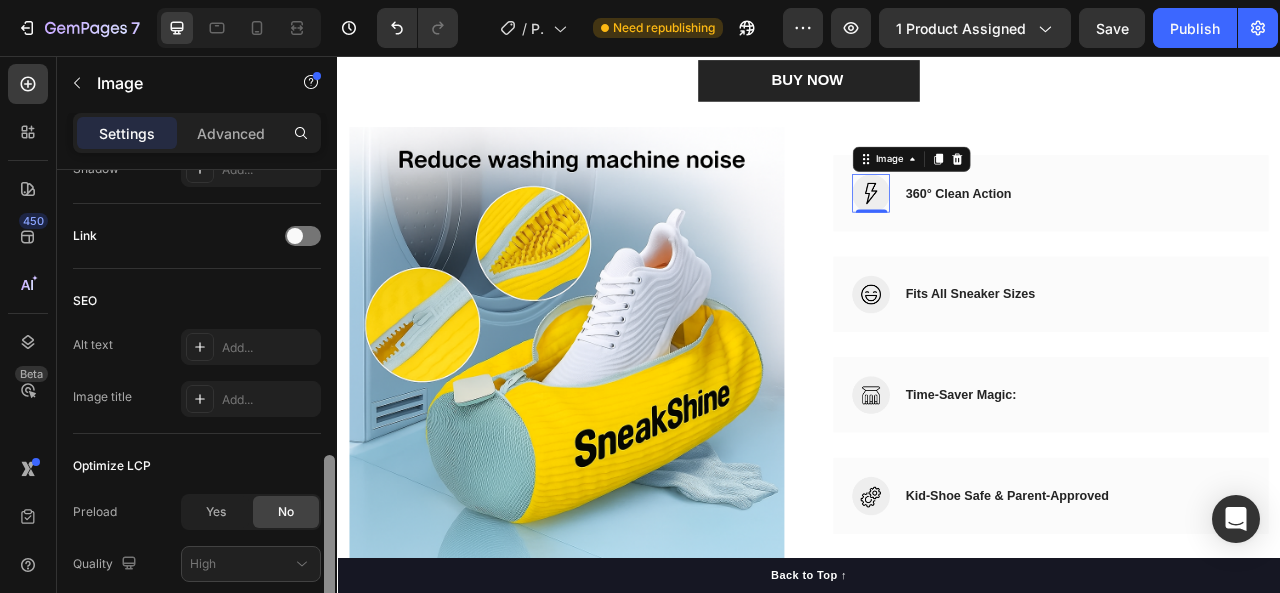 scroll, scrollTop: 882, scrollLeft: 0, axis: vertical 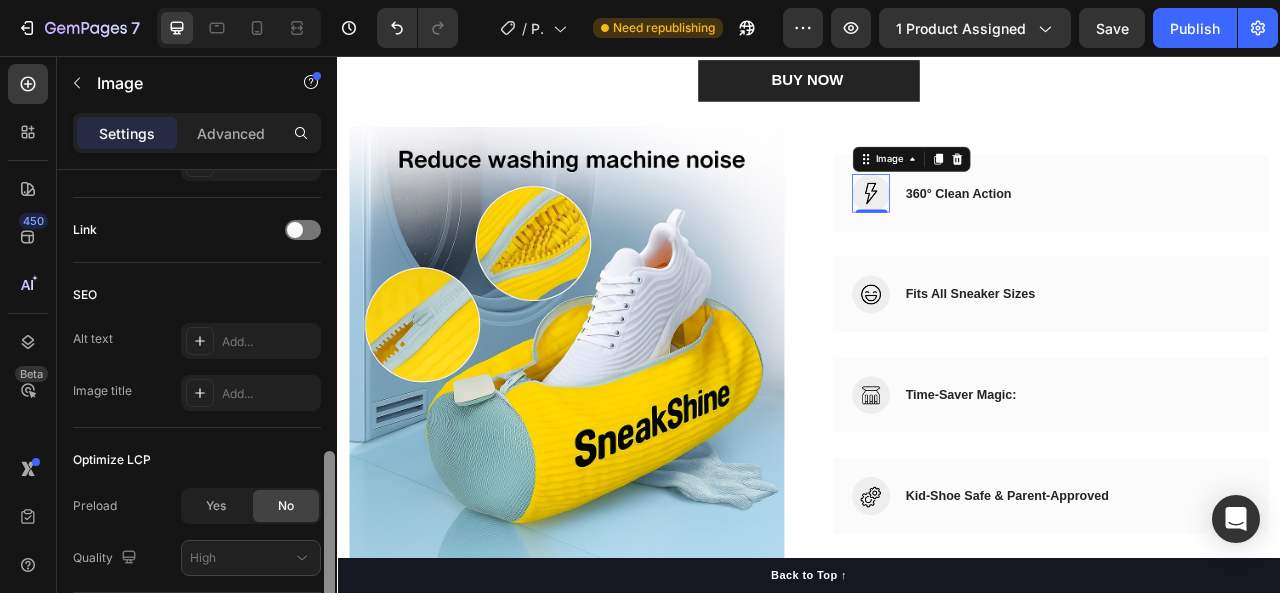 drag, startPoint x: 328, startPoint y: 289, endPoint x: 334, endPoint y: 571, distance: 282.0638 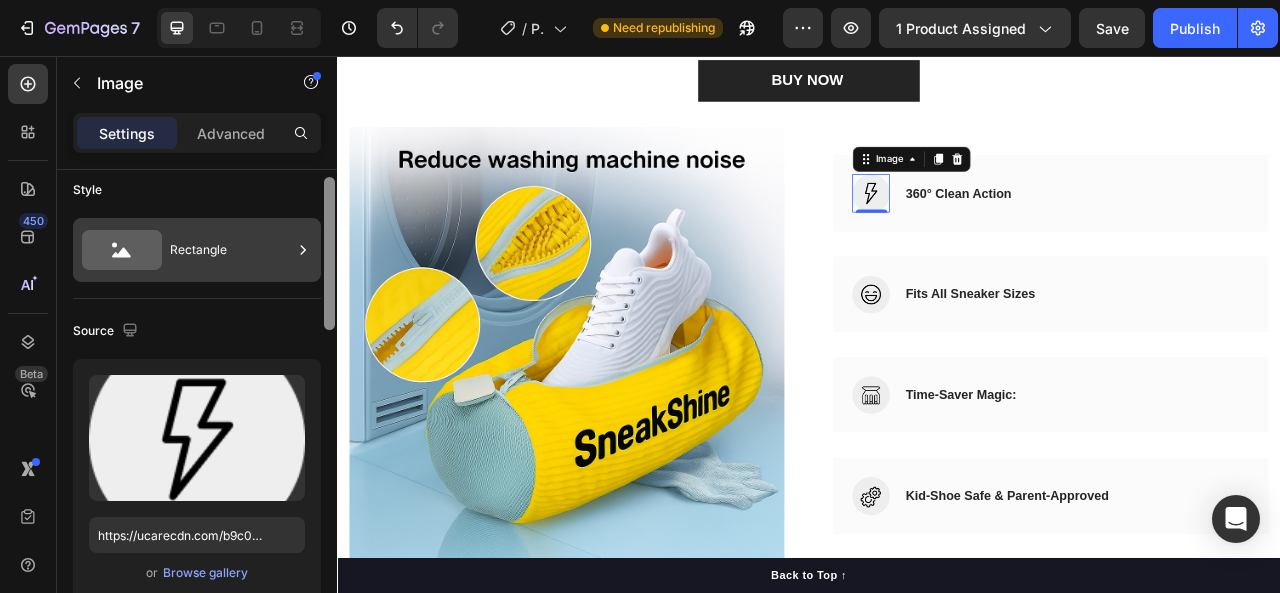 scroll, scrollTop: 0, scrollLeft: 0, axis: both 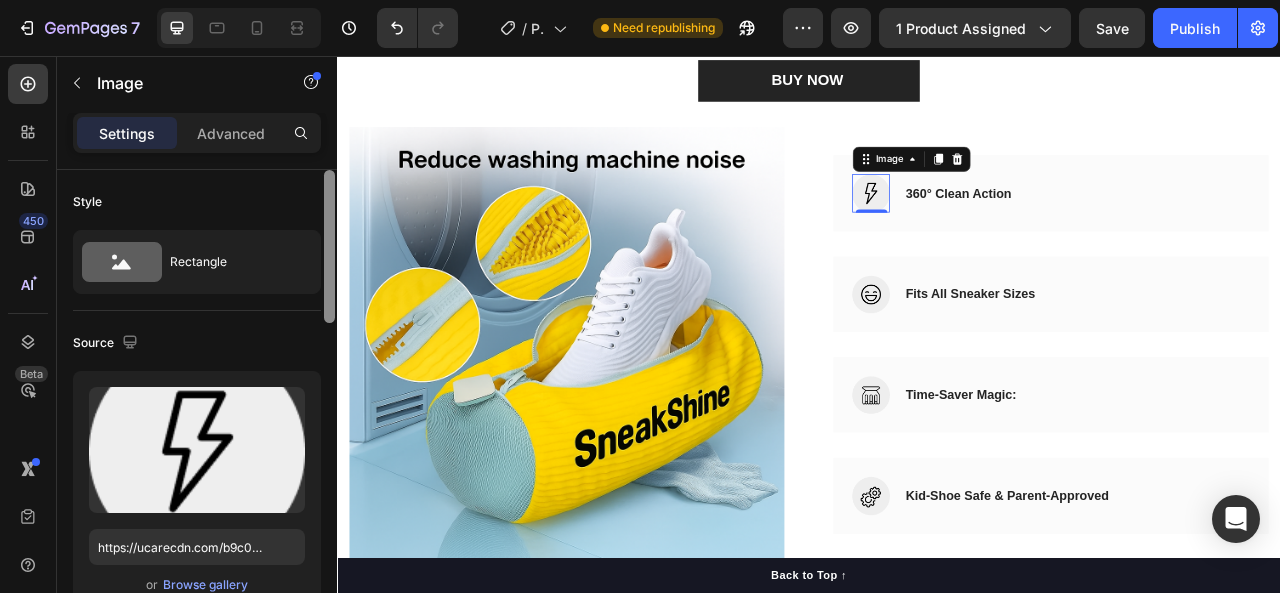 drag, startPoint x: 329, startPoint y: 569, endPoint x: 328, endPoint y: 229, distance: 340.00146 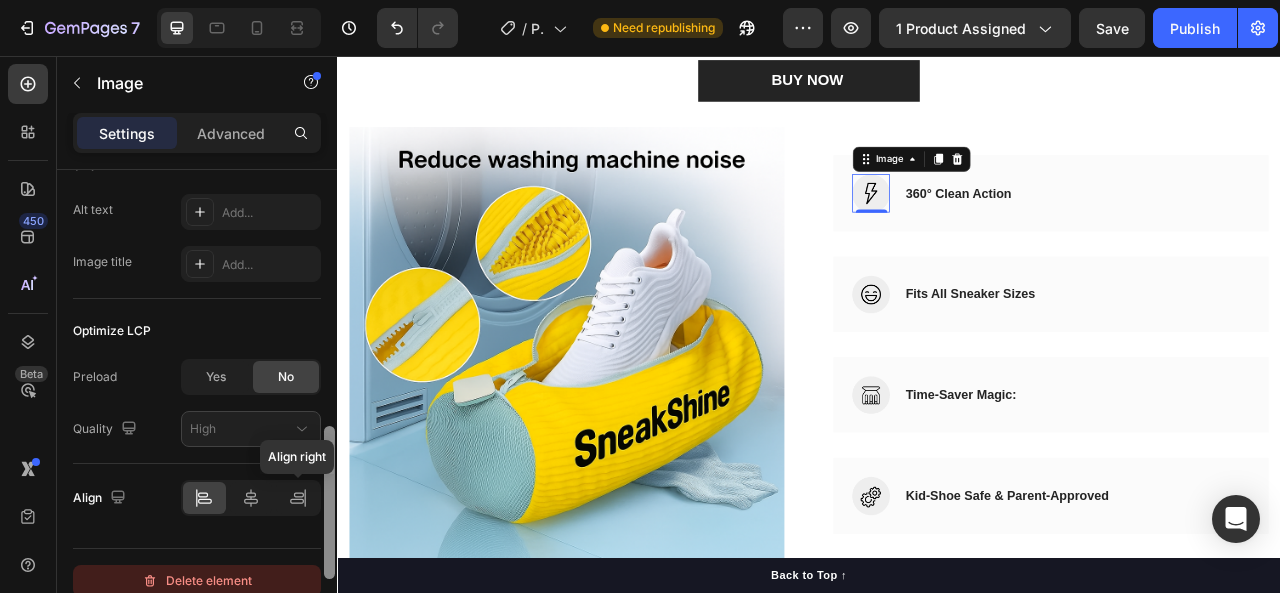 scroll, scrollTop: 1027, scrollLeft: 0, axis: vertical 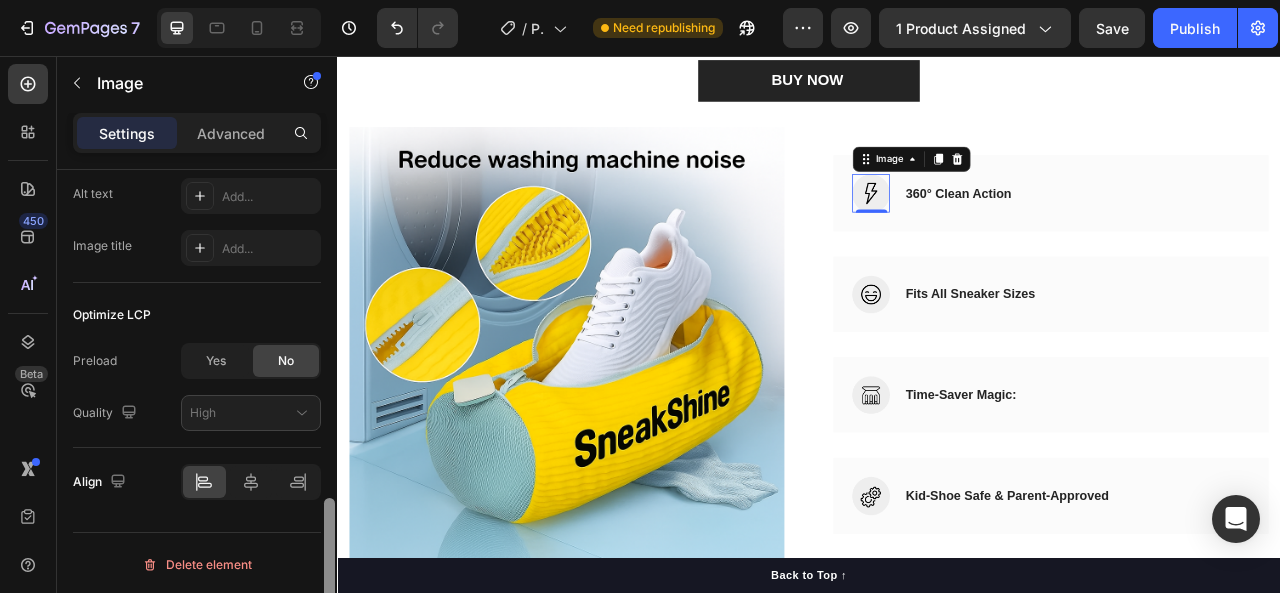 drag, startPoint x: 330, startPoint y: 224, endPoint x: 312, endPoint y: 581, distance: 357.4535 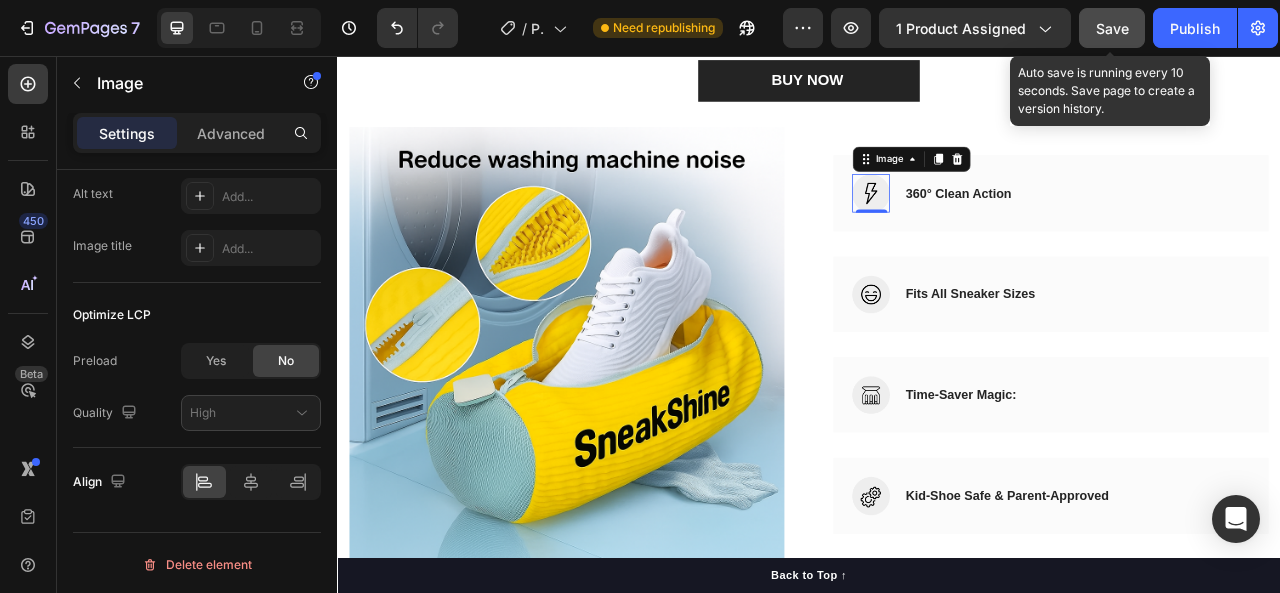 click on "Save" at bounding box center [1112, 28] 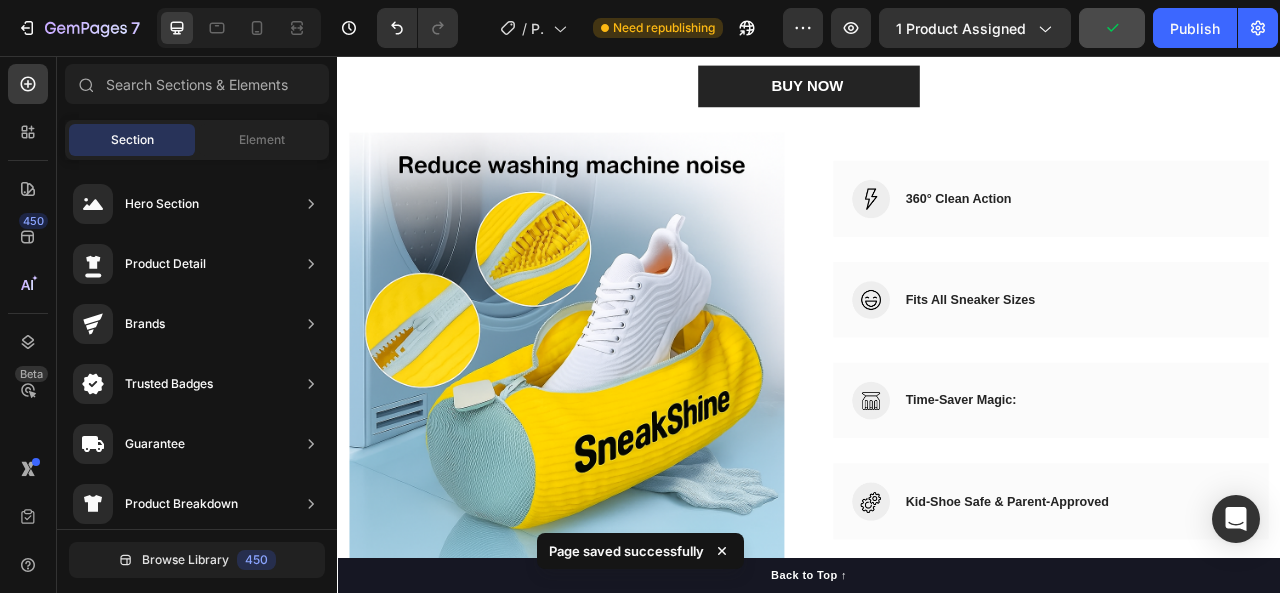 scroll, scrollTop: 1110, scrollLeft: 0, axis: vertical 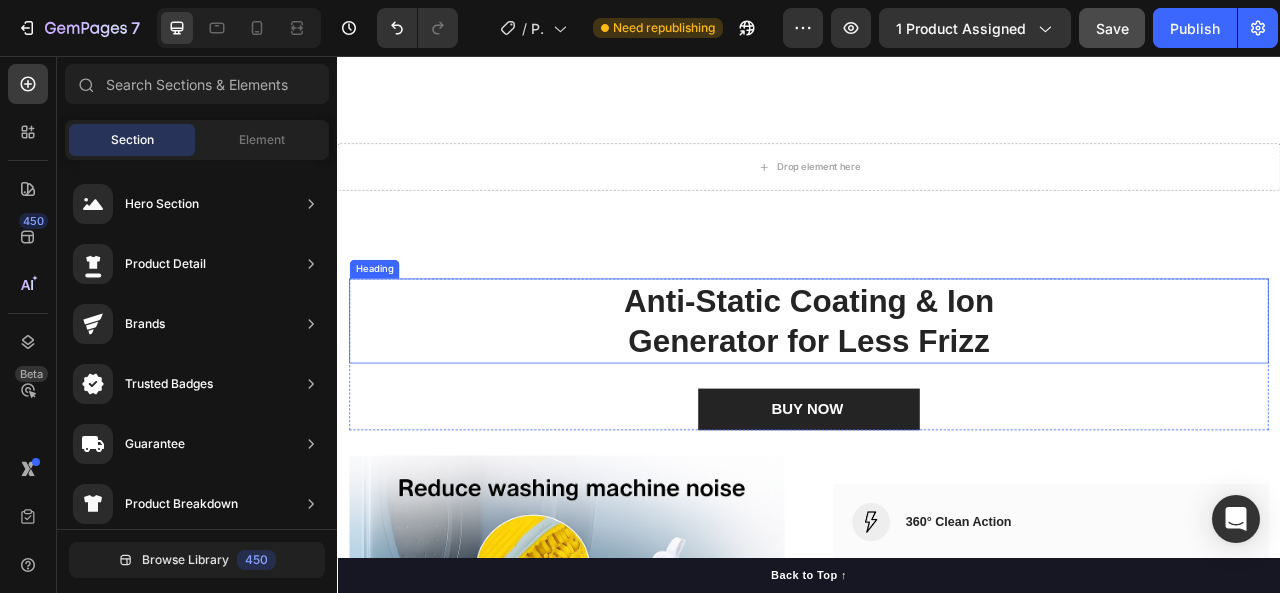 click on "Anti-Static Coating & Ion Generator for Less Frizz" at bounding box center [937, 393] 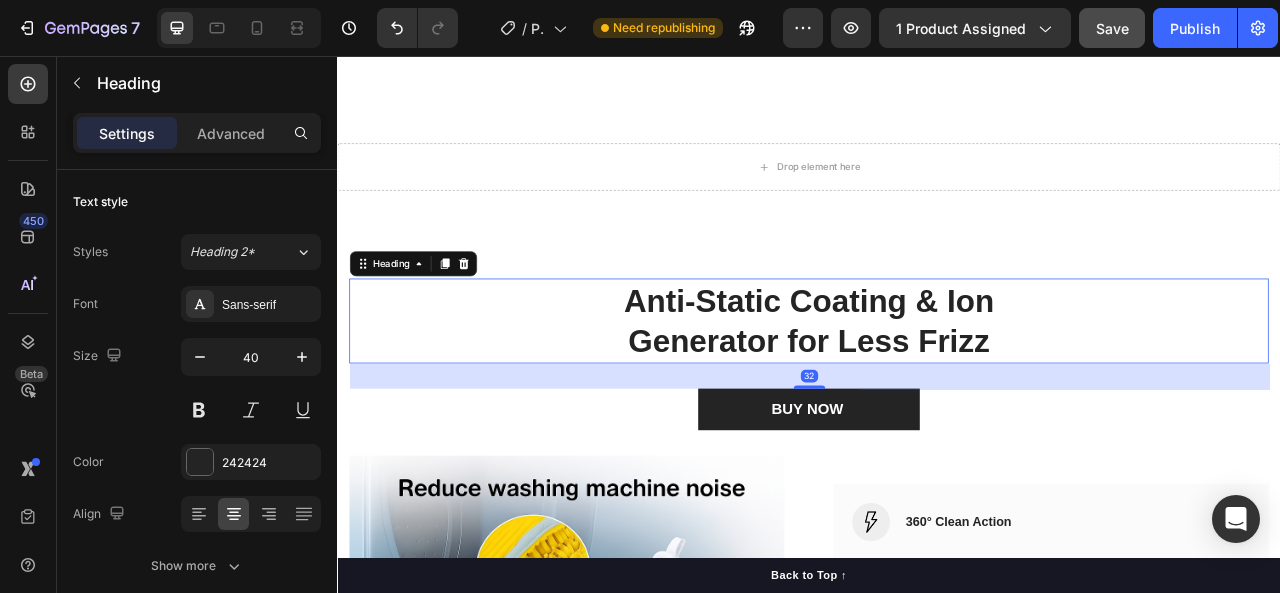 click on "Anti-Static Coating & Ion Generator for Less Frizz" at bounding box center [937, 393] 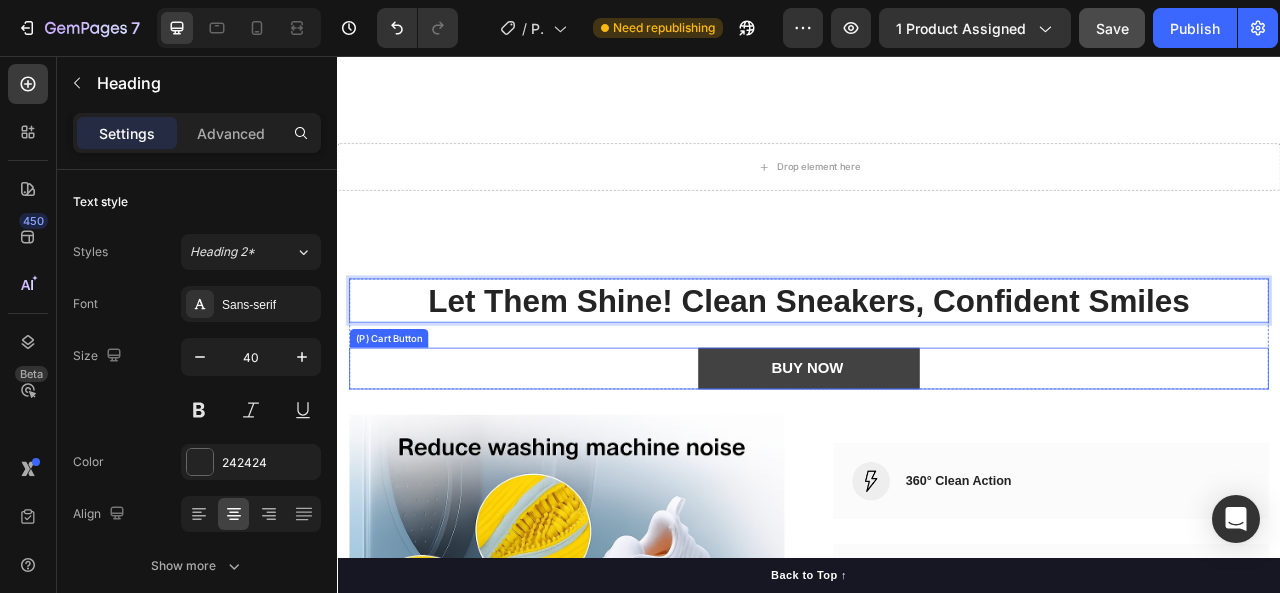 click on "BUY NOW" at bounding box center (936, 453) 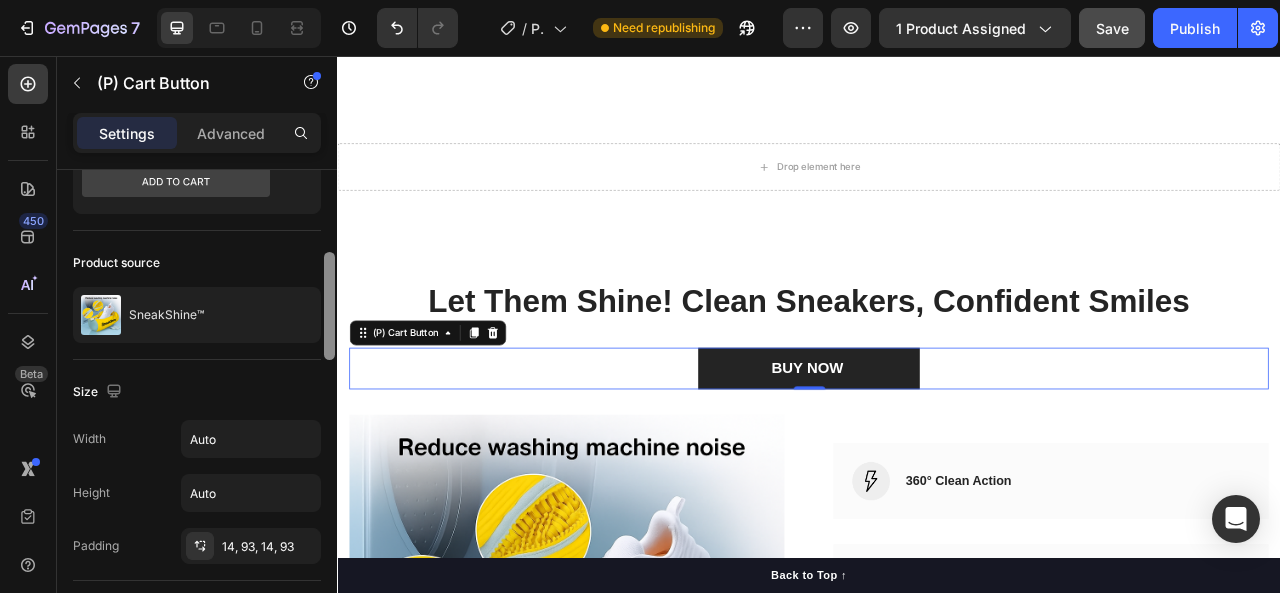 scroll, scrollTop: 133, scrollLeft: 0, axis: vertical 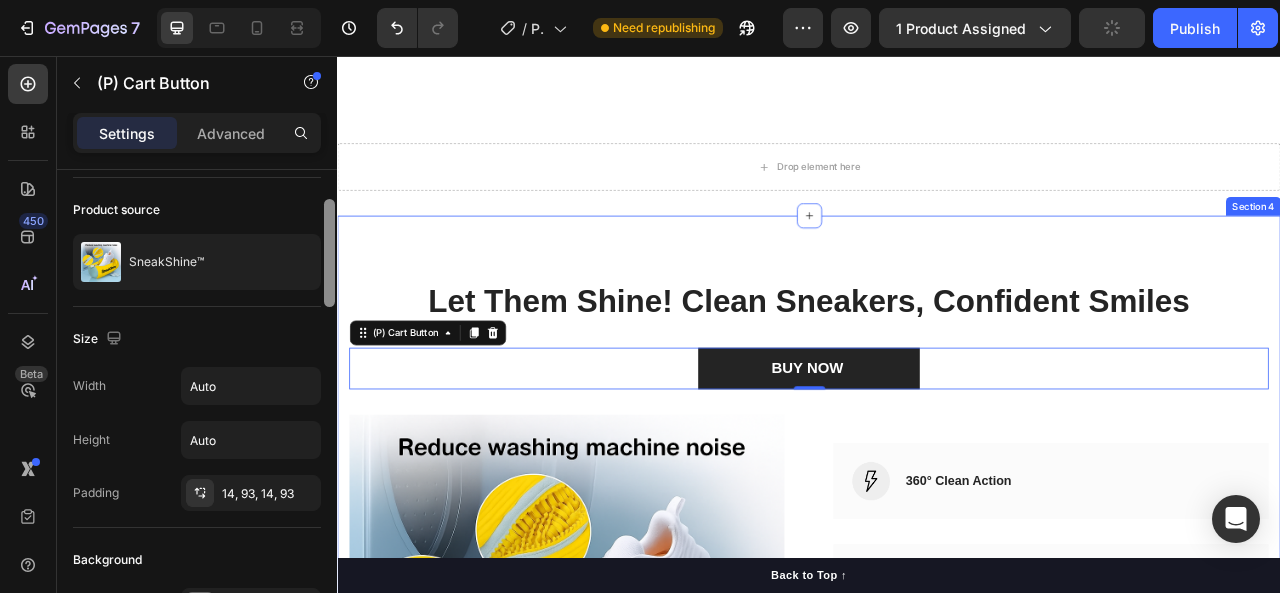 drag, startPoint x: 667, startPoint y: 265, endPoint x: 342, endPoint y: 335, distance: 332.453 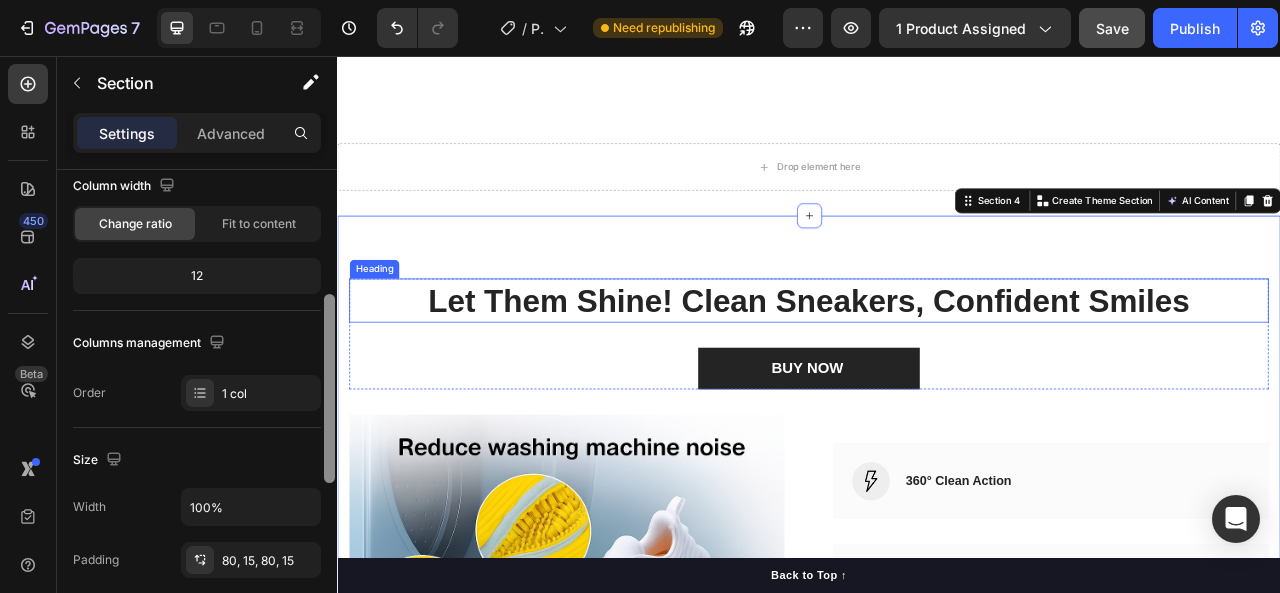 scroll, scrollTop: 213, scrollLeft: 0, axis: vertical 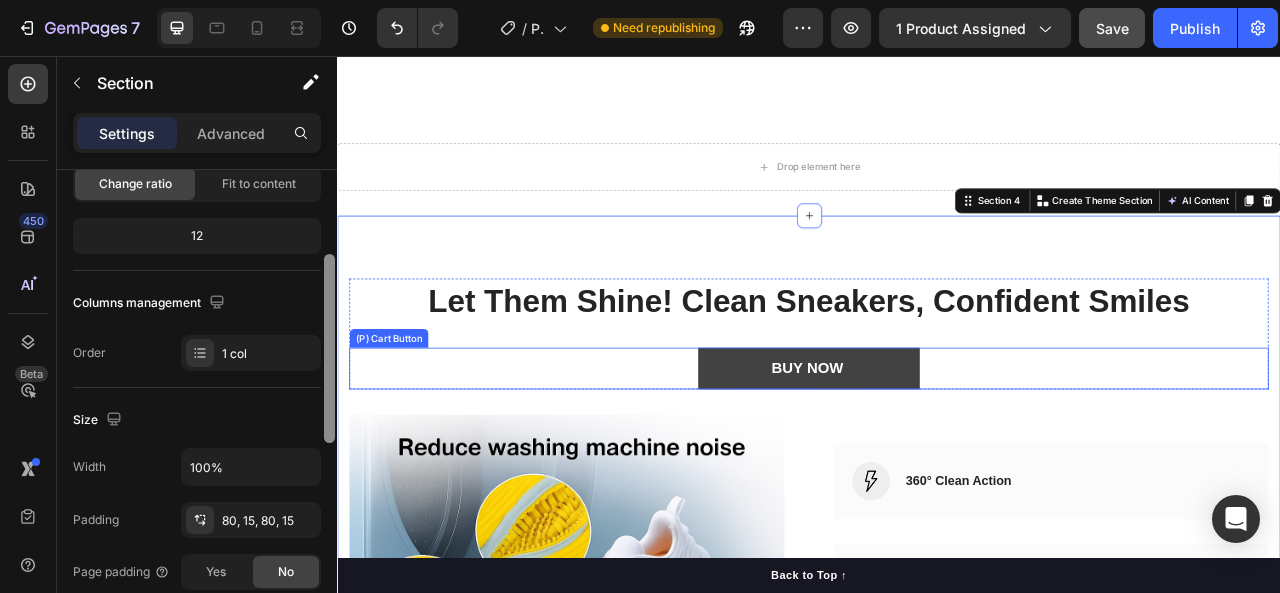 click on "BUY NOW" at bounding box center [936, 453] 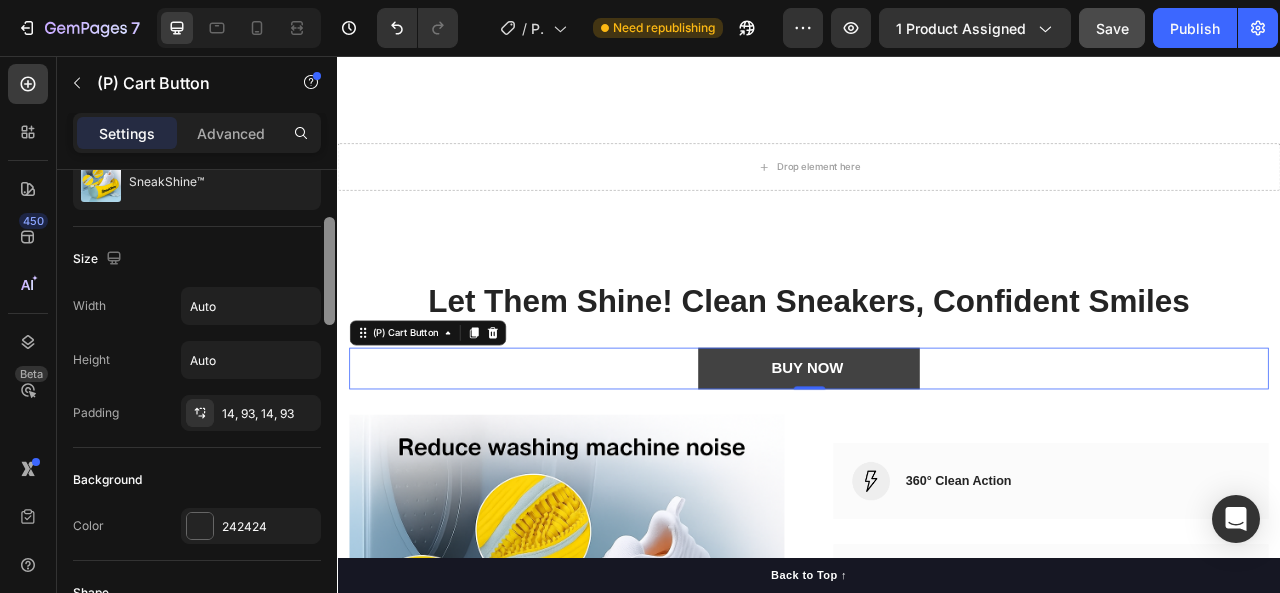 scroll, scrollTop: 0, scrollLeft: 0, axis: both 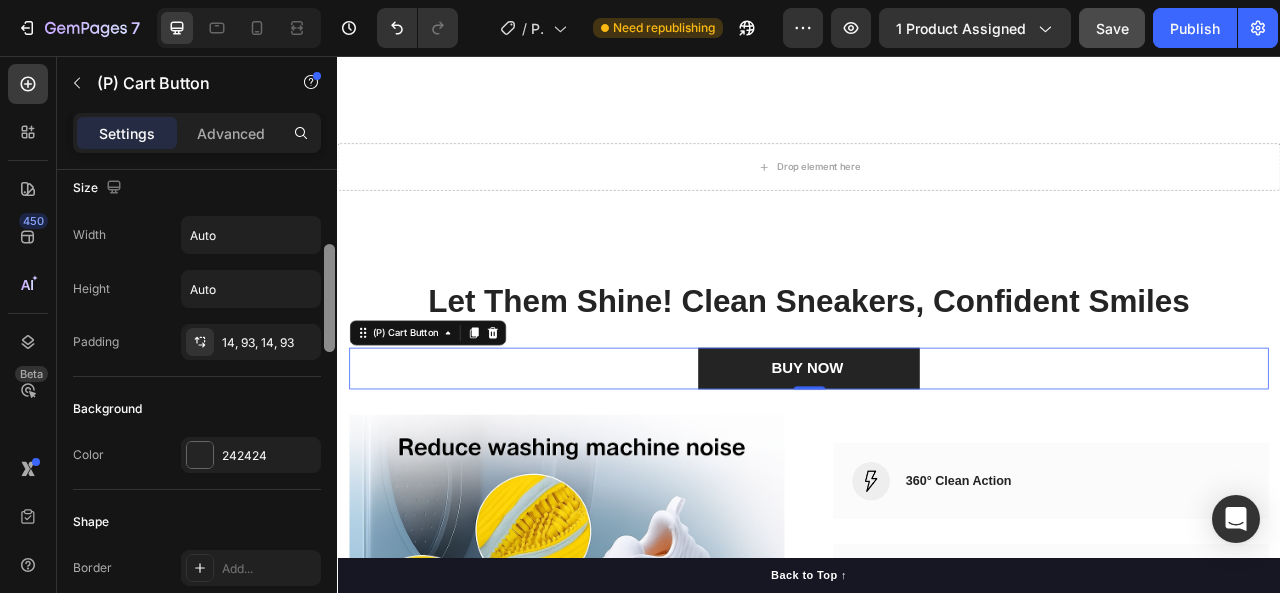 drag, startPoint x: 330, startPoint y: 227, endPoint x: 330, endPoint y: 275, distance: 48 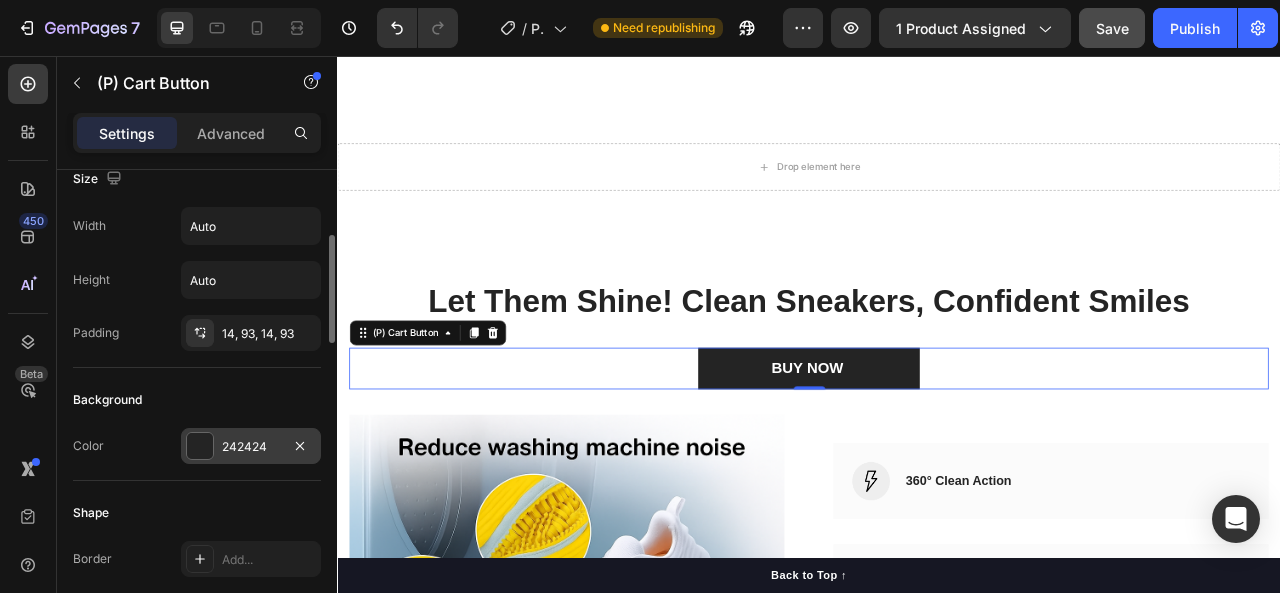 click at bounding box center [200, 446] 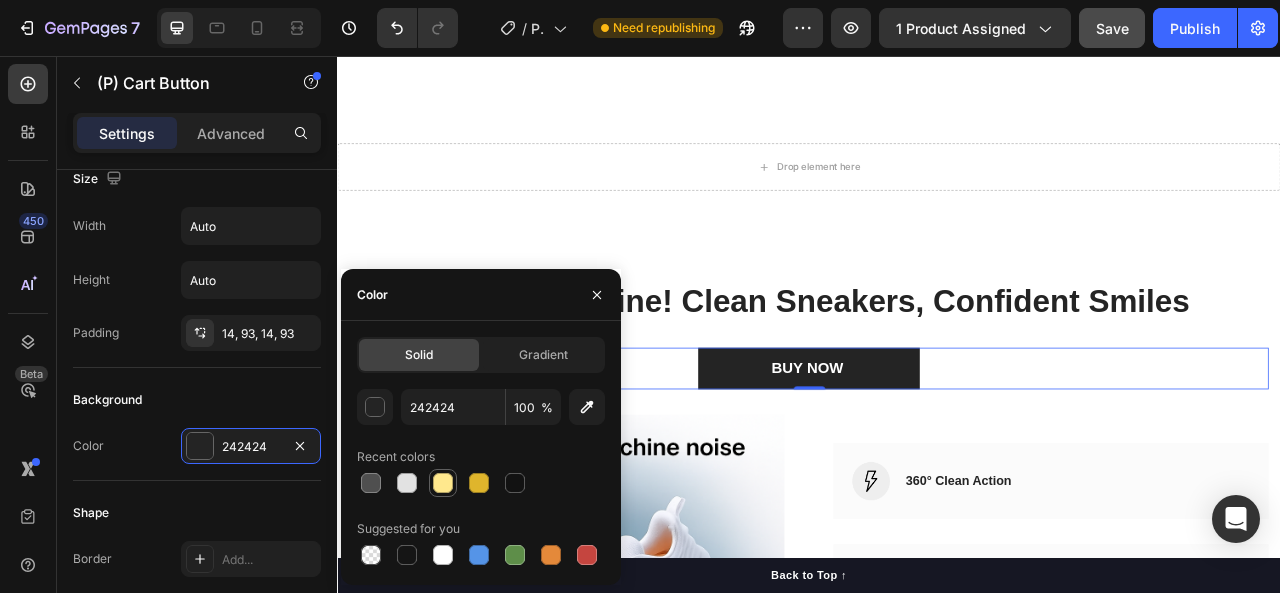 click at bounding box center (443, 483) 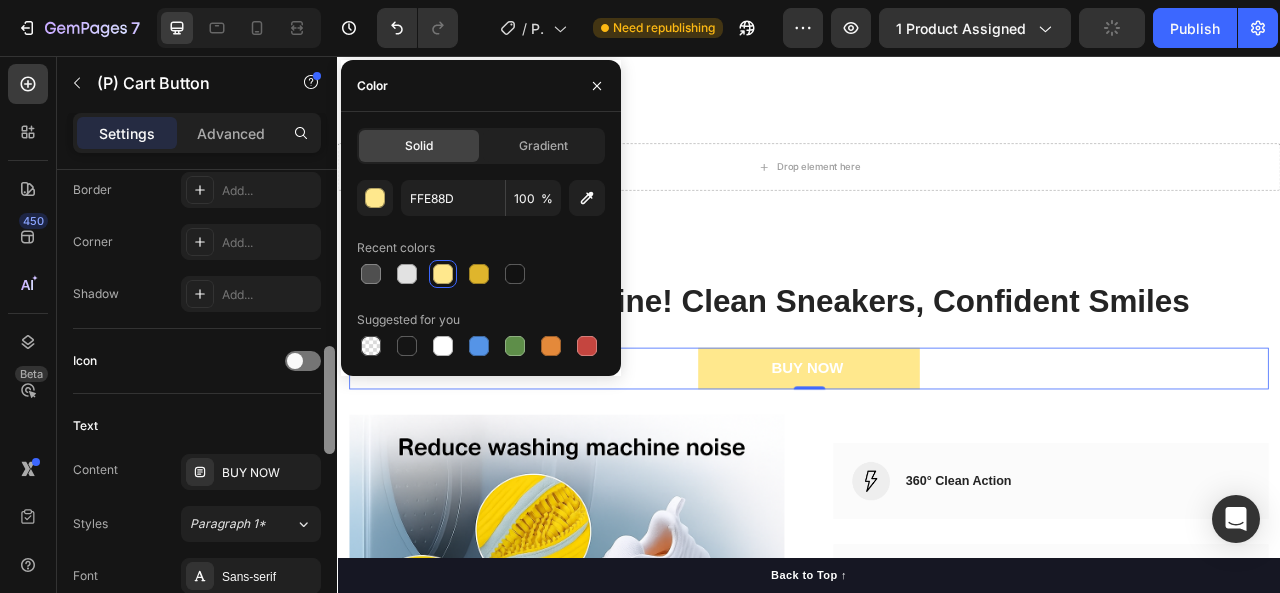 scroll, scrollTop: 684, scrollLeft: 0, axis: vertical 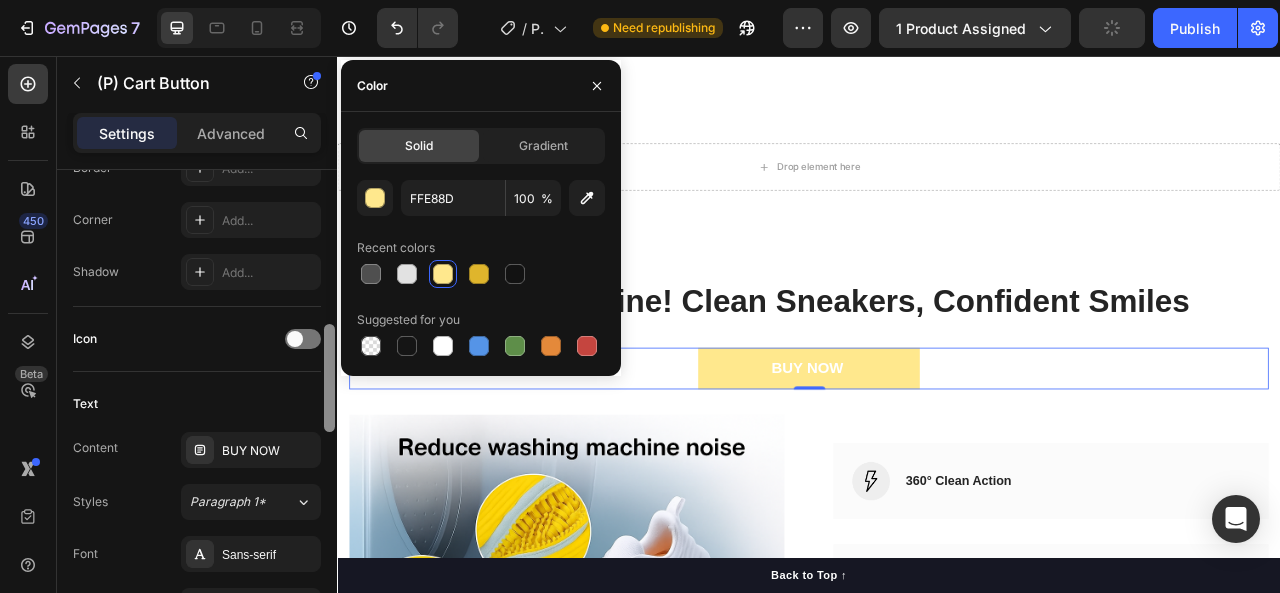 drag, startPoint x: 332, startPoint y: 317, endPoint x: 316, endPoint y: 405, distance: 89.44272 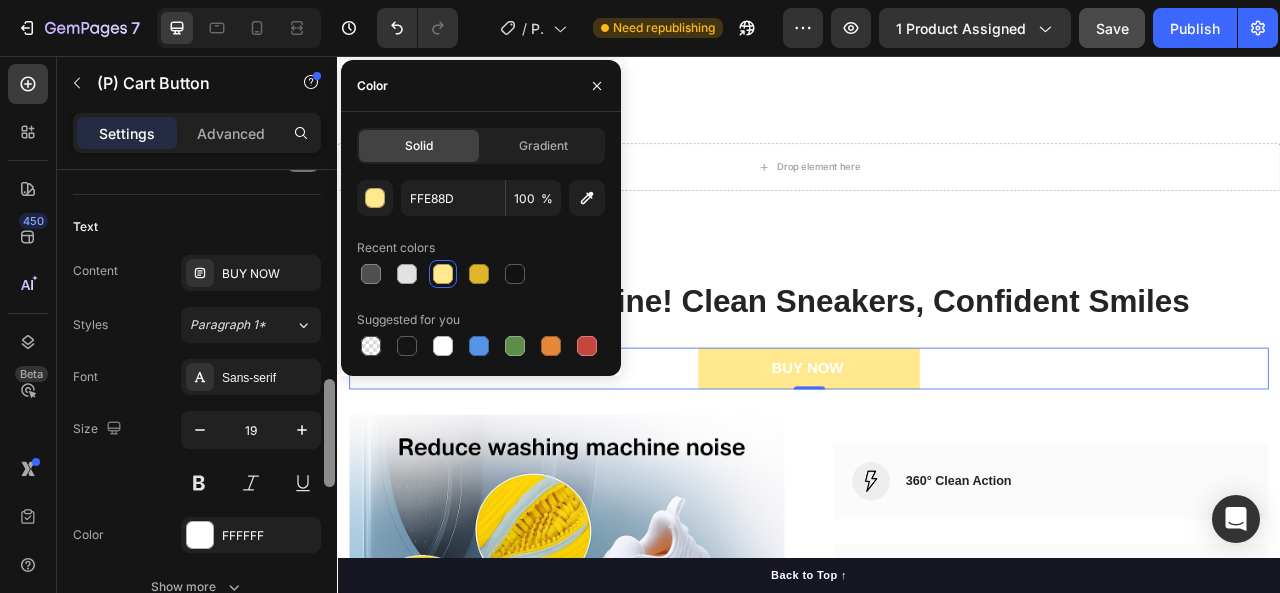 scroll, scrollTop: 888, scrollLeft: 0, axis: vertical 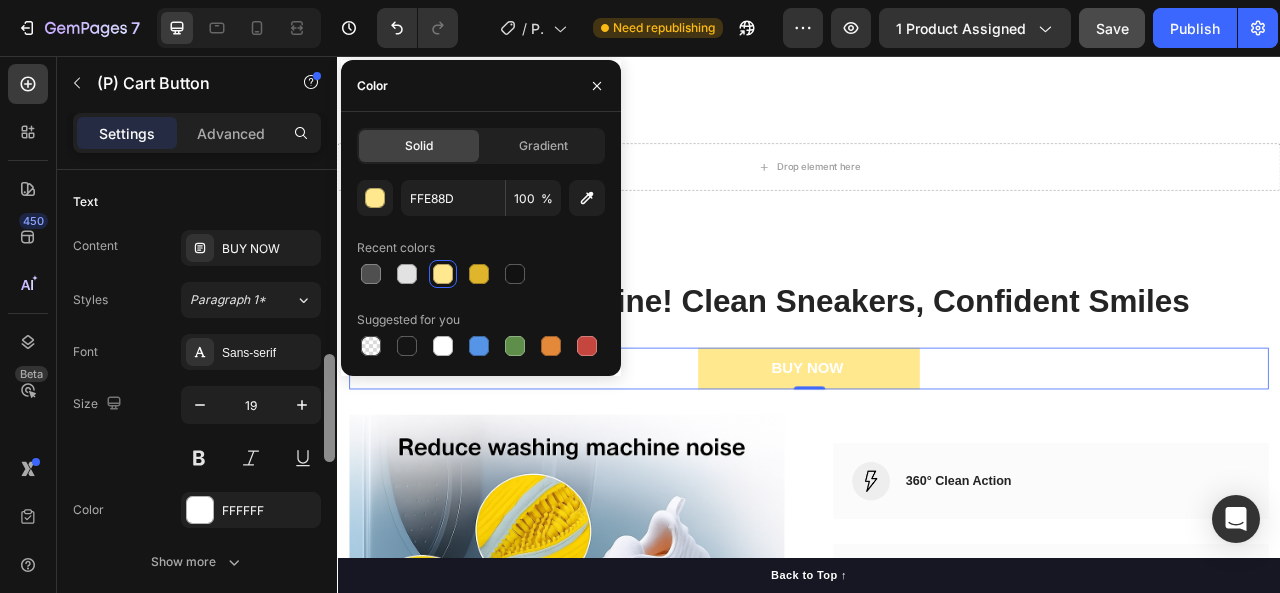 drag, startPoint x: 330, startPoint y: 421, endPoint x: 324, endPoint y: 467, distance: 46.389652 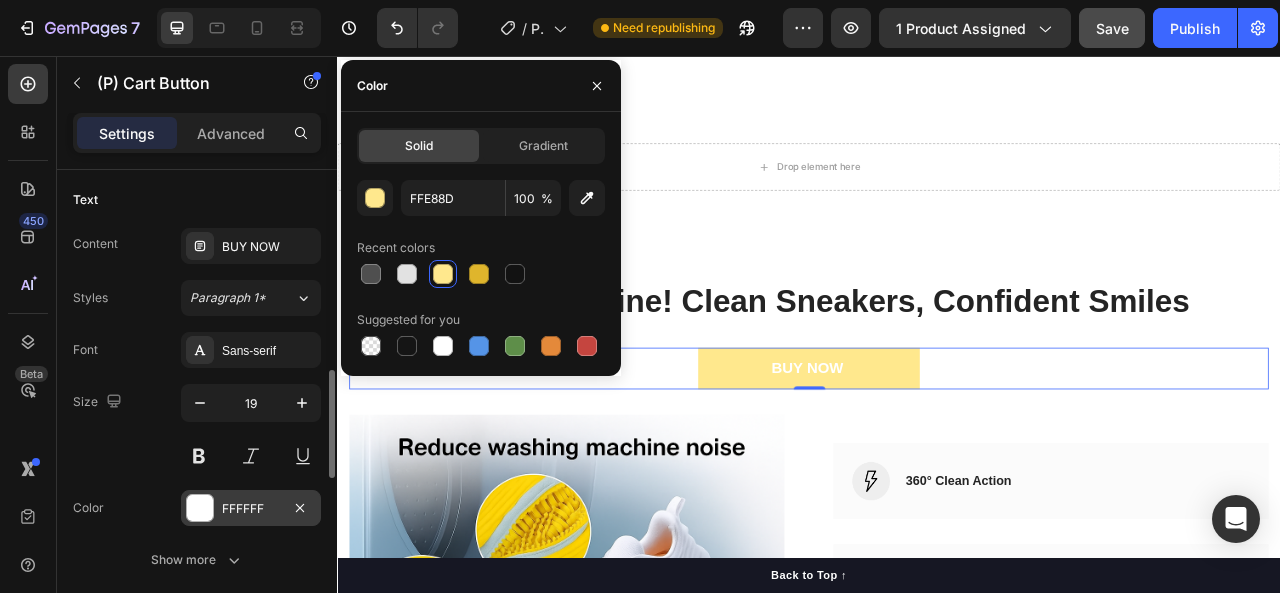 click at bounding box center [200, 508] 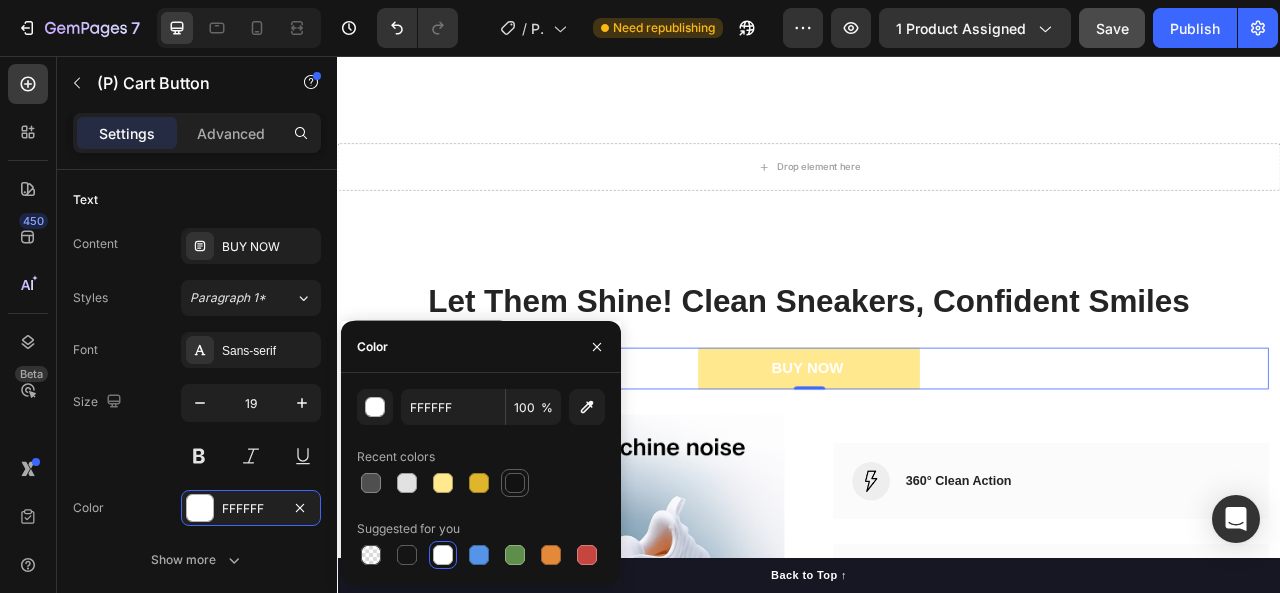 click at bounding box center (515, 483) 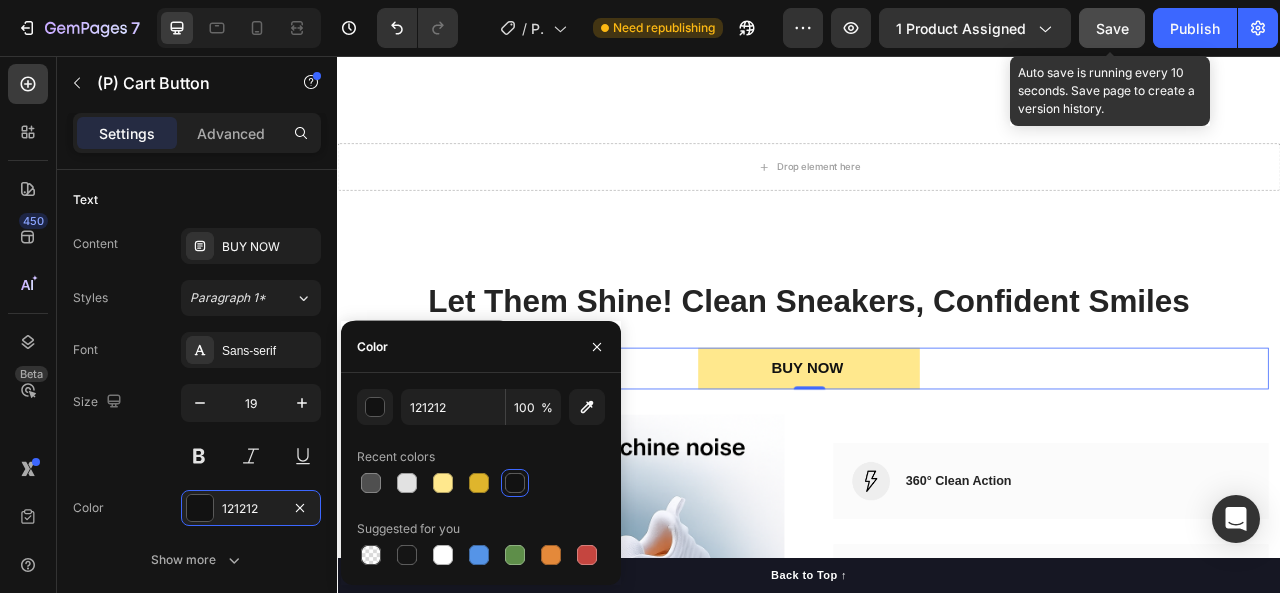 click on "Save" at bounding box center [1112, 28] 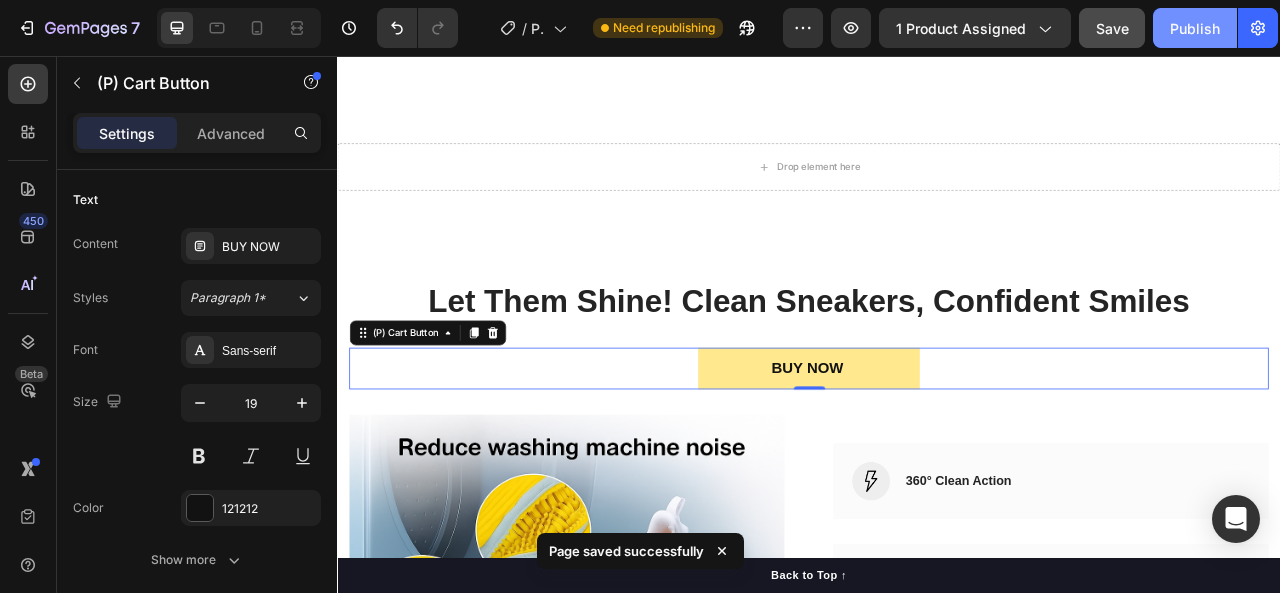 click on "Publish" at bounding box center (1195, 28) 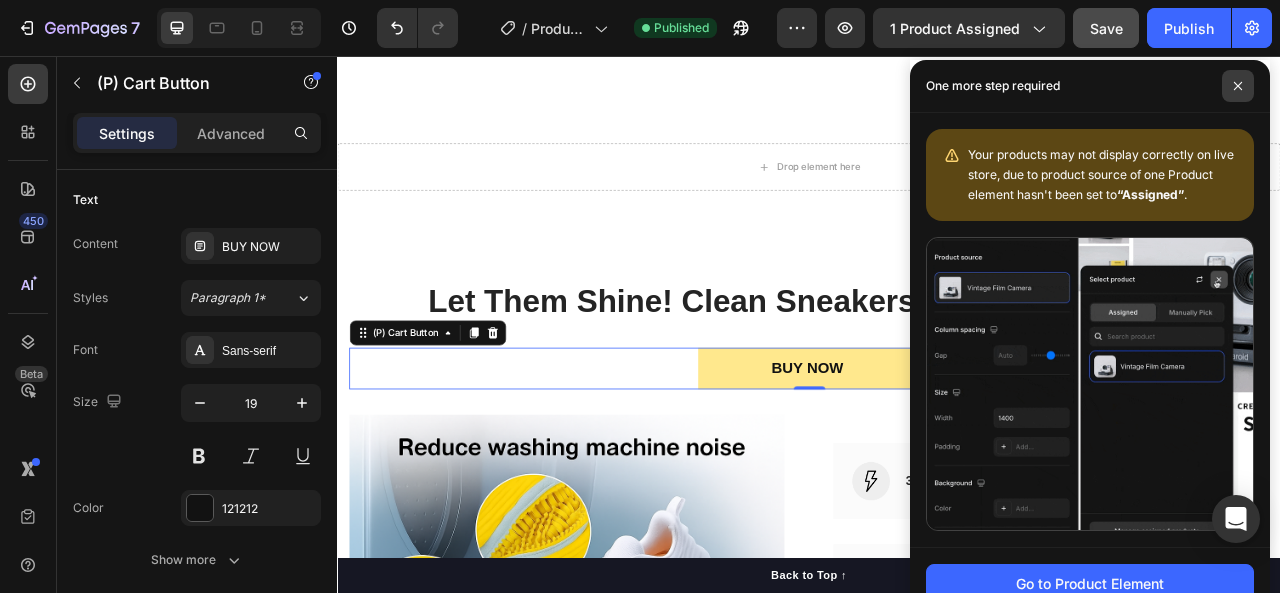 click 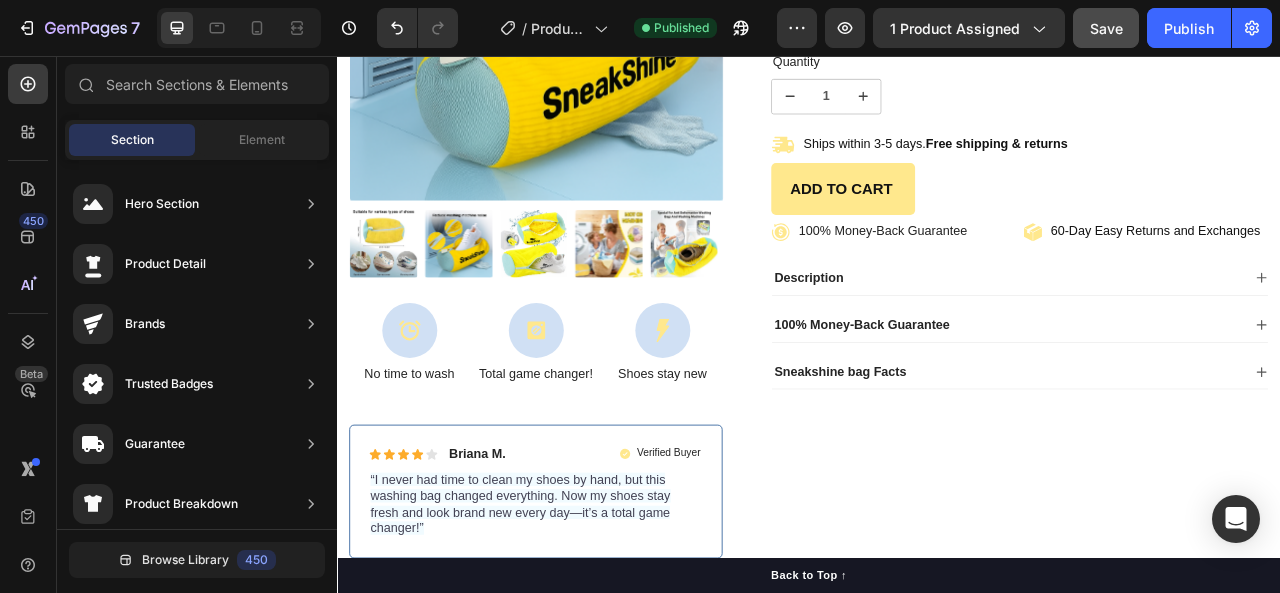 scroll, scrollTop: 0, scrollLeft: 0, axis: both 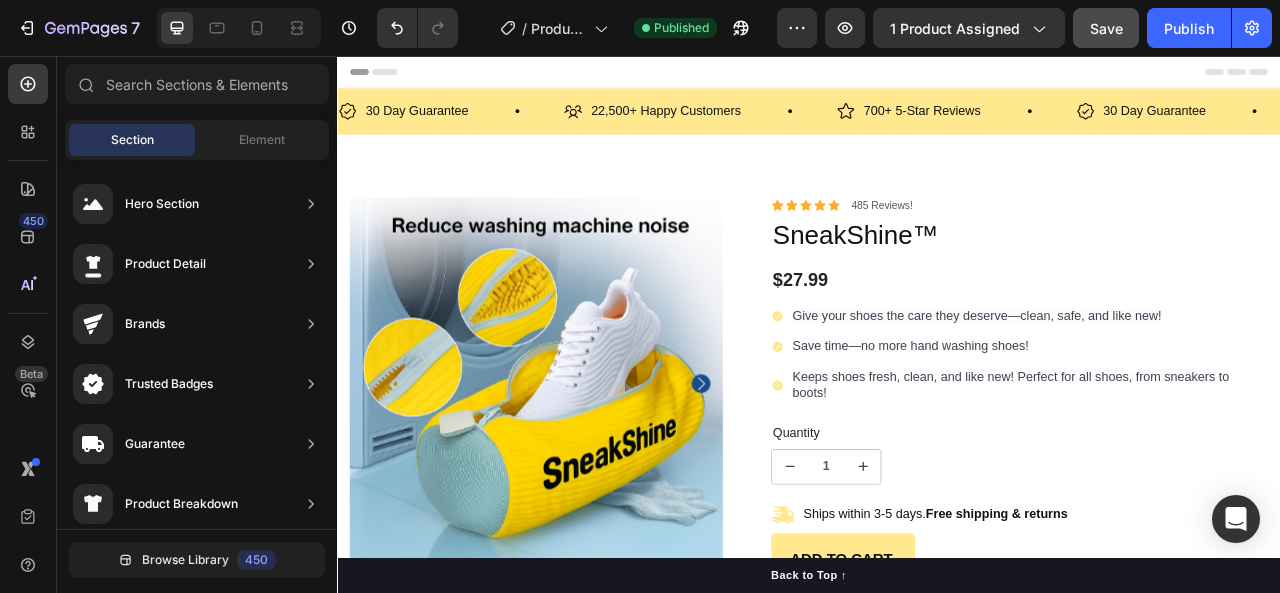 drag, startPoint x: 1527, startPoint y: 90, endPoint x: 1616, endPoint y: 108, distance: 90.80198 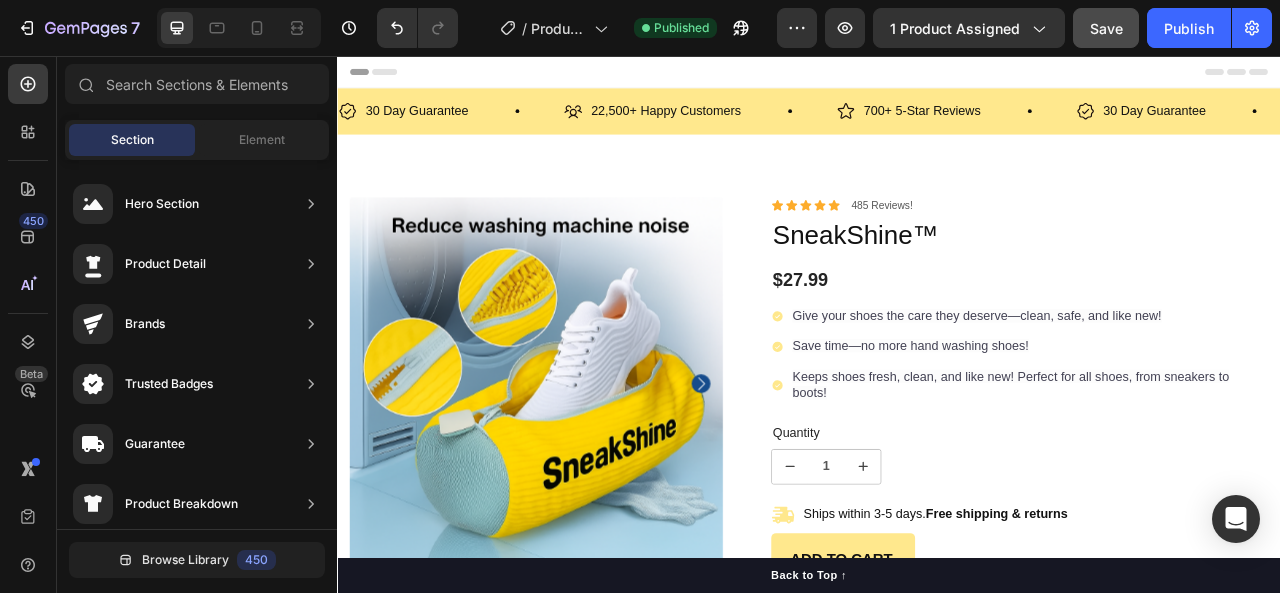 click 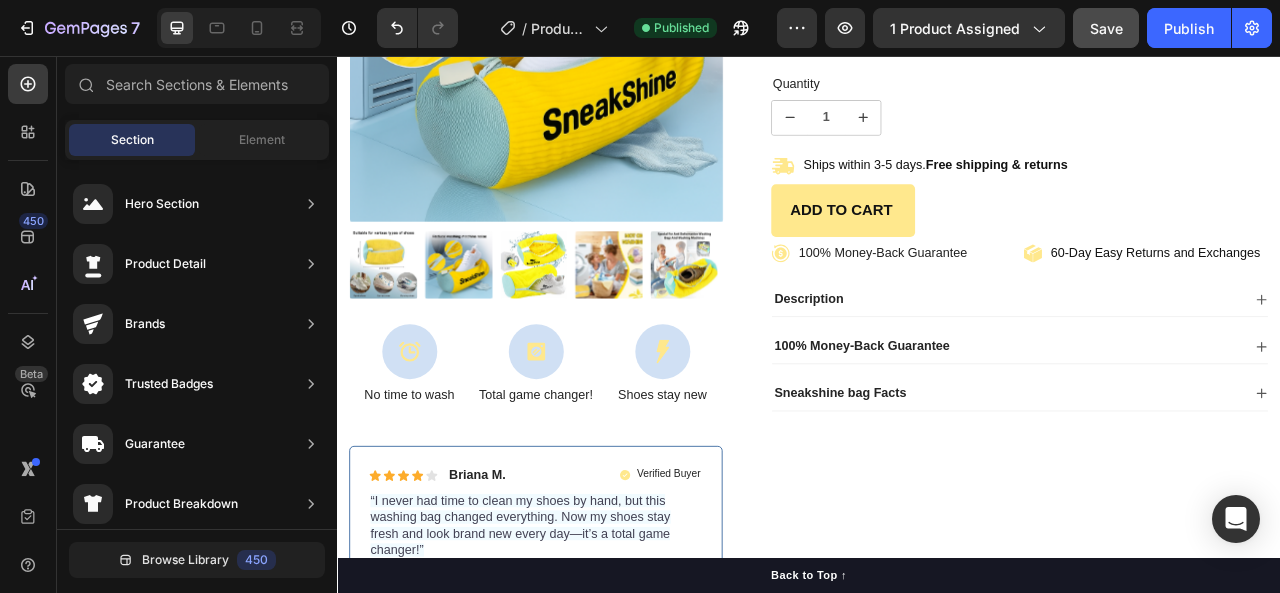 scroll, scrollTop: 454, scrollLeft: 0, axis: vertical 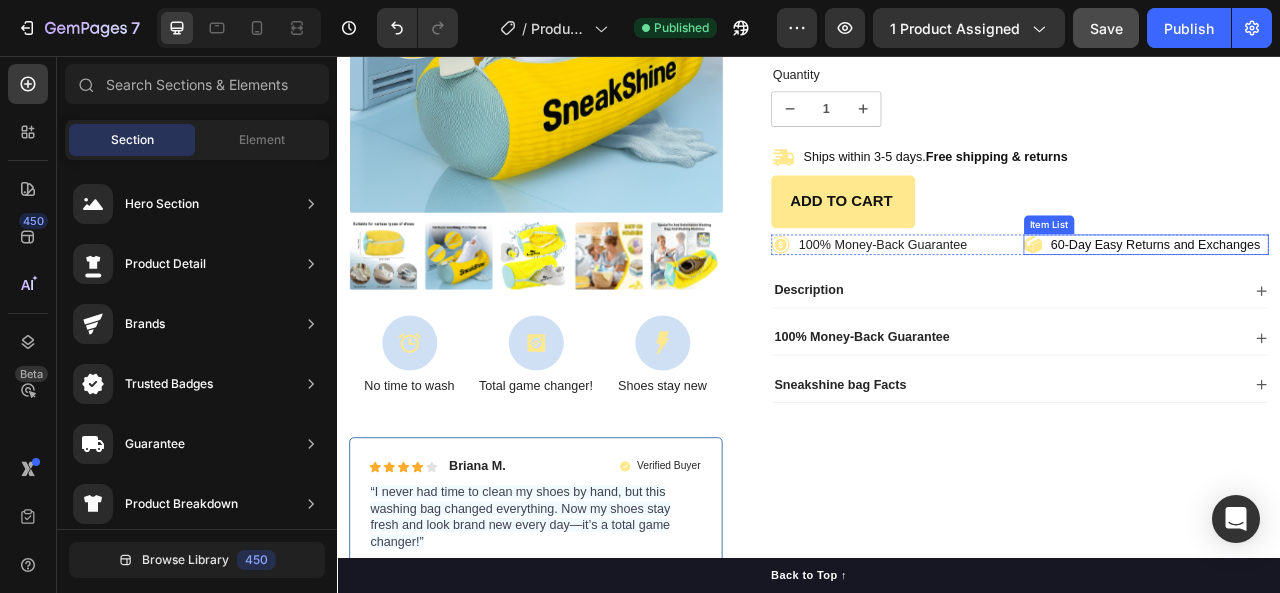 click on "60-Day Easy Returns and Exchanges" at bounding box center (1378, 296) 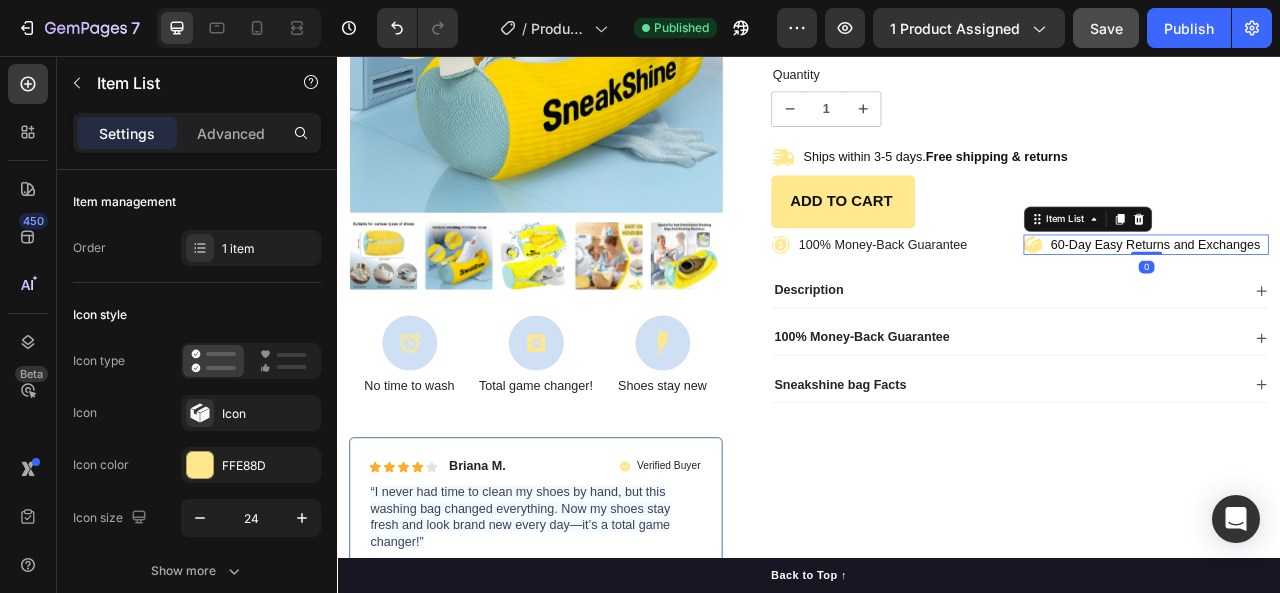 click on "60-Day Easy Returns and Exchanges" at bounding box center [1378, 296] 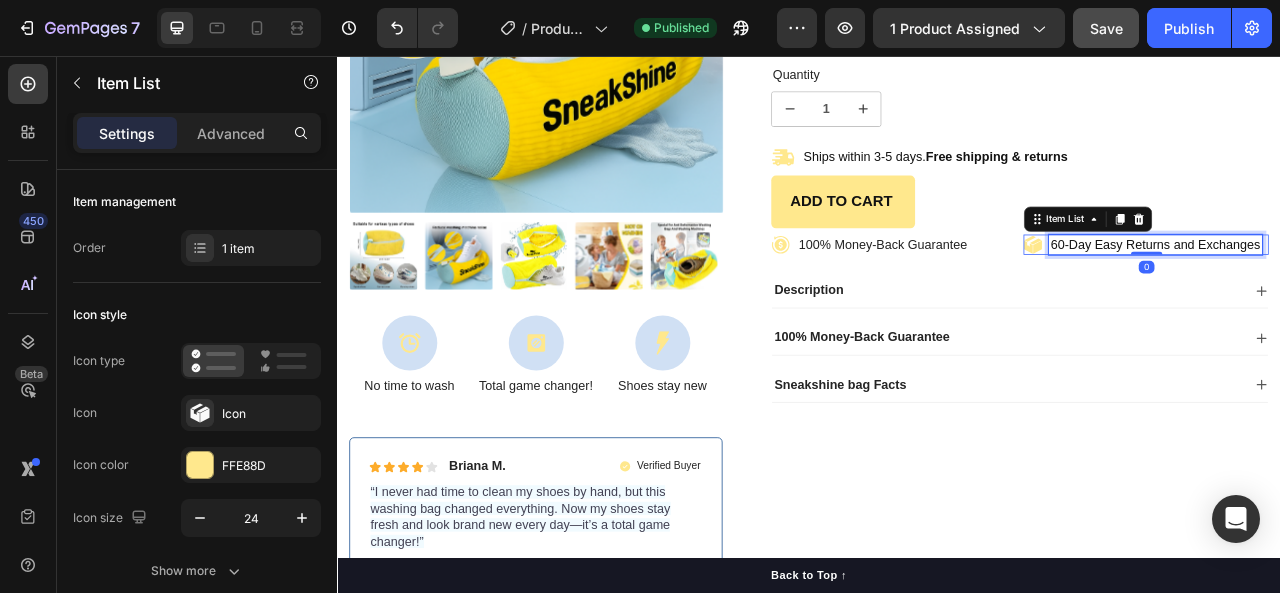 click on "60-Day Easy Returns and Exchanges" at bounding box center [1378, 296] 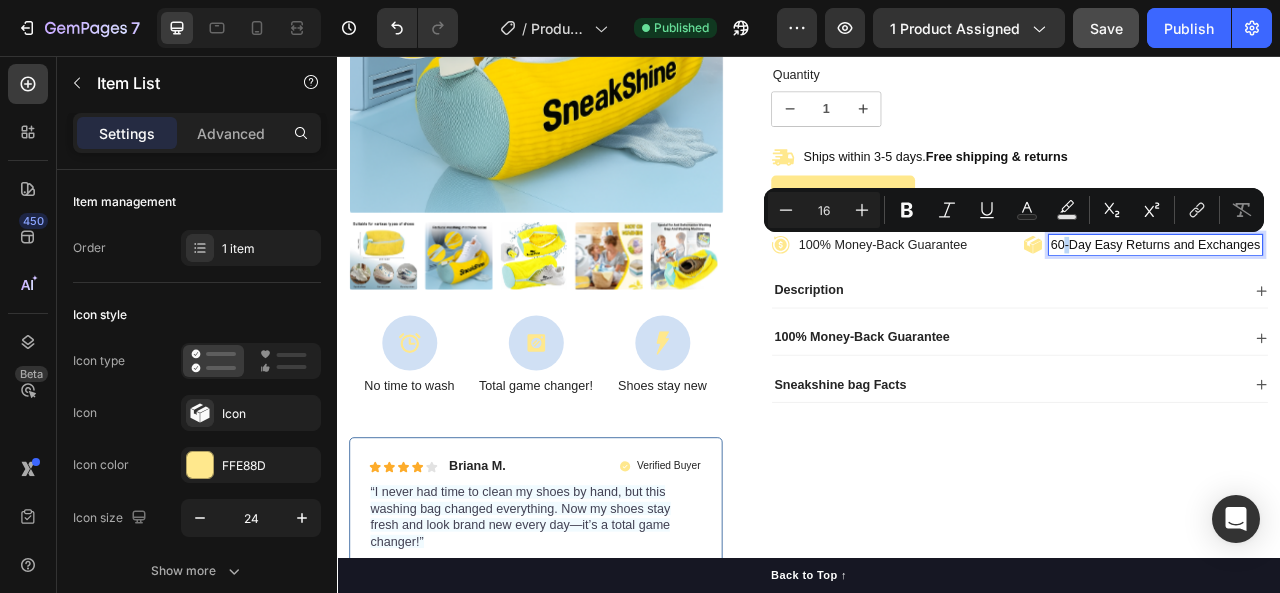click on "60-Day Easy Returns and Exchanges" at bounding box center [1378, 296] 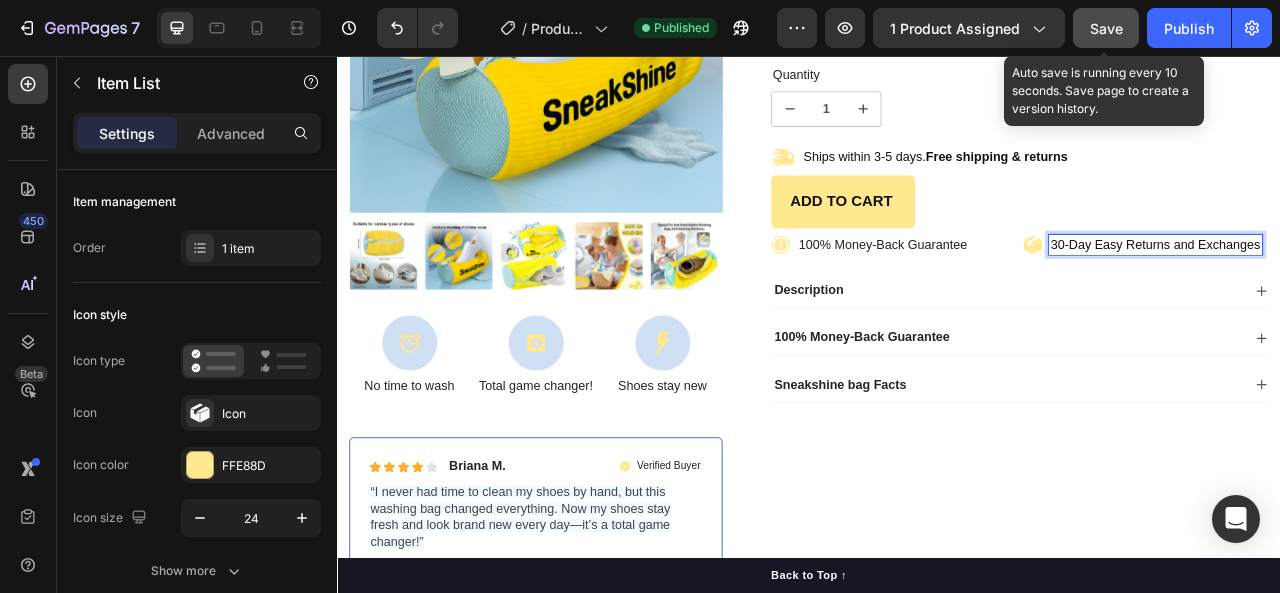 click on "Save" at bounding box center [1106, 28] 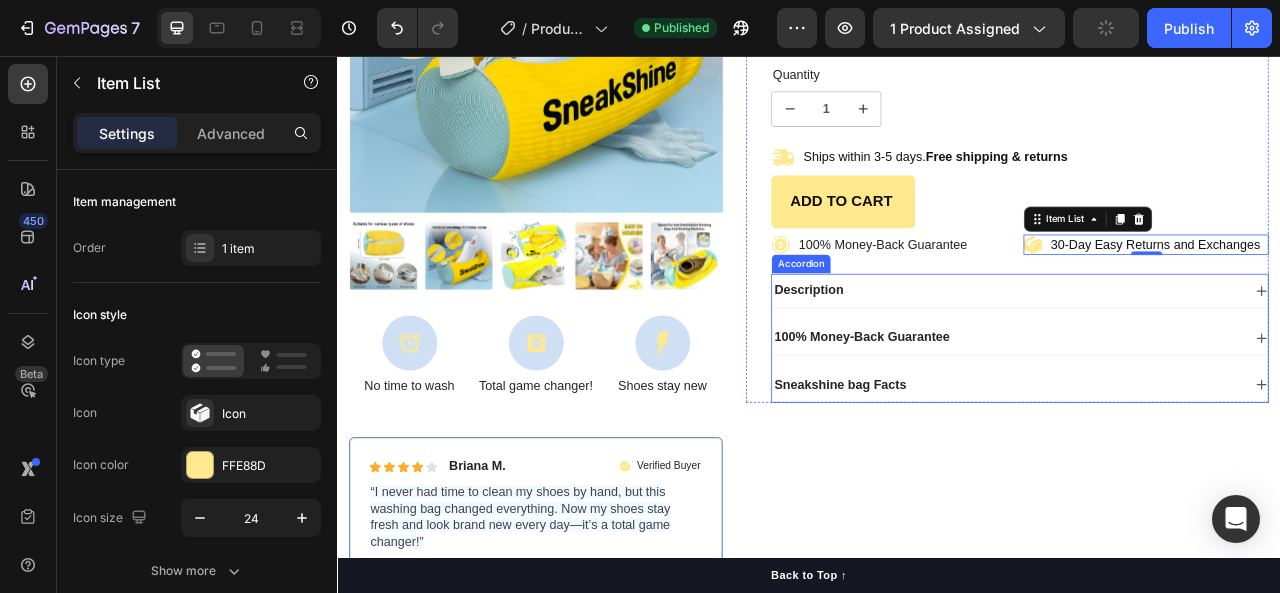 click on "100% Money-Back Guarantee" at bounding box center [1189, 414] 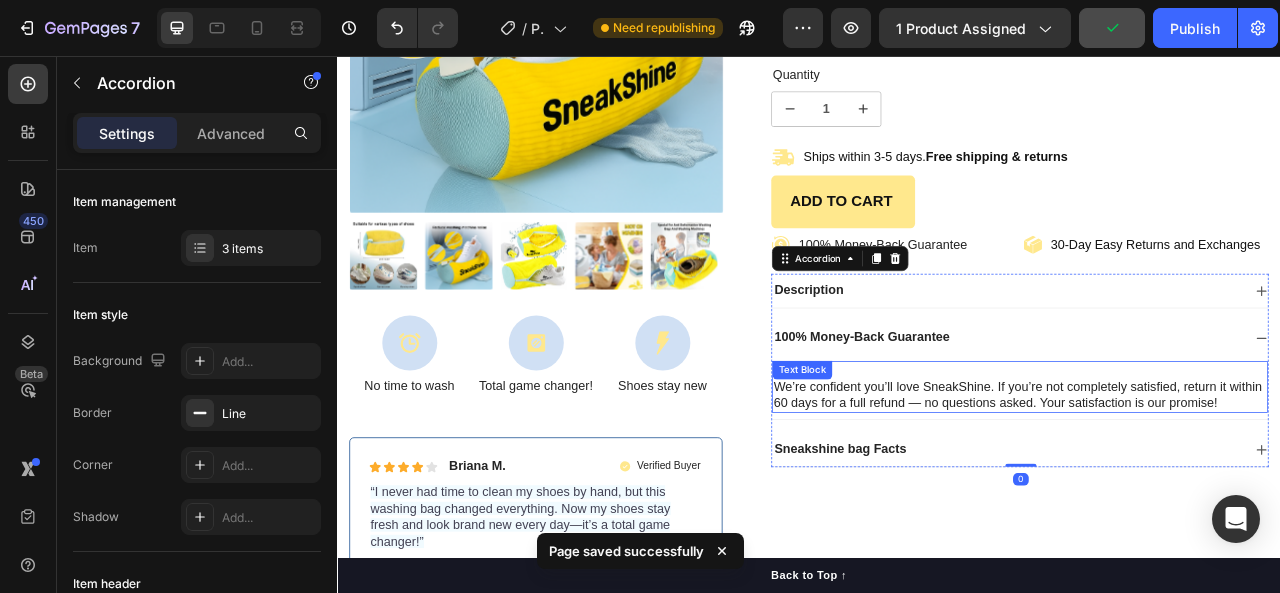 click on "We’re confident you’ll love SneakShine. If you’re not completely satisfied, return it within 60 days for a full refund — no questions asked. Your satisfaction is our promise!" at bounding box center [1205, 477] 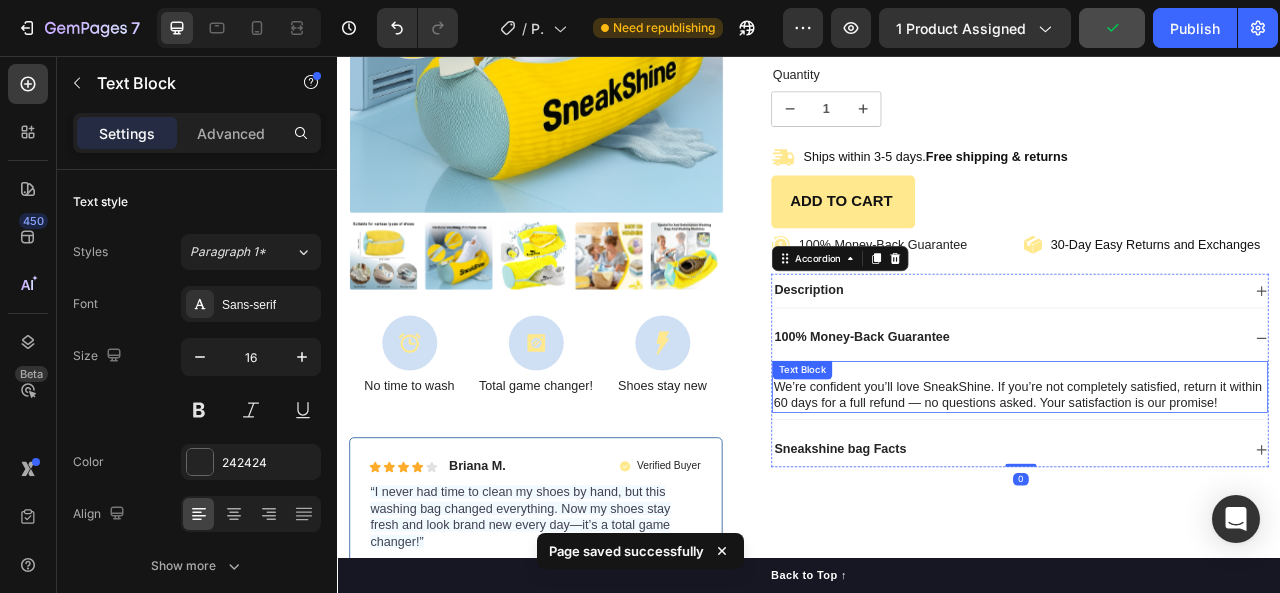 click on "We’re confident you’ll love SneakShine. If you’re not completely satisfied, return it within 60 days for a full refund — no questions asked. Your satisfaction is our promise!" at bounding box center [1205, 477] 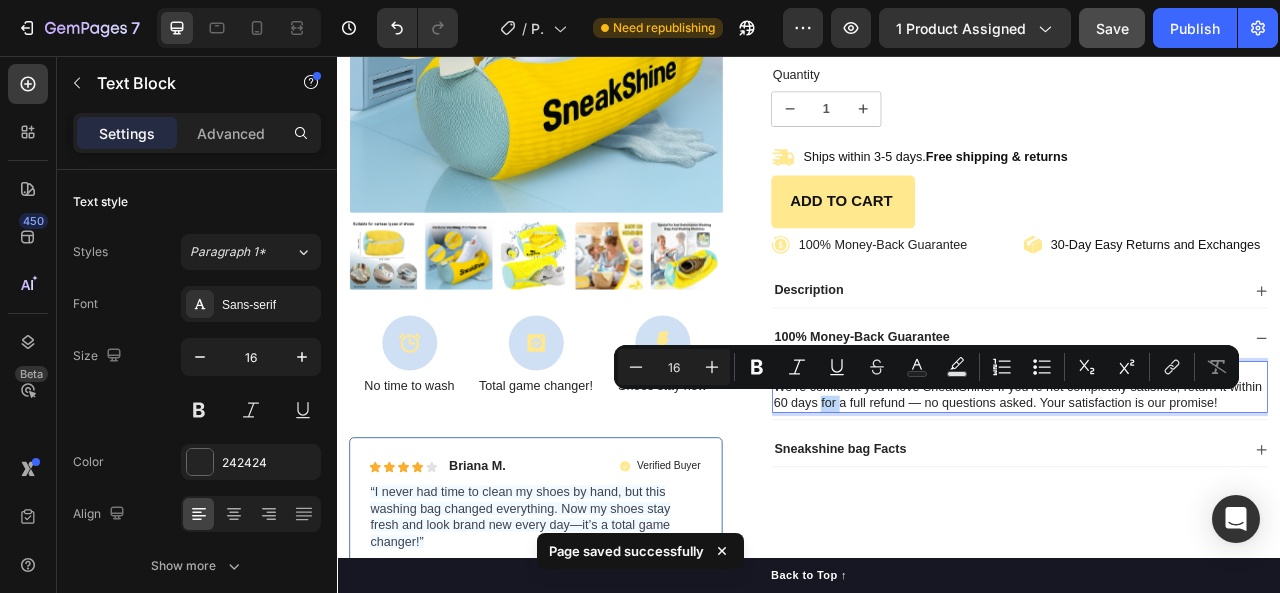 click on "We’re confident you’ll love SneakShine. If you’re not completely satisfied, return it within 60 days for a full refund — no questions asked. Your satisfaction is our promise!" at bounding box center [1205, 477] 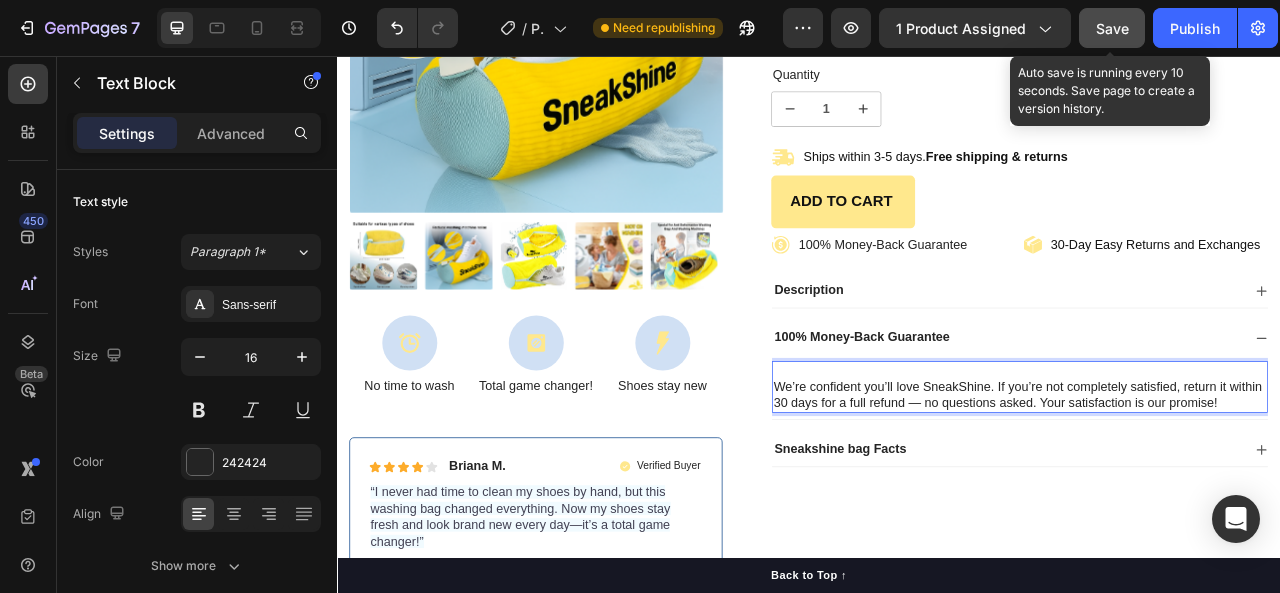 click on "Save" at bounding box center [1112, 28] 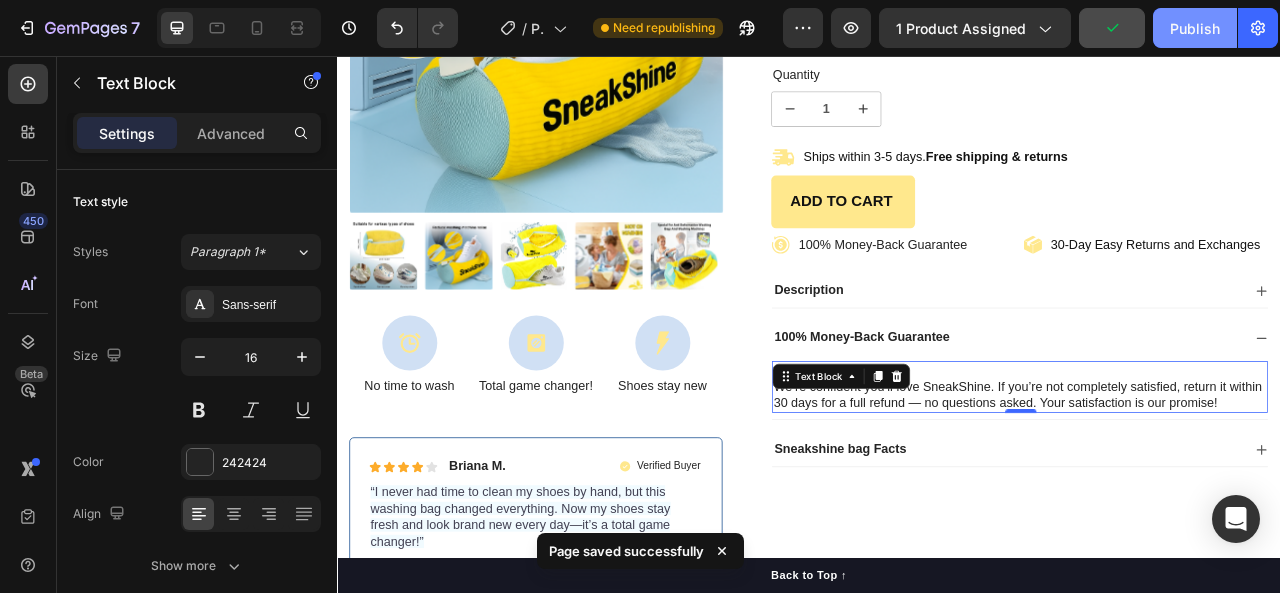 click on "Publish" at bounding box center (1195, 28) 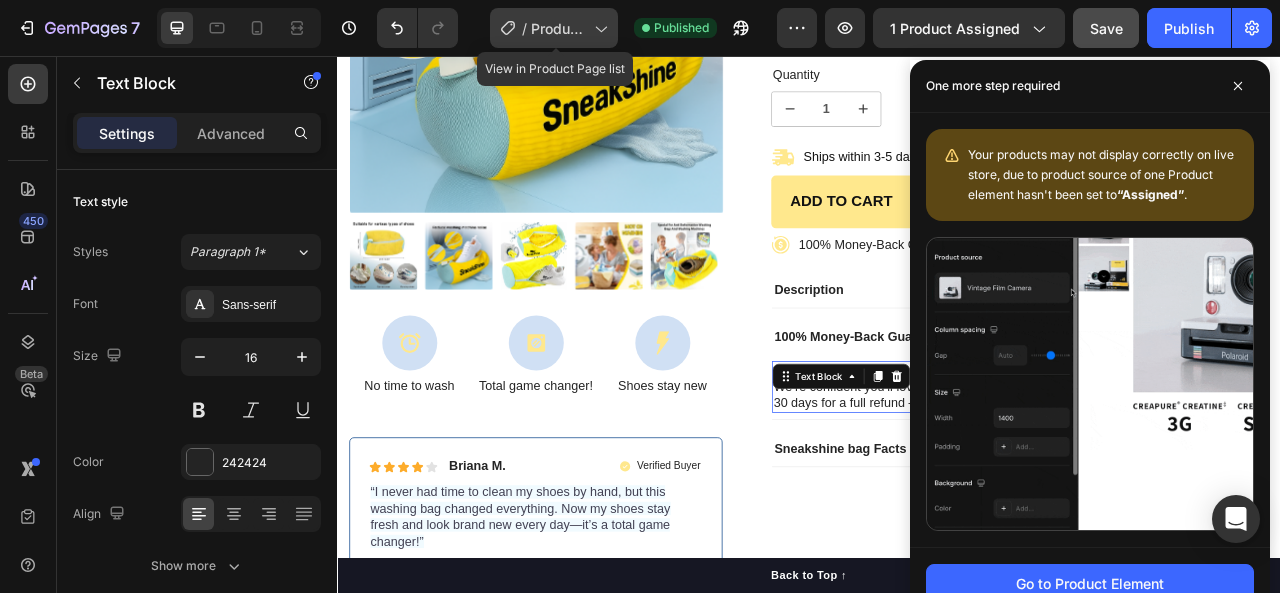 click 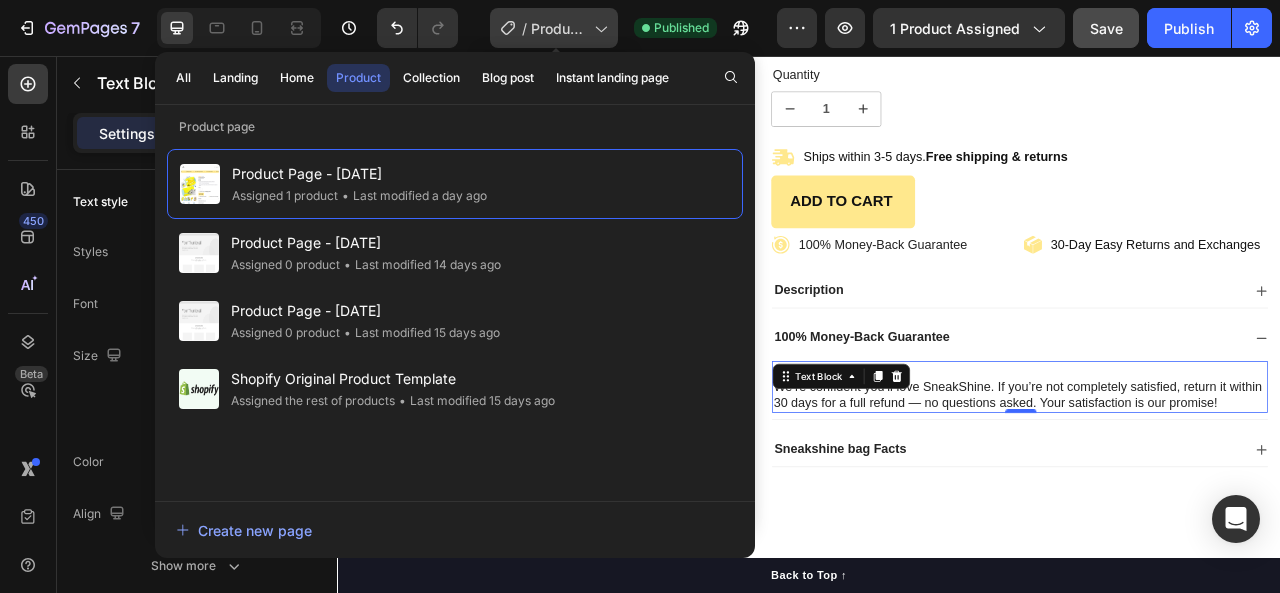 click on "/" at bounding box center (524, 28) 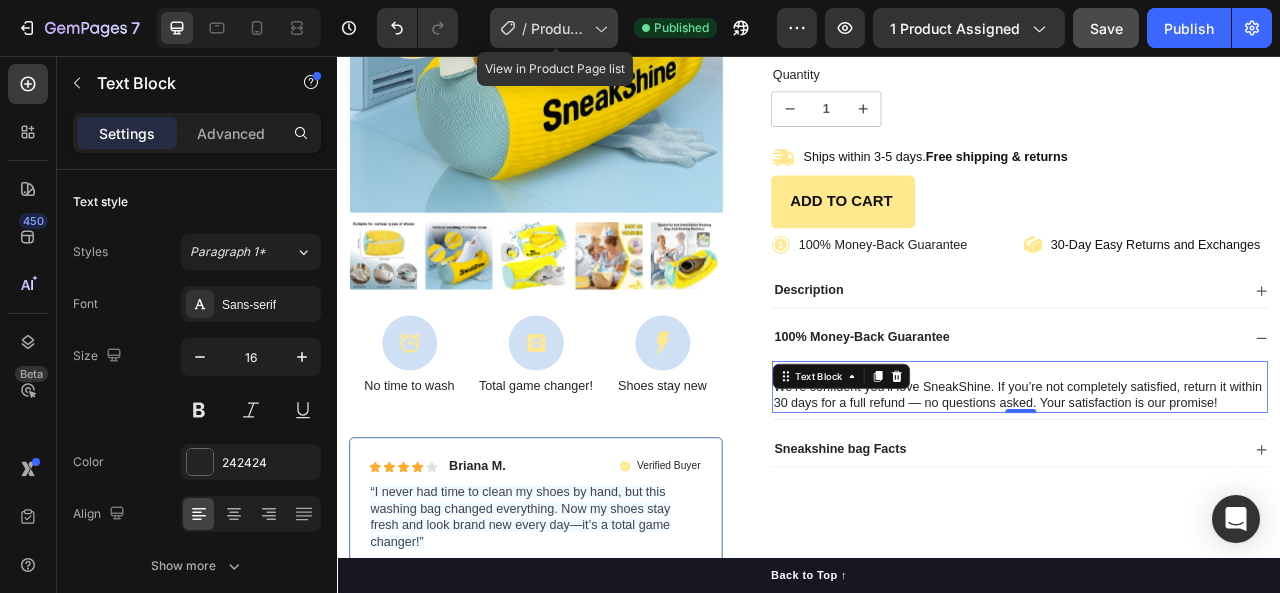 click on "/" at bounding box center [524, 28] 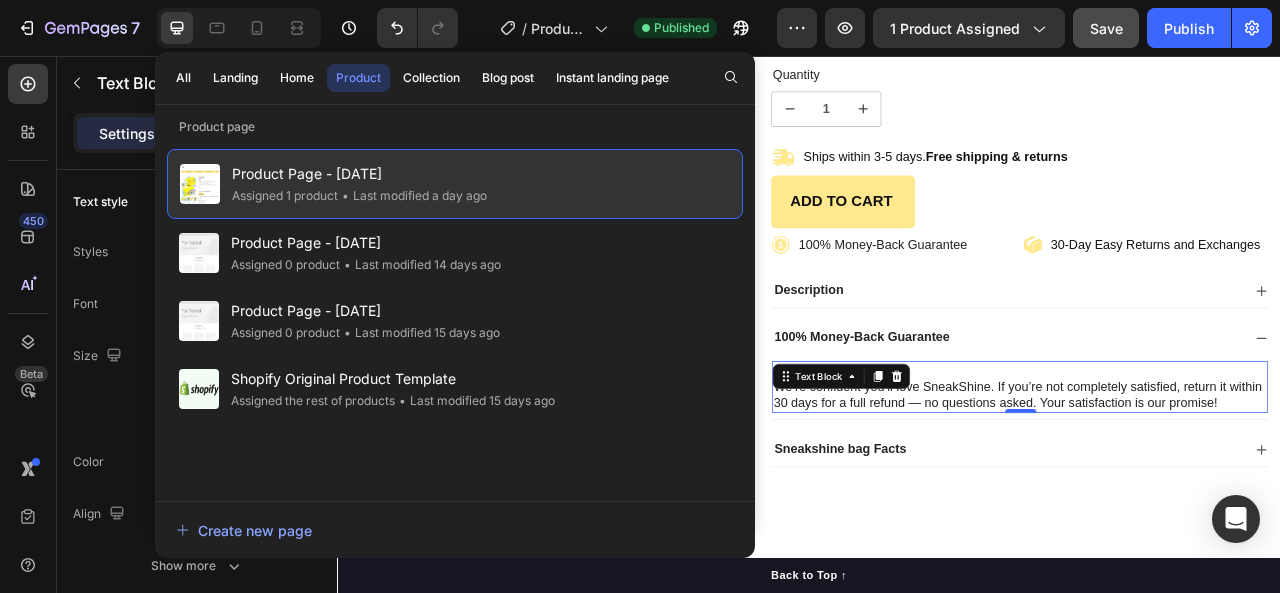 click on "Product Page - [DATE]" at bounding box center (359, 174) 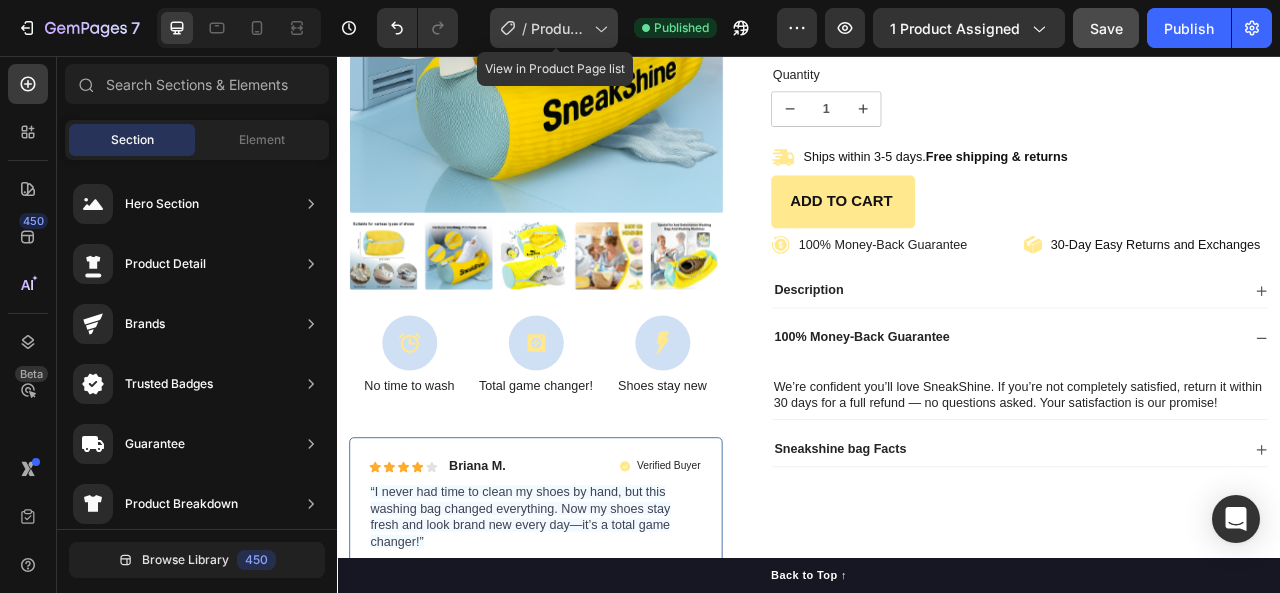 click on "Product Page - [DATE]" at bounding box center [558, 28] 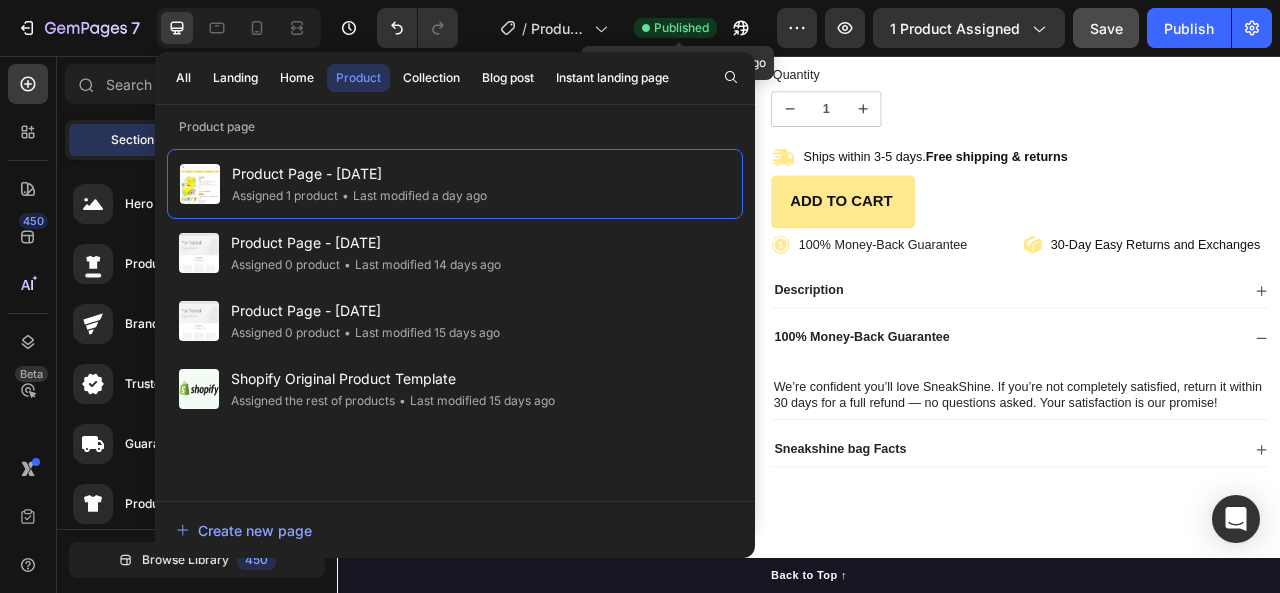 click on "Published" at bounding box center (681, 28) 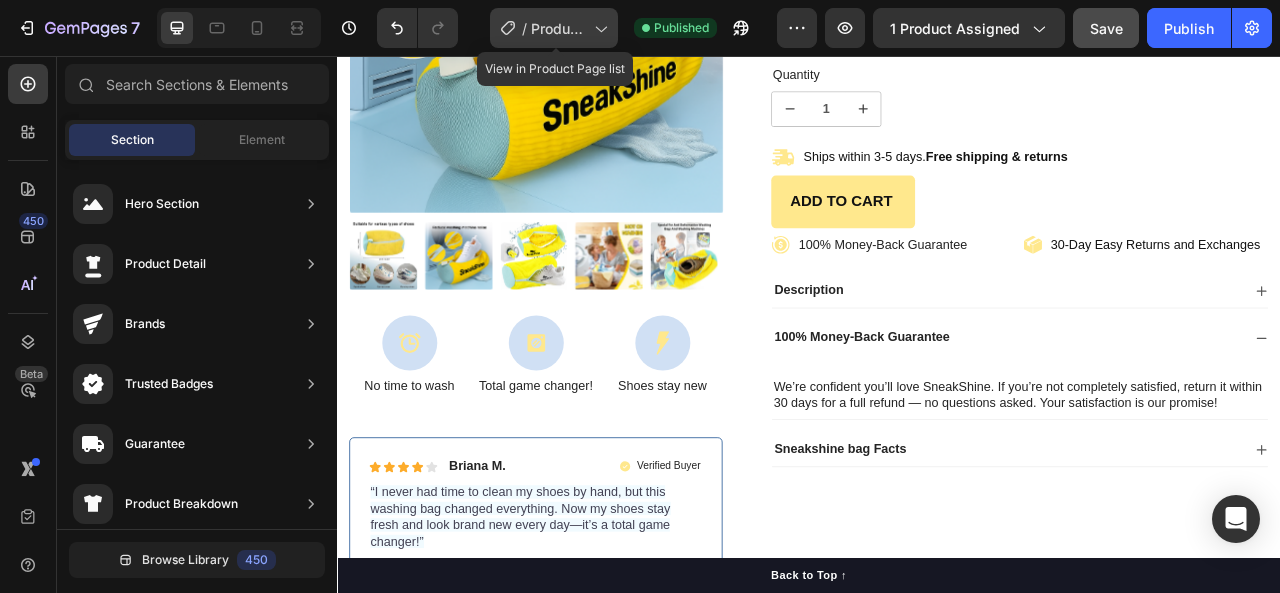click 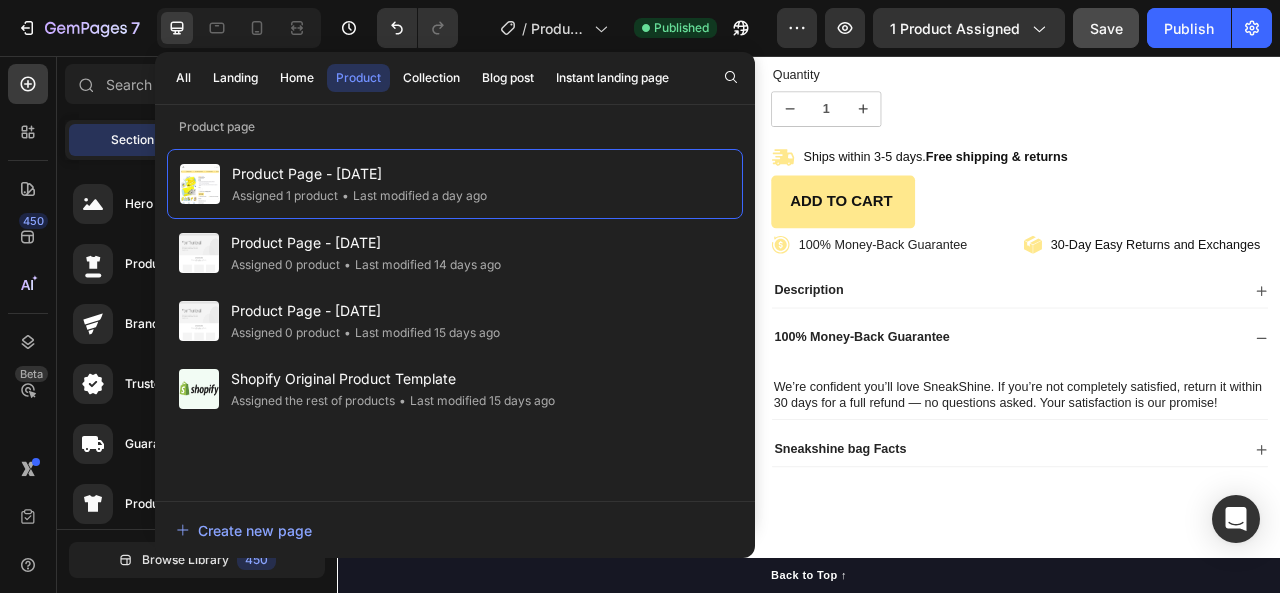 click on "Section" at bounding box center (132, 140) 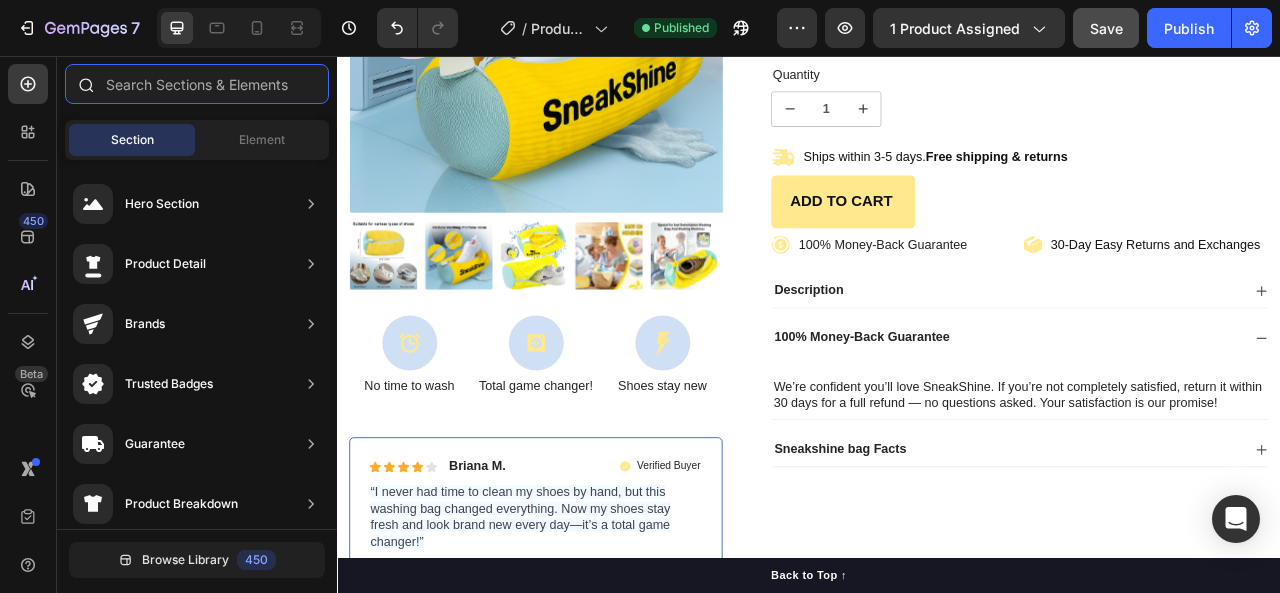 click at bounding box center [197, 84] 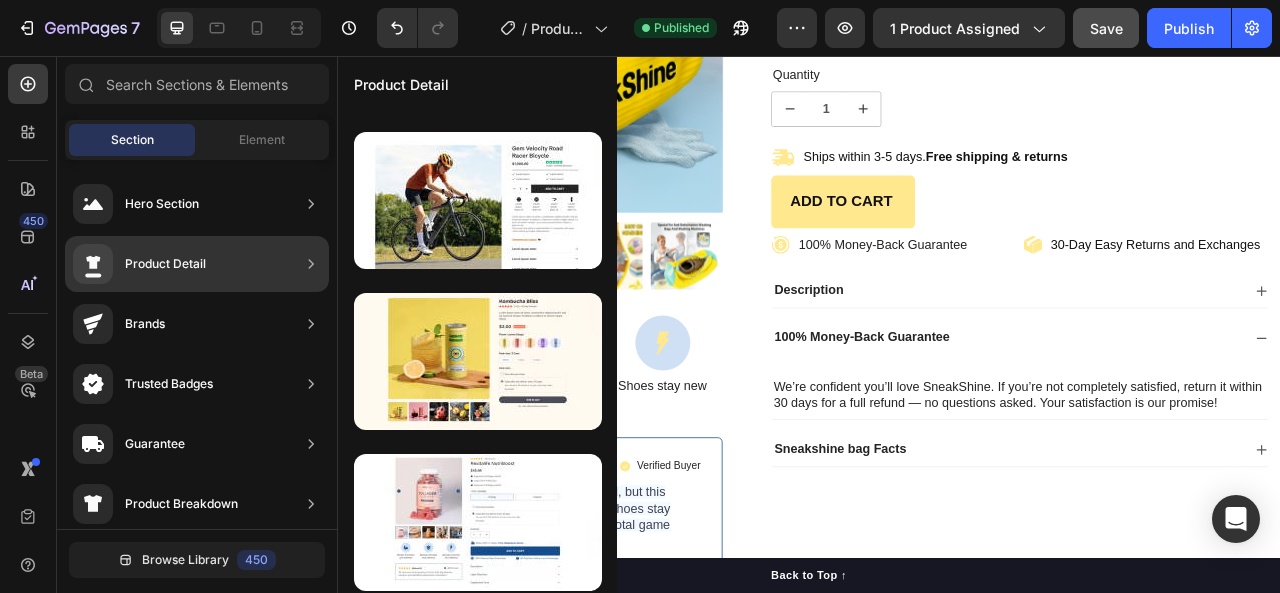 click on "Product Detail" 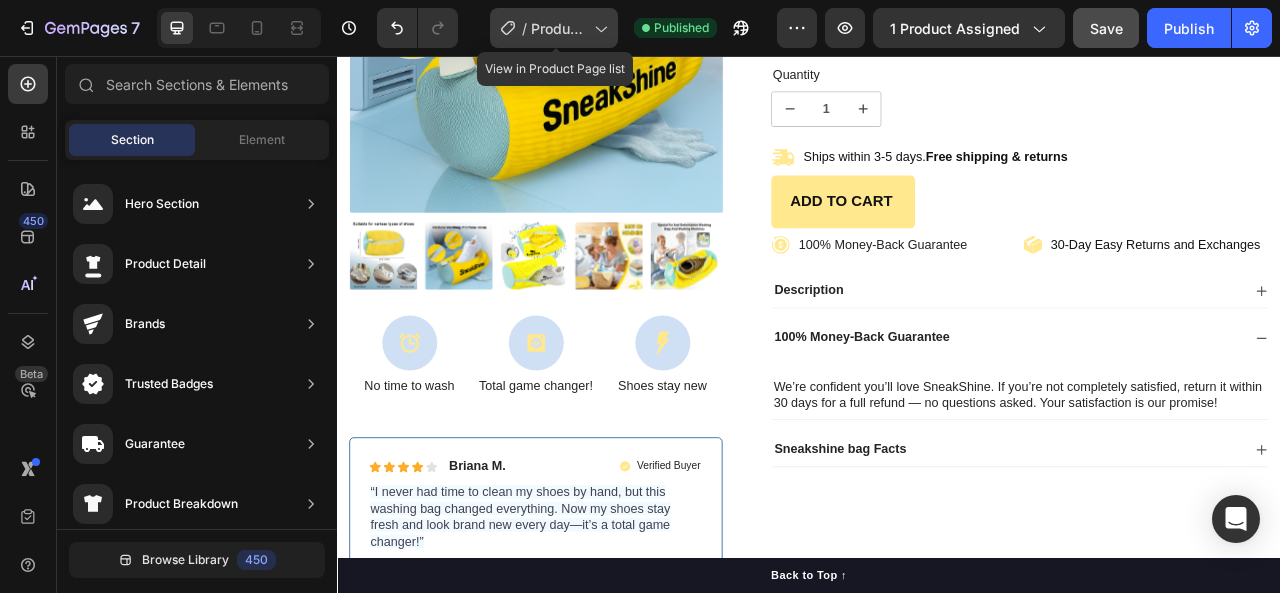 click on "Product Page - [DATE]" at bounding box center (558, 28) 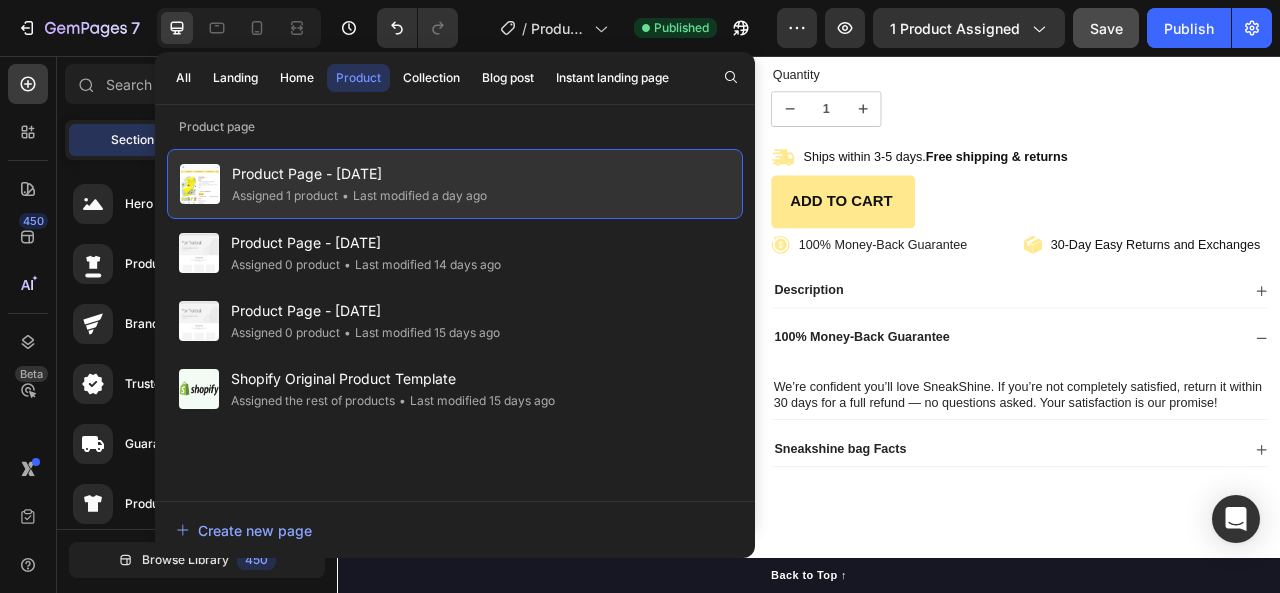 click on "Assigned 1 product" 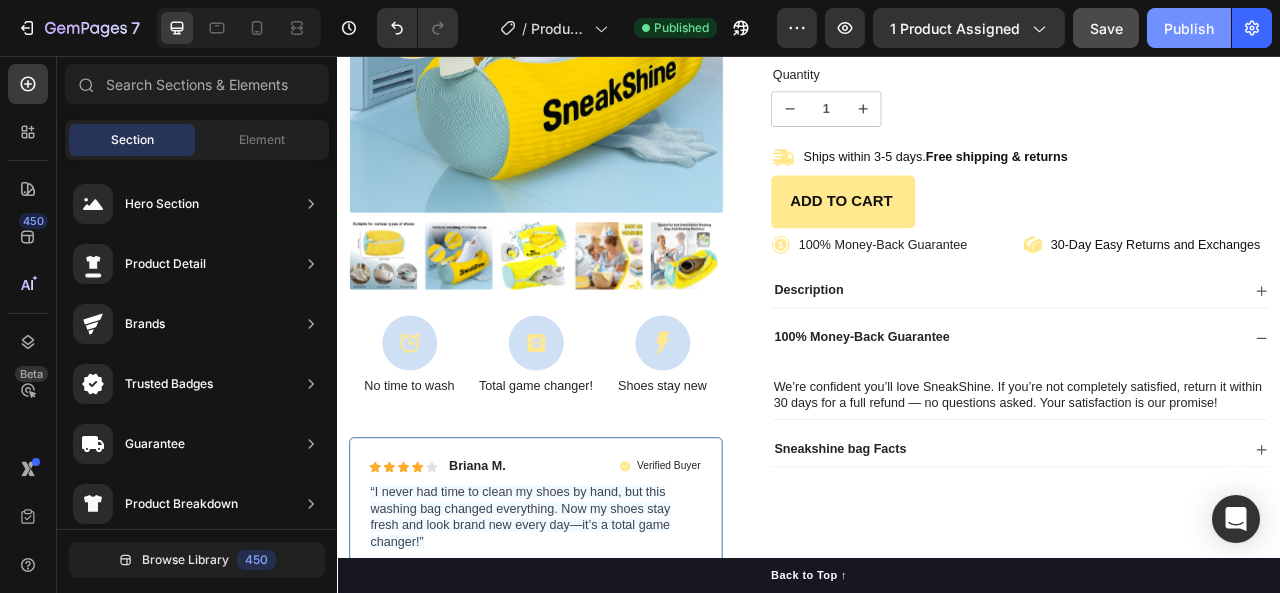 click on "Publish" at bounding box center (1189, 28) 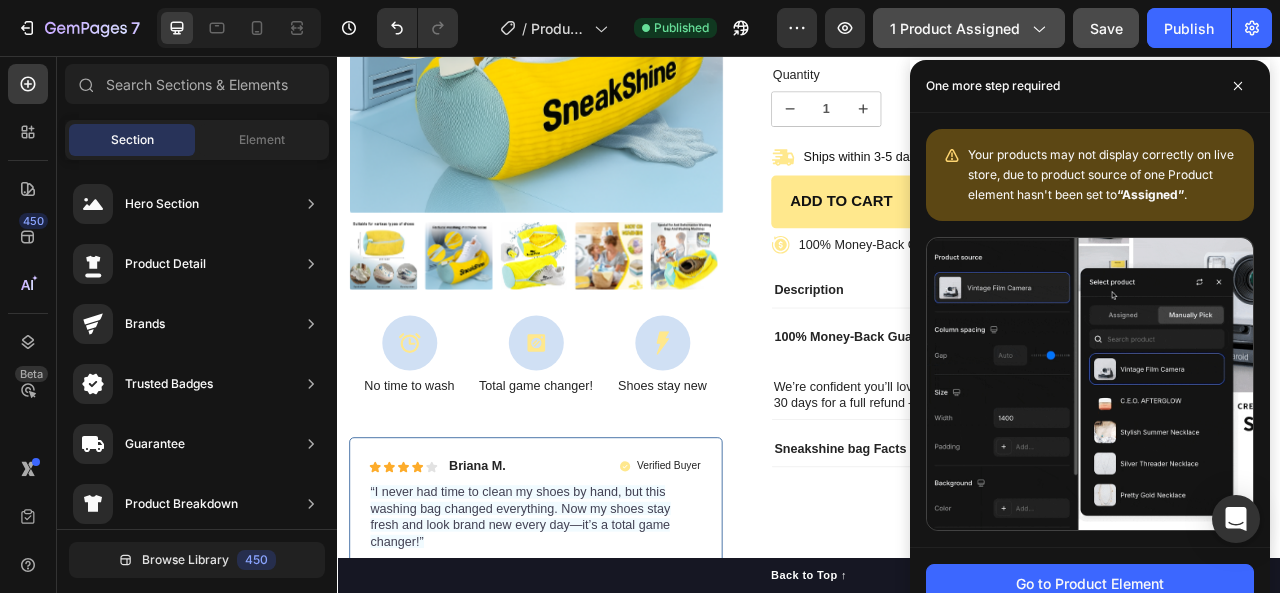 click on "1 product assigned" 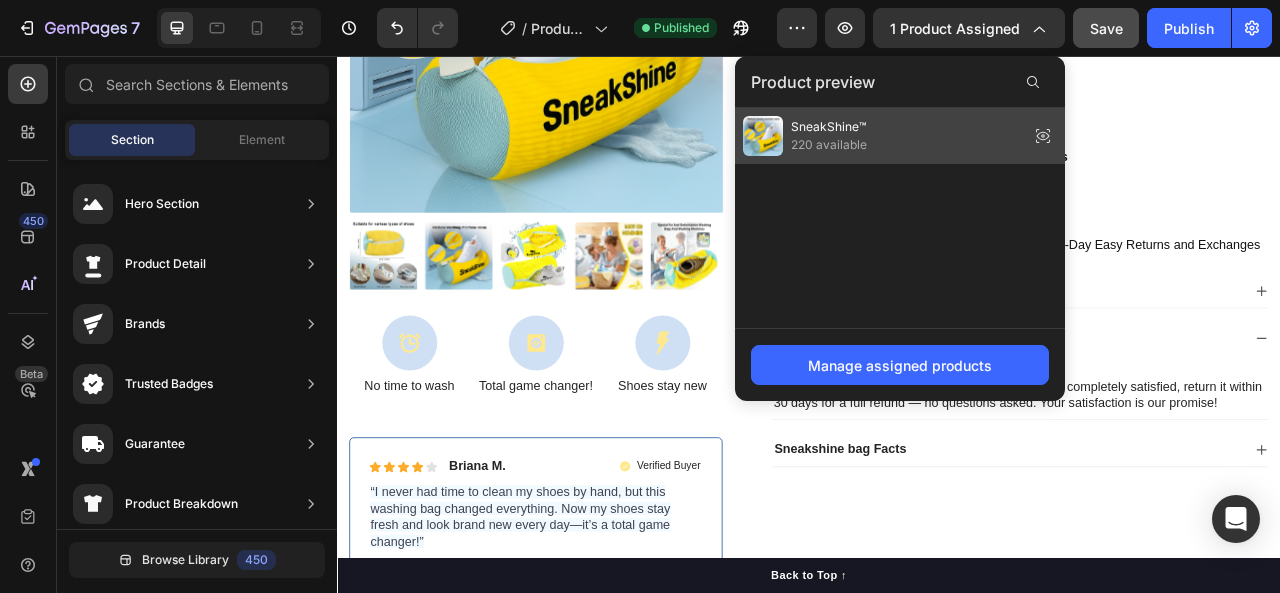 click on "SneakShine™ 220 available" 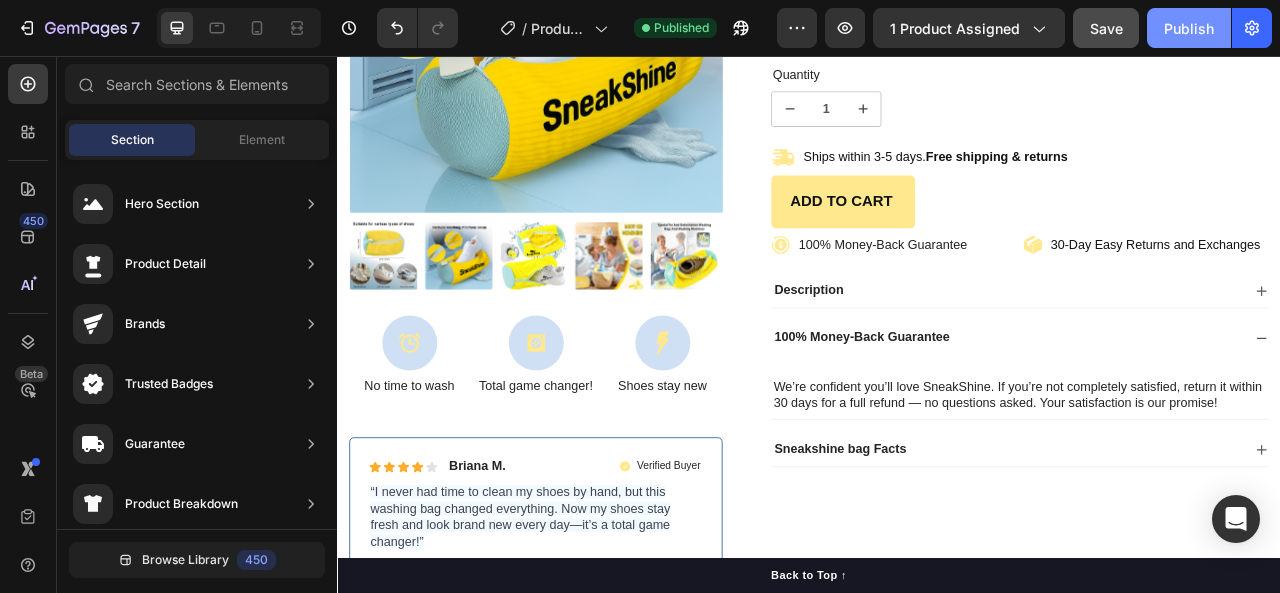 click on "Publish" at bounding box center (1189, 28) 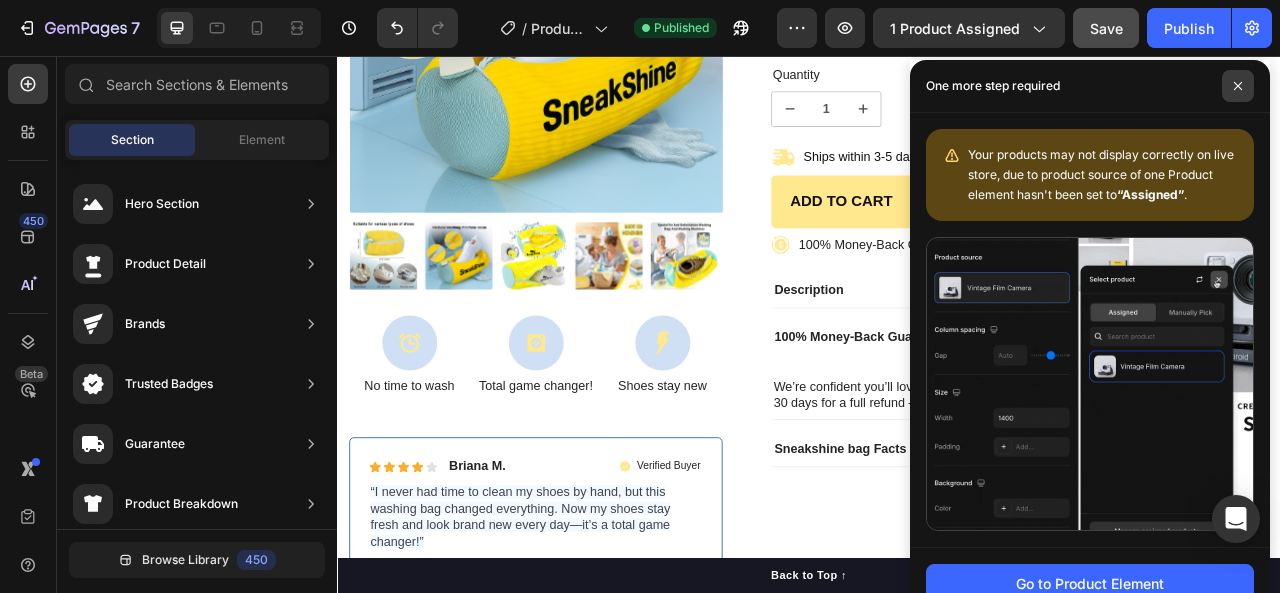click at bounding box center [1238, 86] 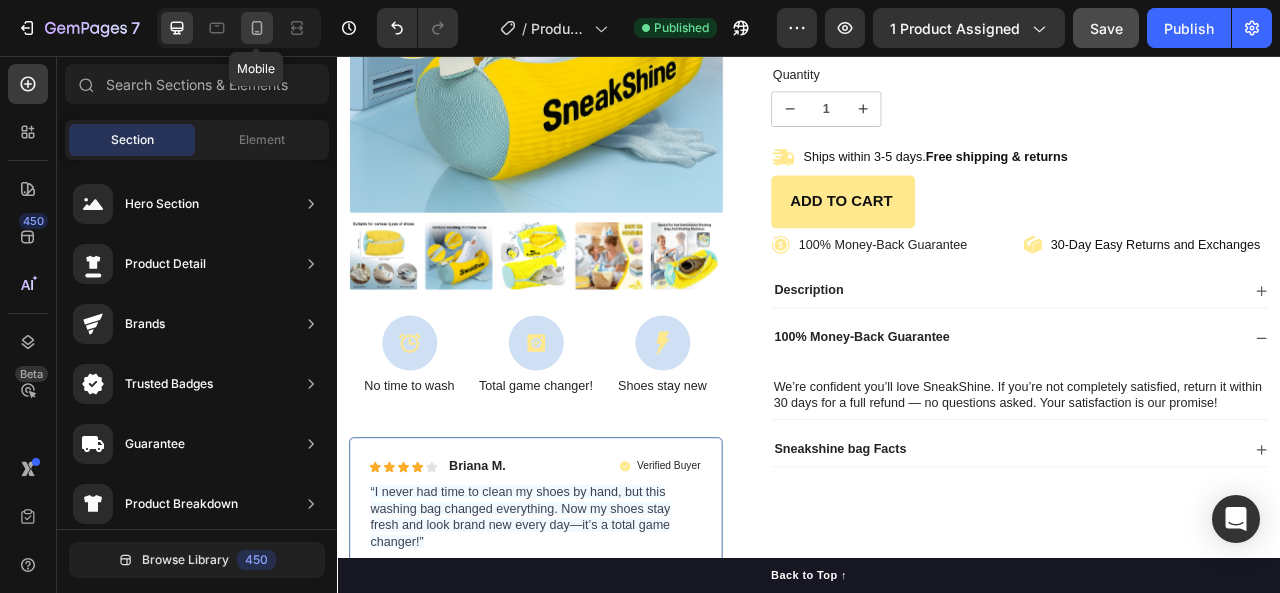 click 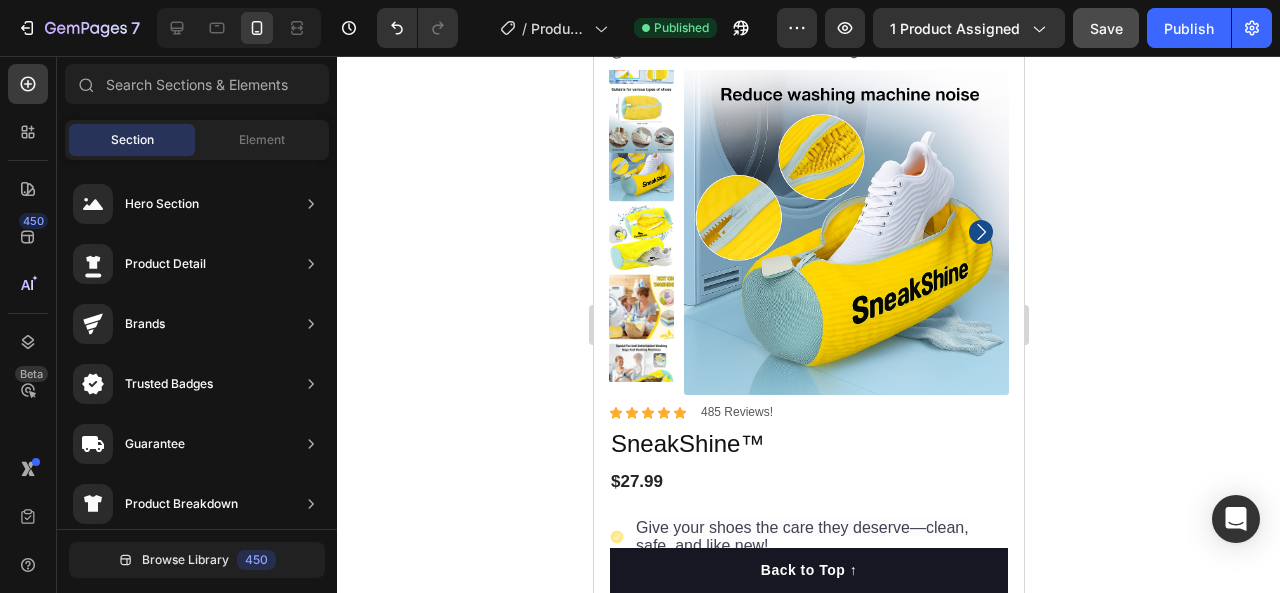 scroll, scrollTop: 0, scrollLeft: 0, axis: both 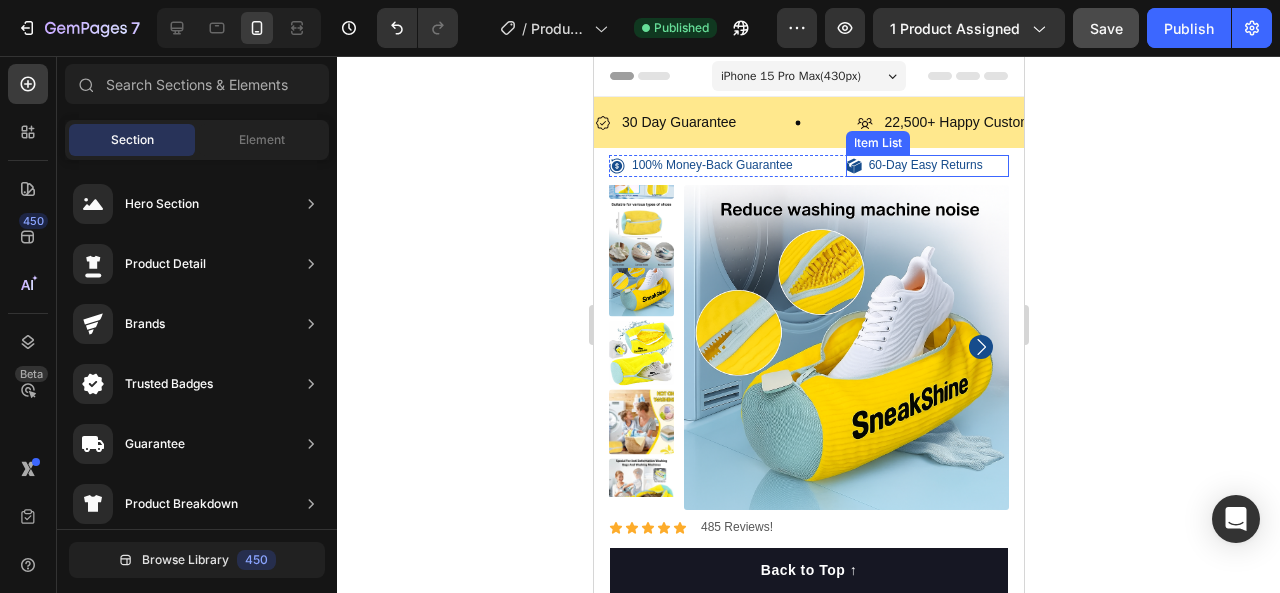 click on "60-Day Easy Returns" at bounding box center (925, 166) 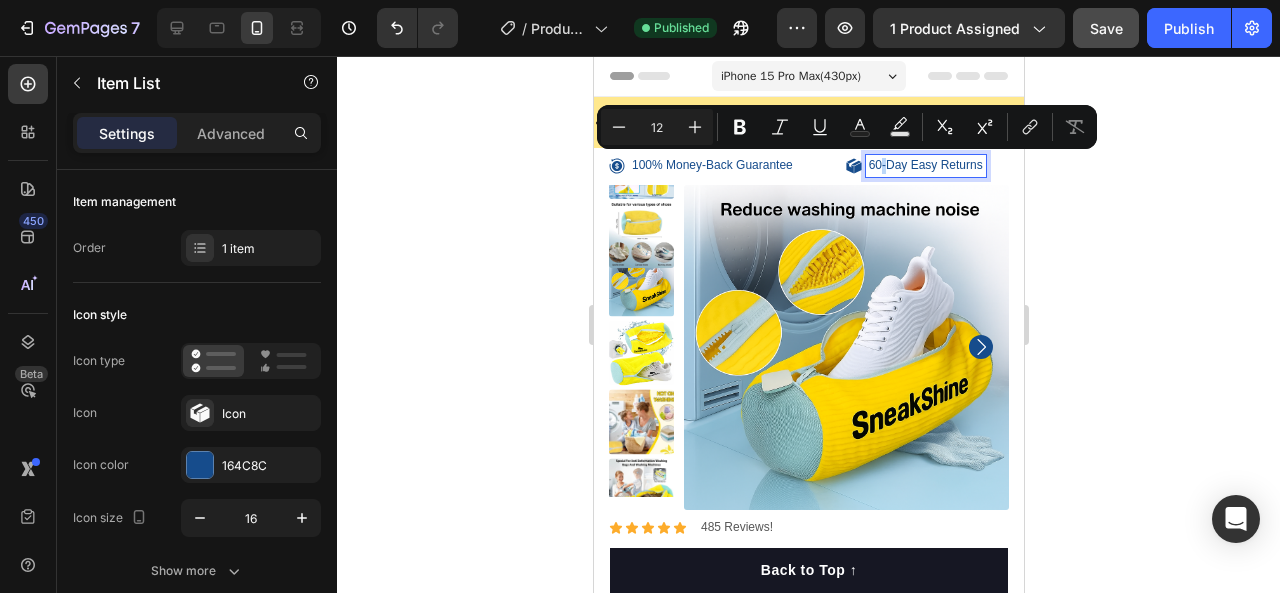 click on "60-Day Easy Returns" at bounding box center (925, 166) 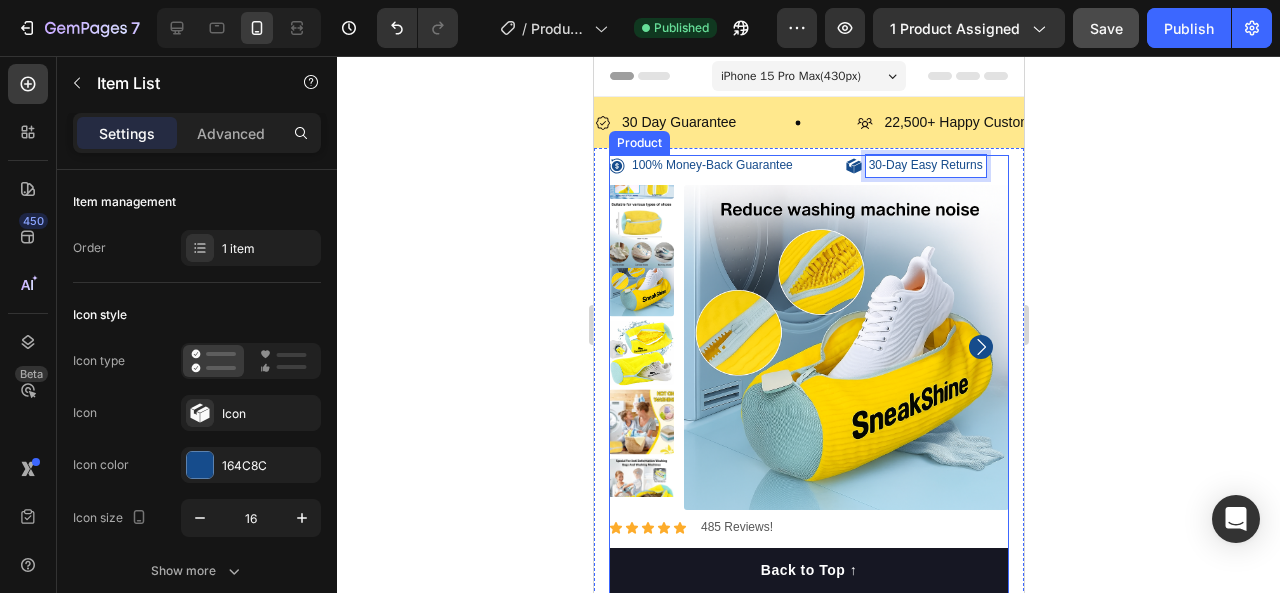 click on "30-Day Easy Returns Item List 0 Row Product Images Icon No time to wash Text Block Icon Total game changer! Text Block Icon Shoes stay new Text Block Row Icon Icon Icon Icon Icon List [NAME] Text Block Row Verified Buyer Item List Row “I never had time to clean my shoes by hand, but this washing bag changed everything. Now my shoes stay fresh and look brand new every day—it’s a total game changer!” Text Block Row" at bounding box center [808, 336] 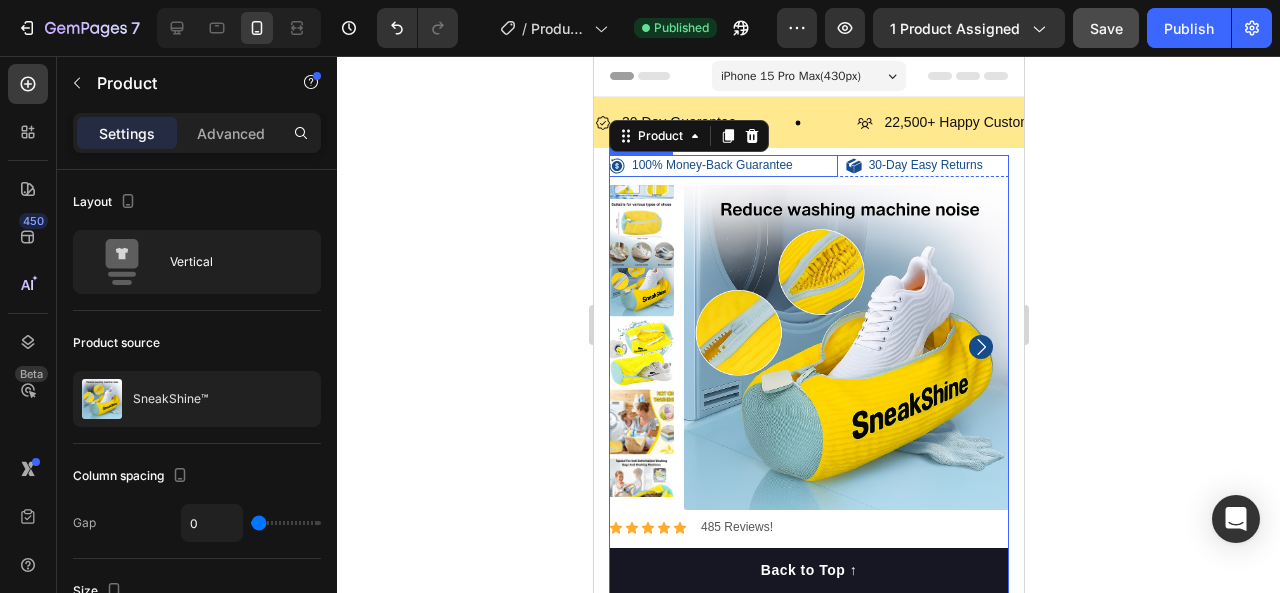 click on "100% Money-Back Guarantee" at bounding box center (722, 166) 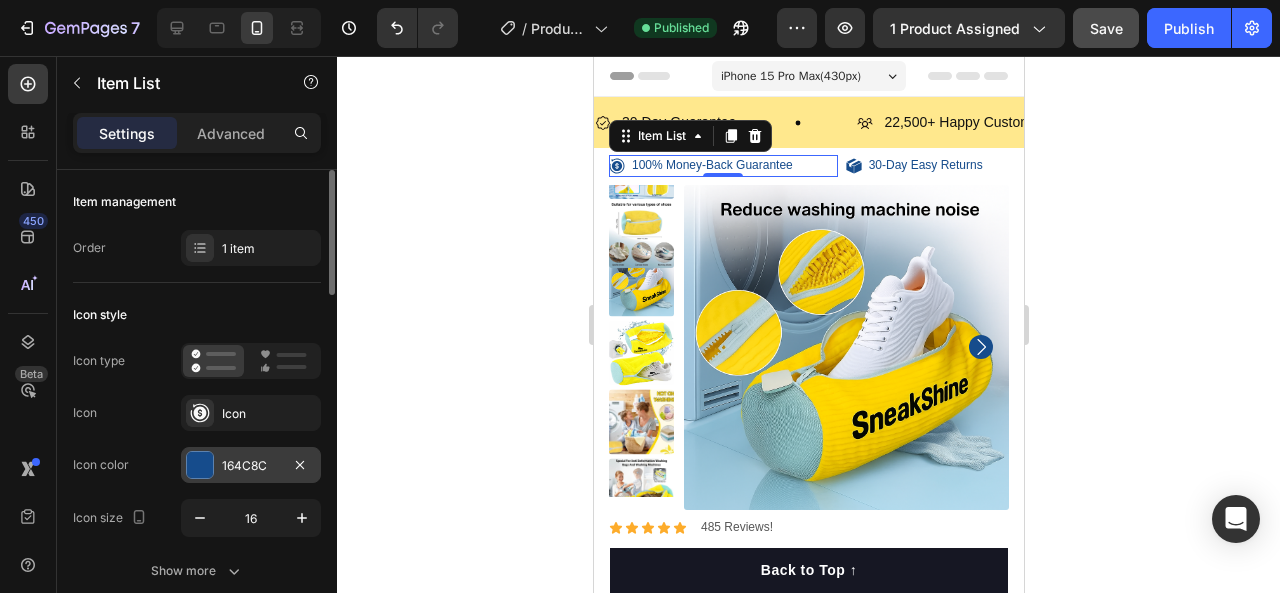 click at bounding box center [200, 465] 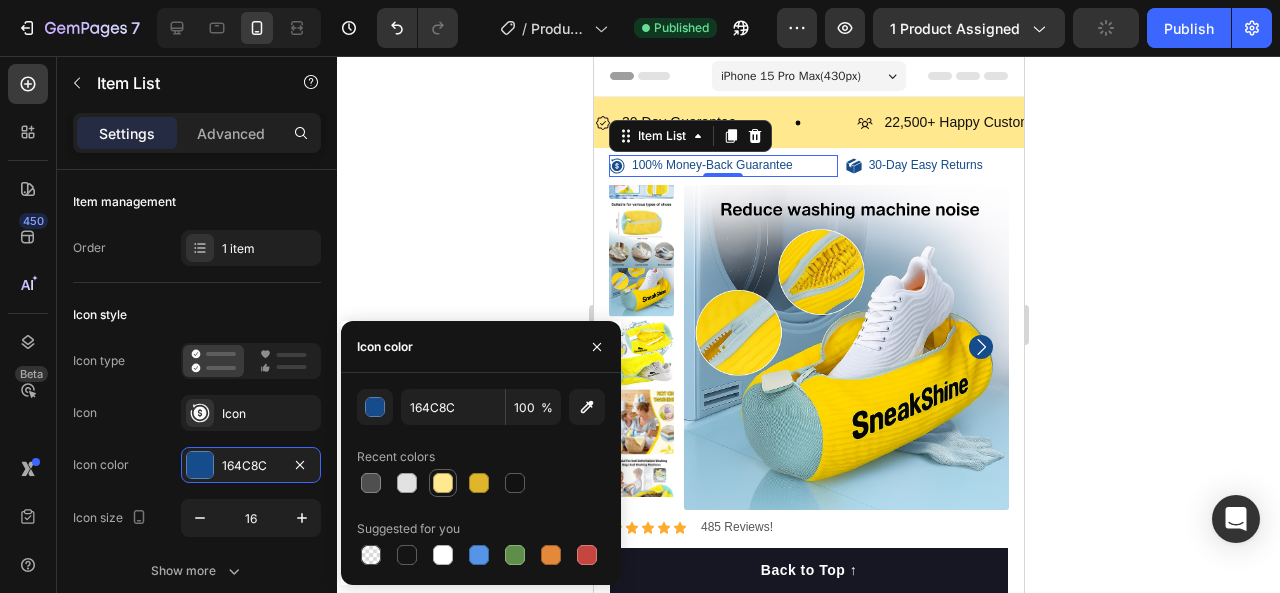 click at bounding box center (443, 483) 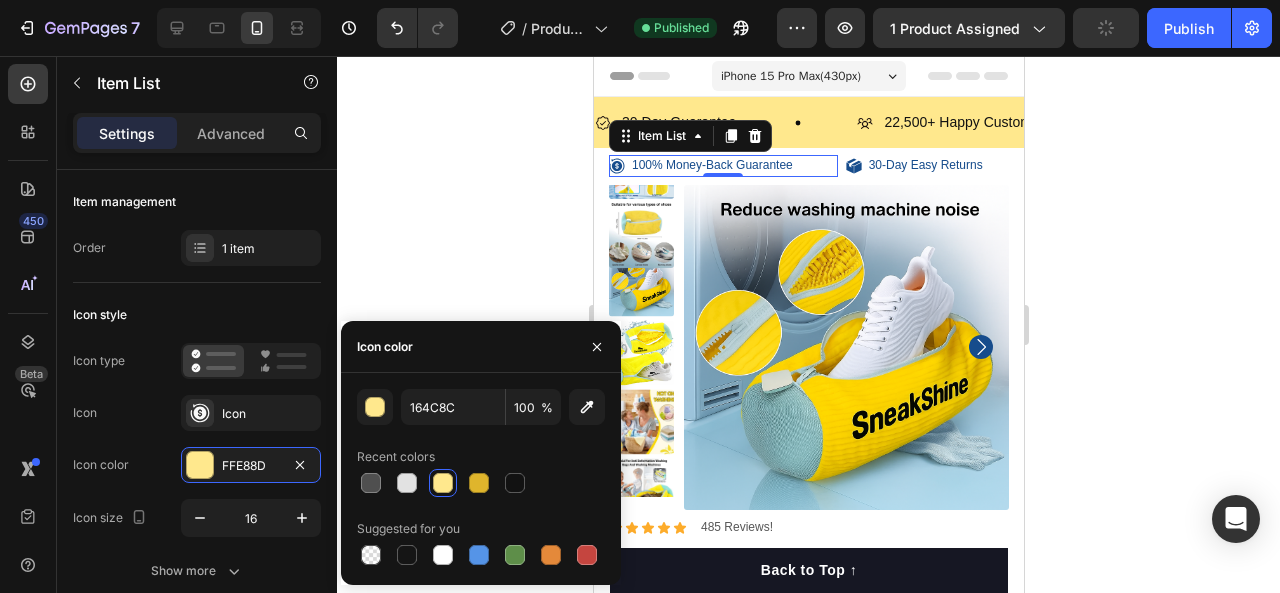 type on "FFE88D" 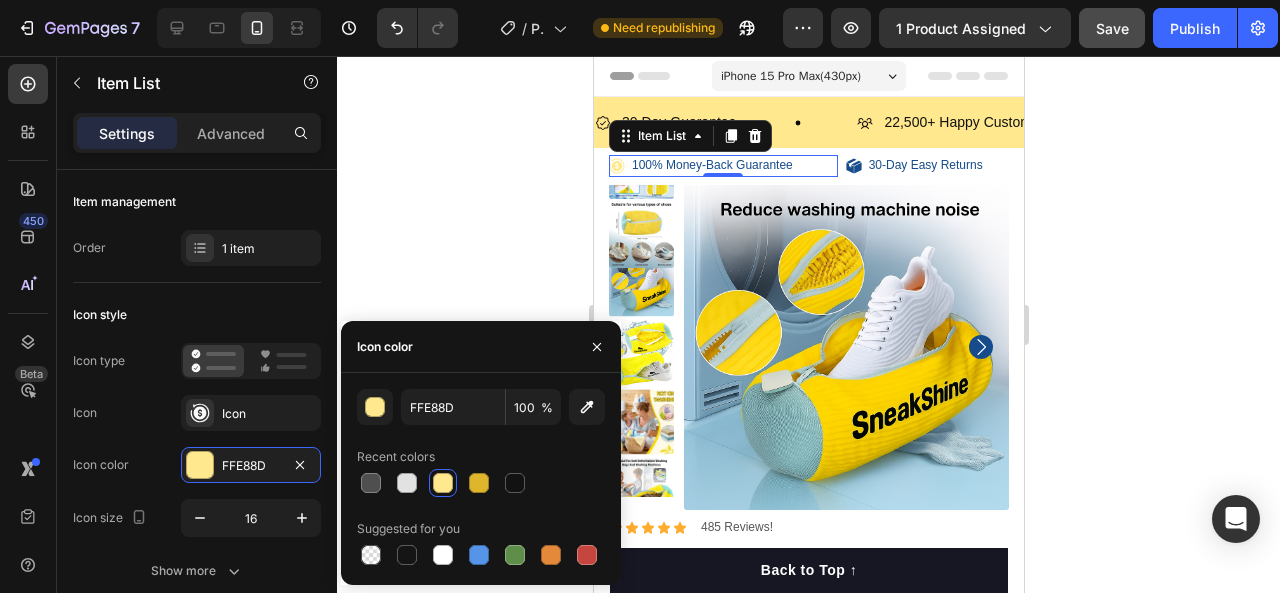 click on "100% Money-Back Guarantee" at bounding box center [711, 166] 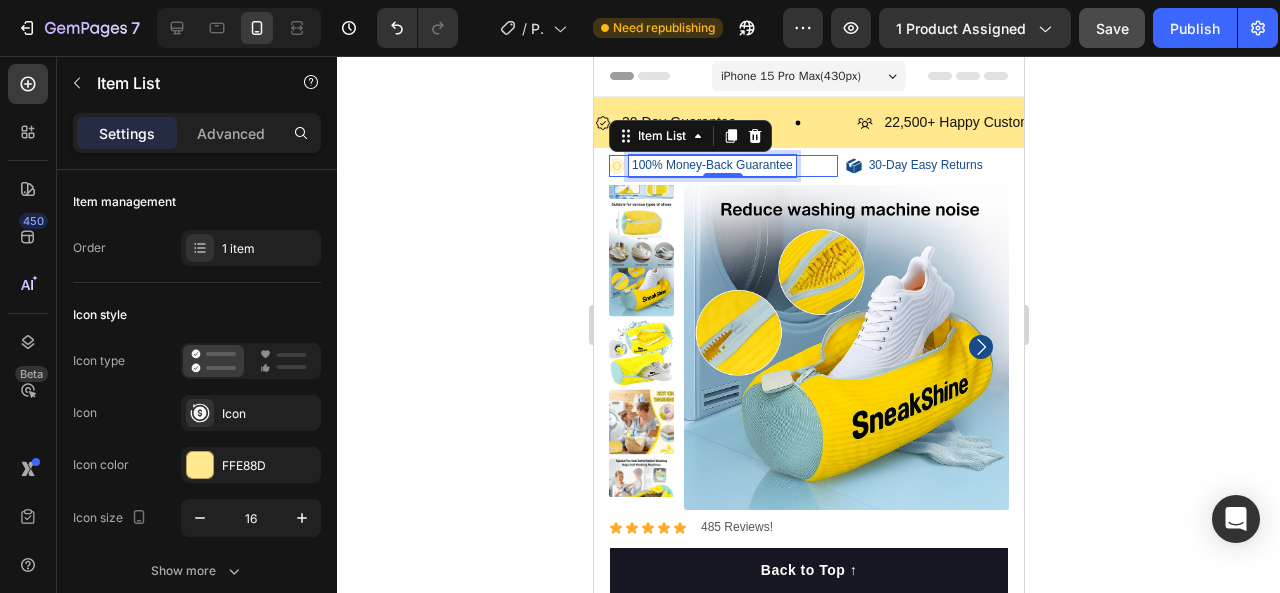 click on "100% Money-Back Guarantee" at bounding box center [711, 166] 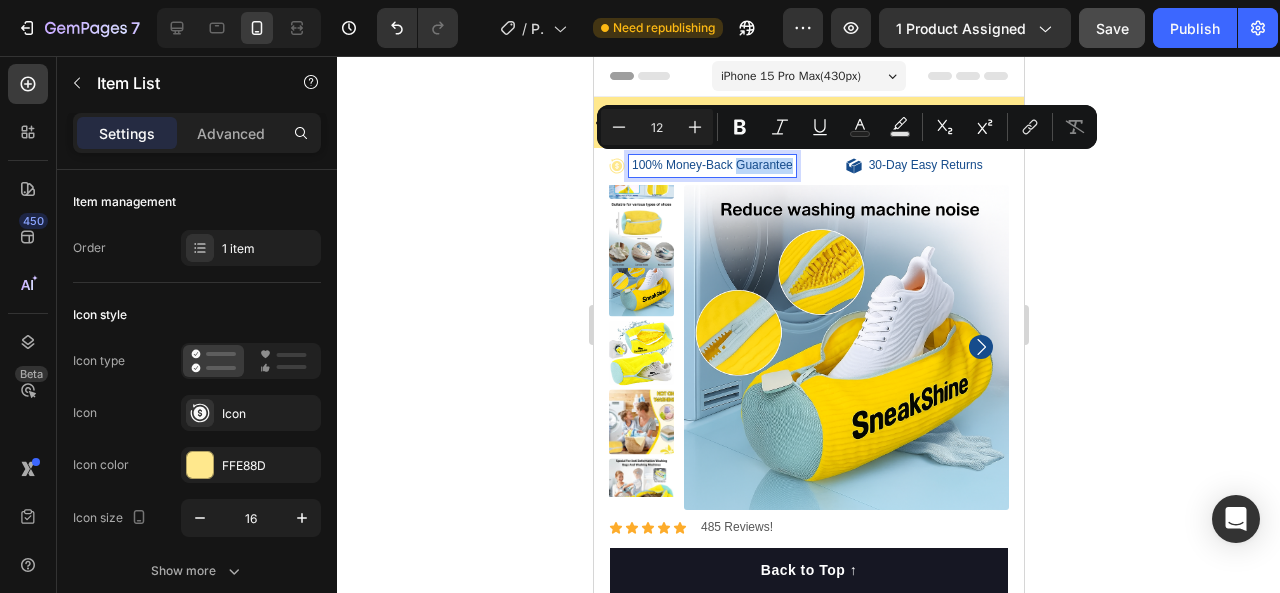 click on "100% Money-Back Guarantee" at bounding box center (711, 166) 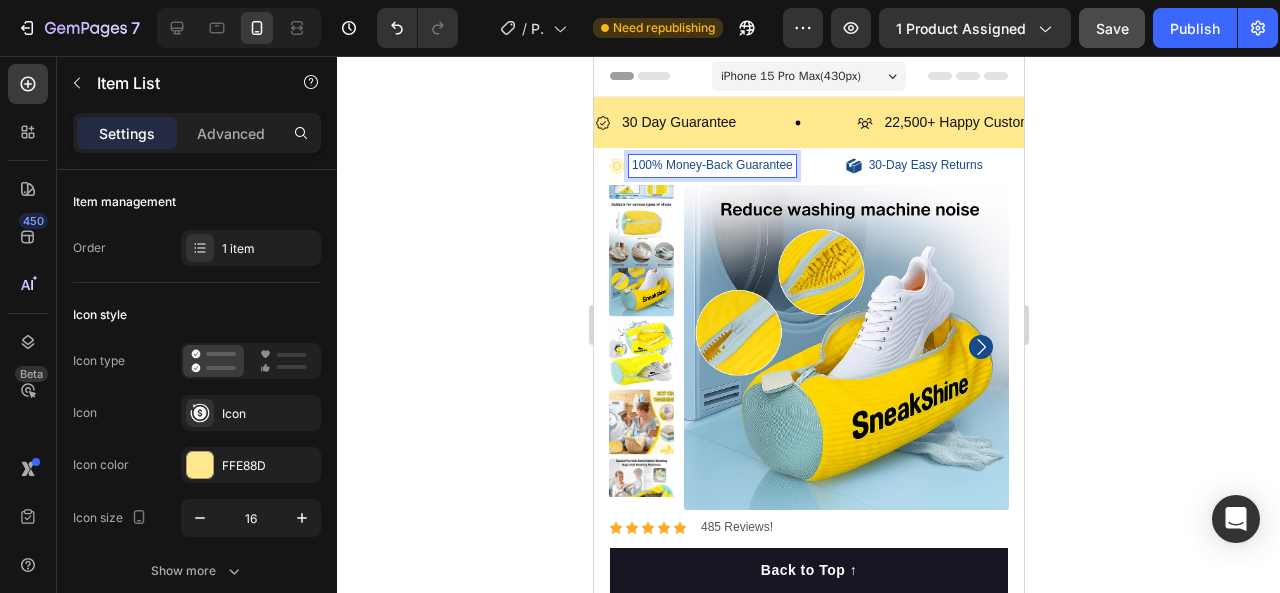 click on "100% Money-Back Guarantee" at bounding box center [711, 166] 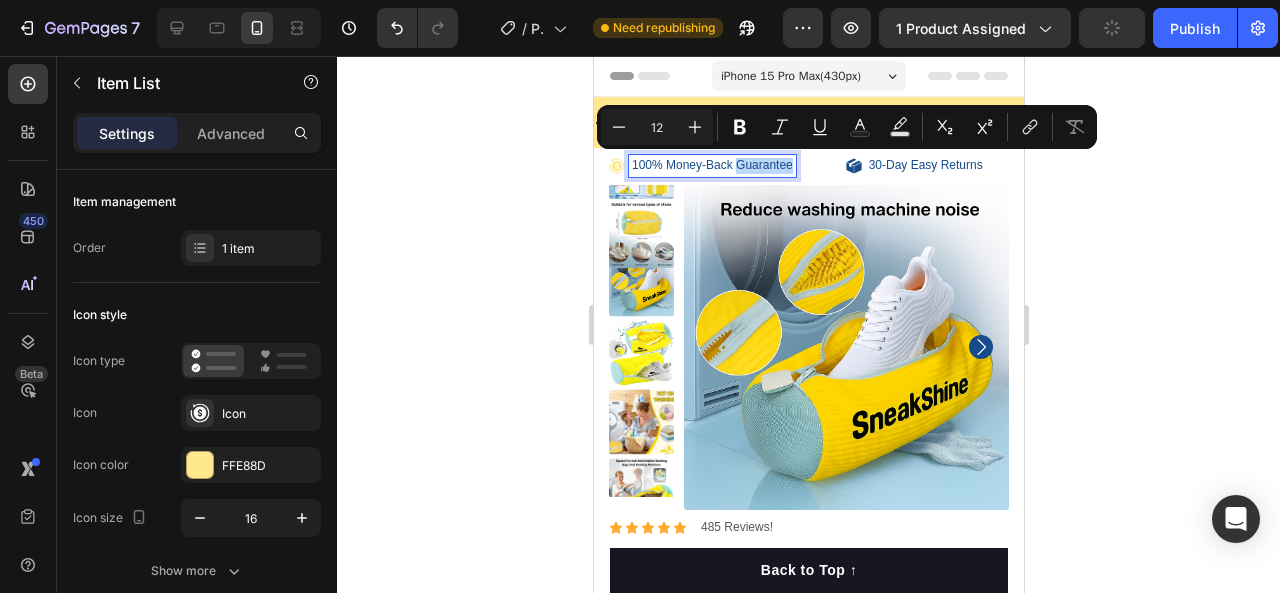 click 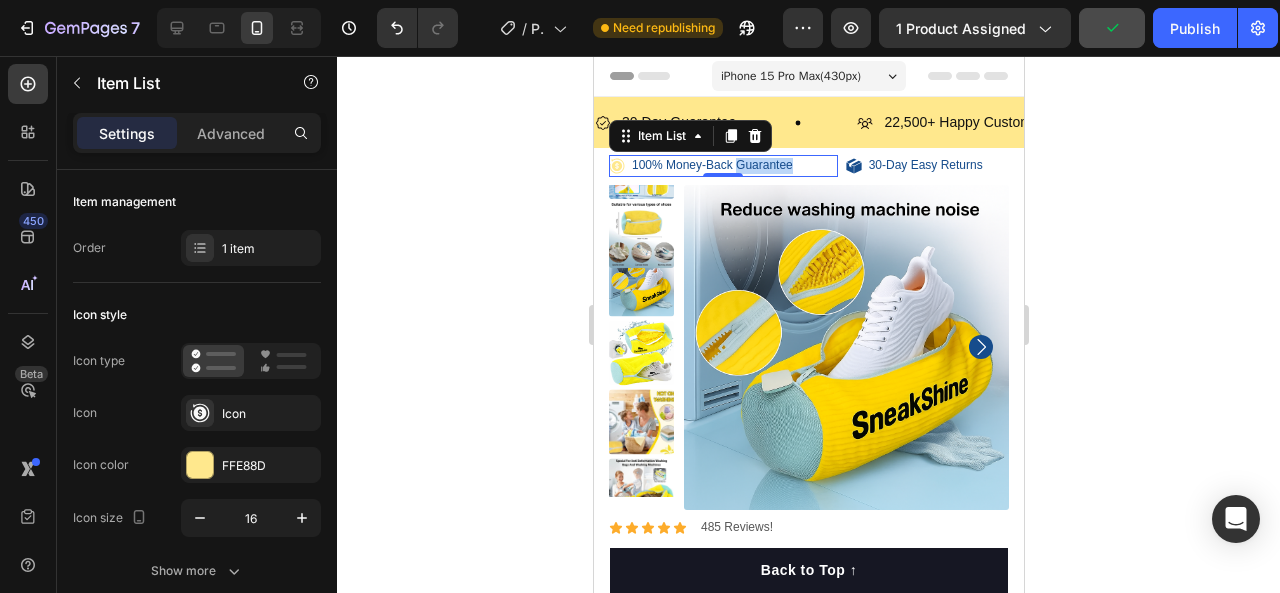 click on "100% Money-Back Guarantee" at bounding box center (711, 166) 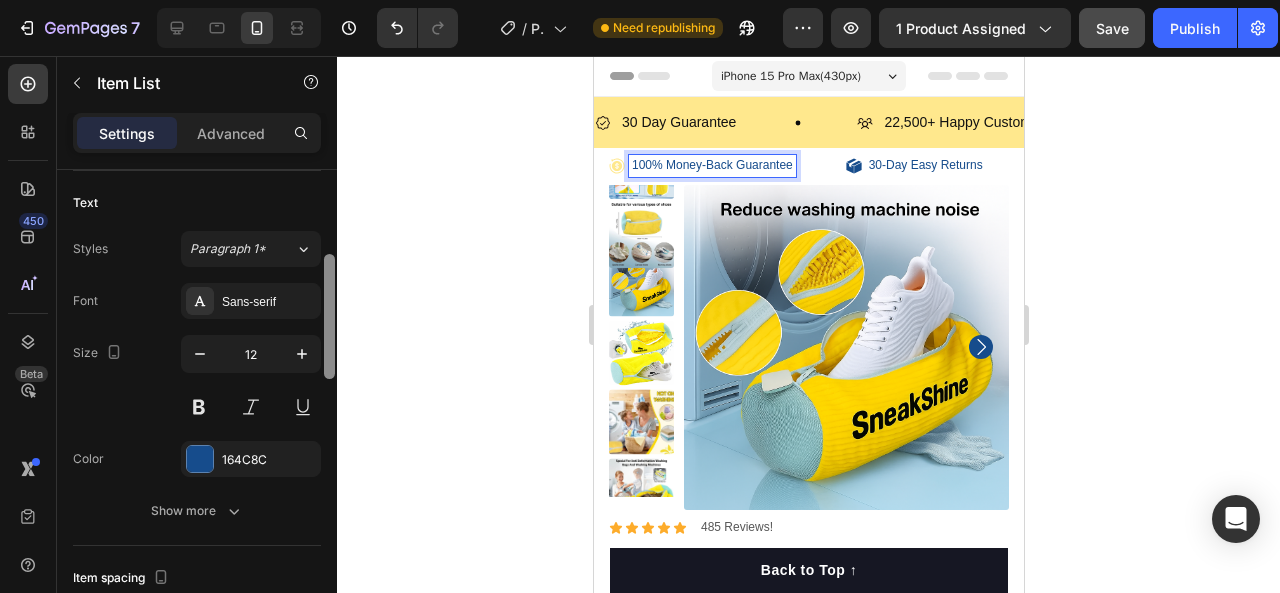 drag, startPoint x: 331, startPoint y: 287, endPoint x: 325, endPoint y: 406, distance: 119.15116 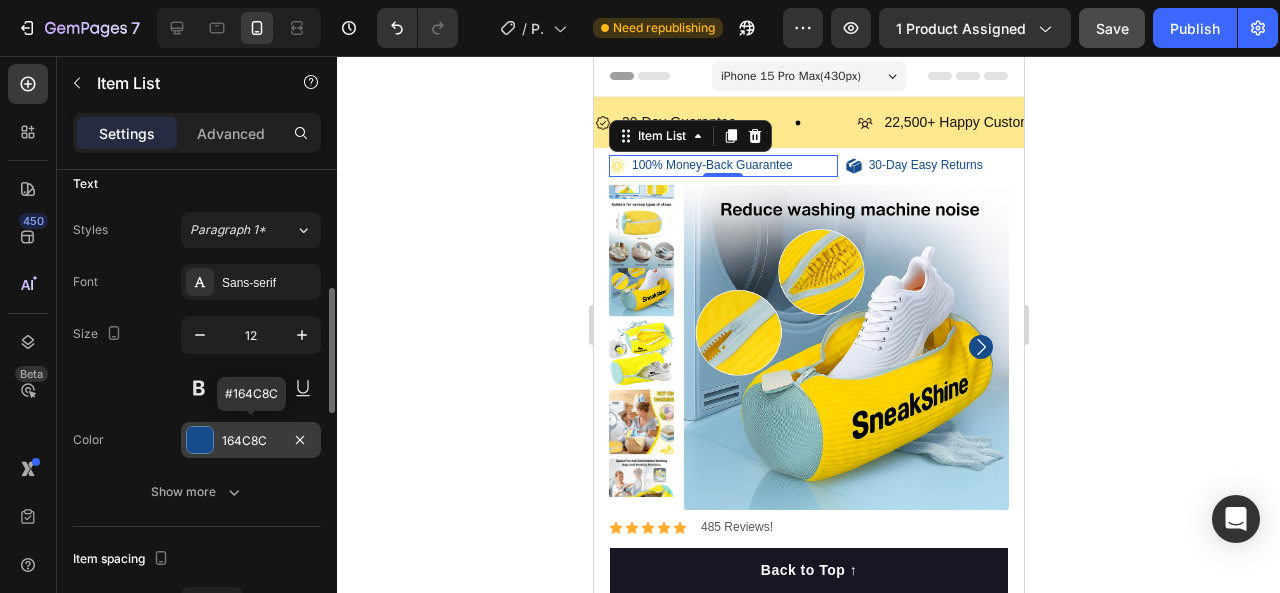 click at bounding box center (200, 440) 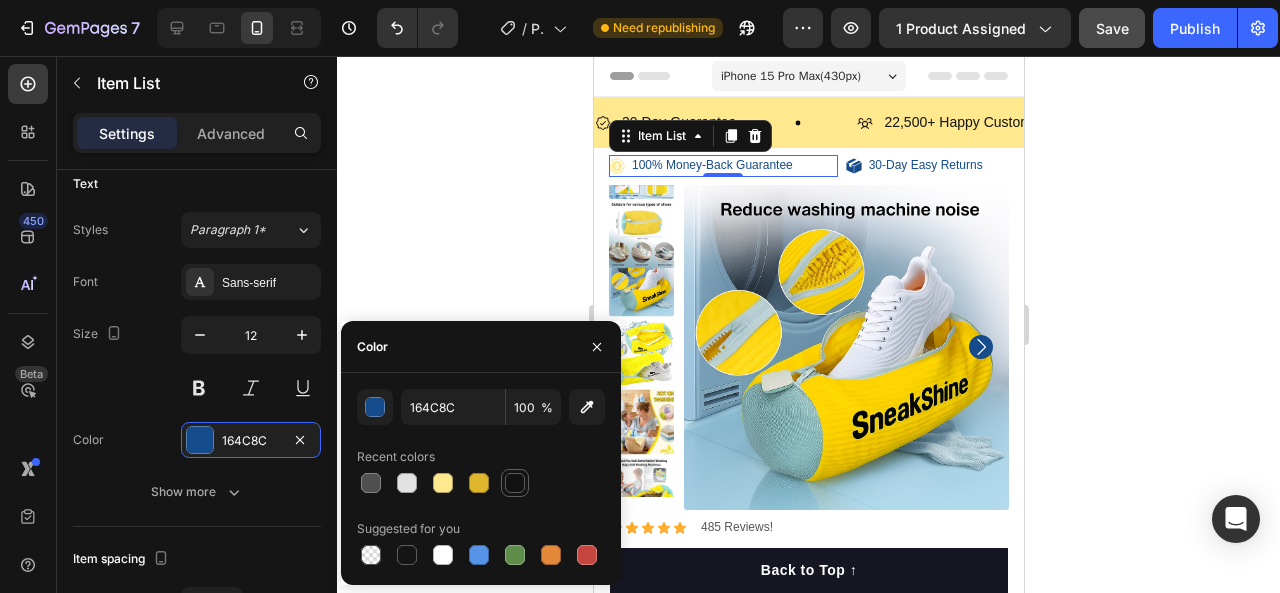 click at bounding box center [515, 483] 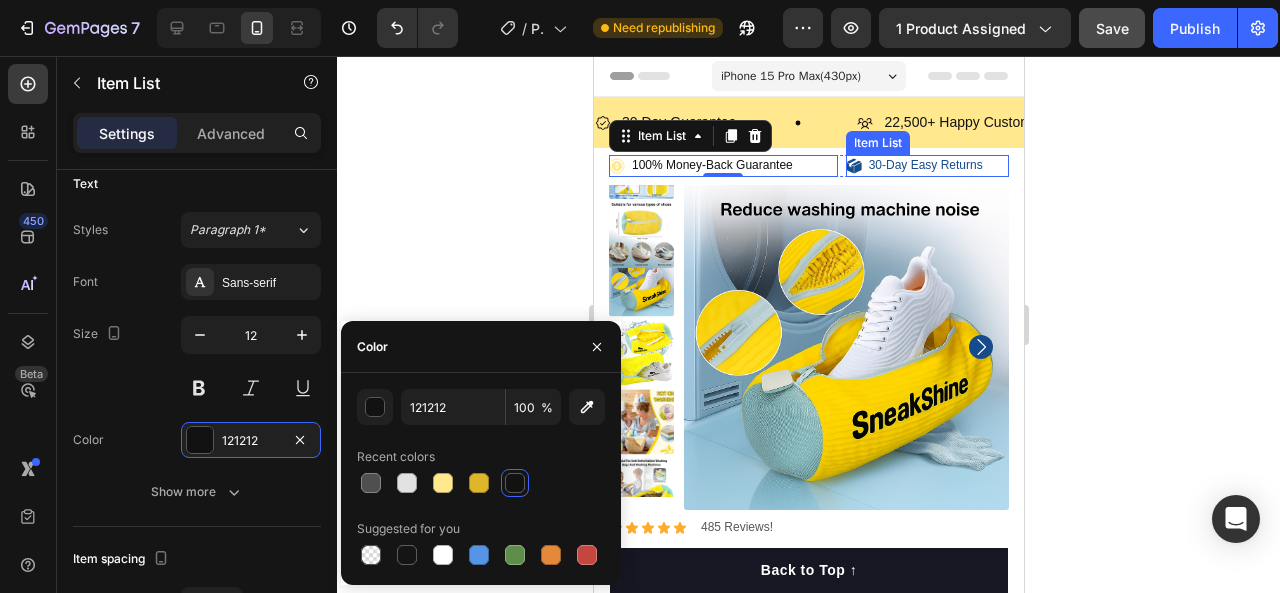 click 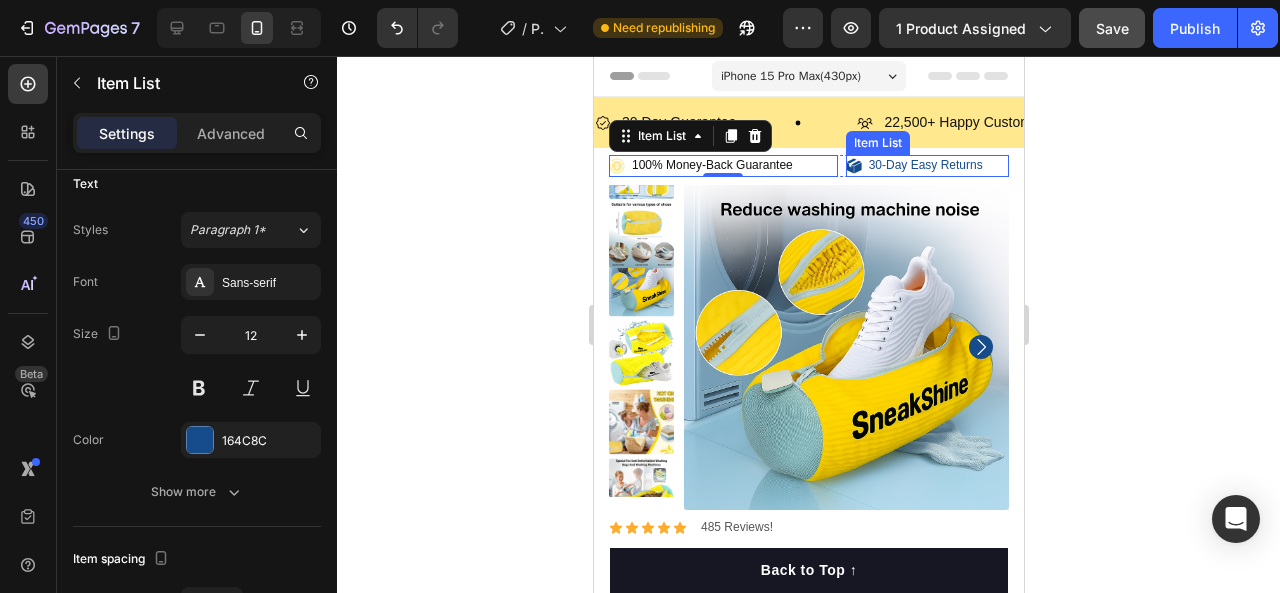 scroll, scrollTop: 454, scrollLeft: 0, axis: vertical 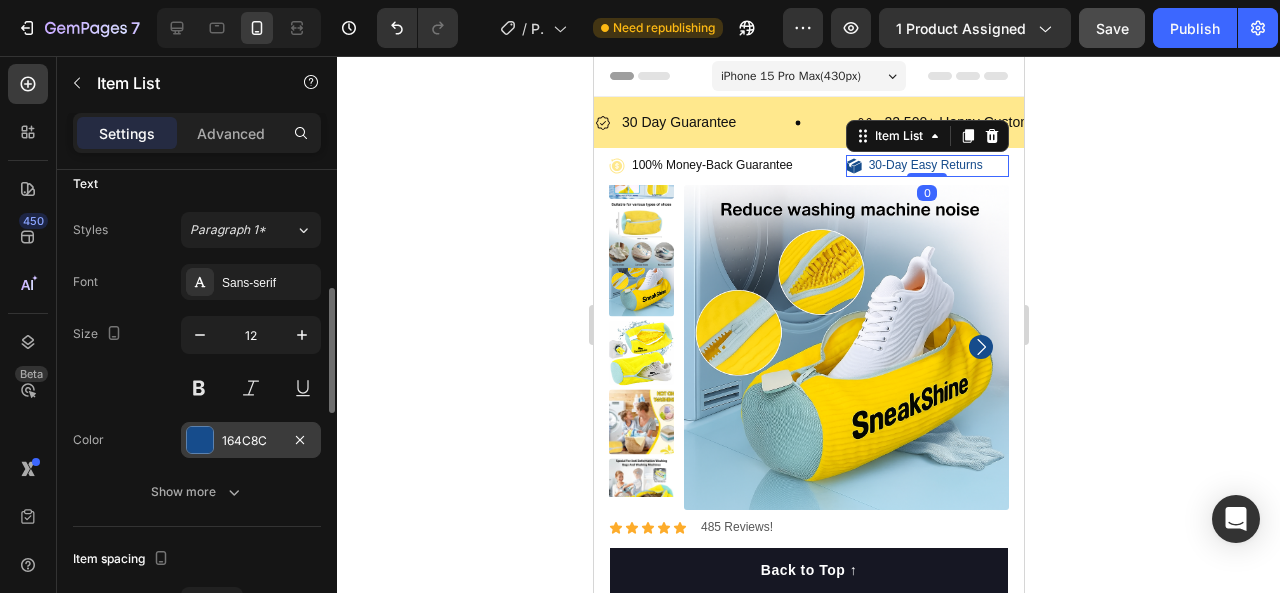click at bounding box center (200, 440) 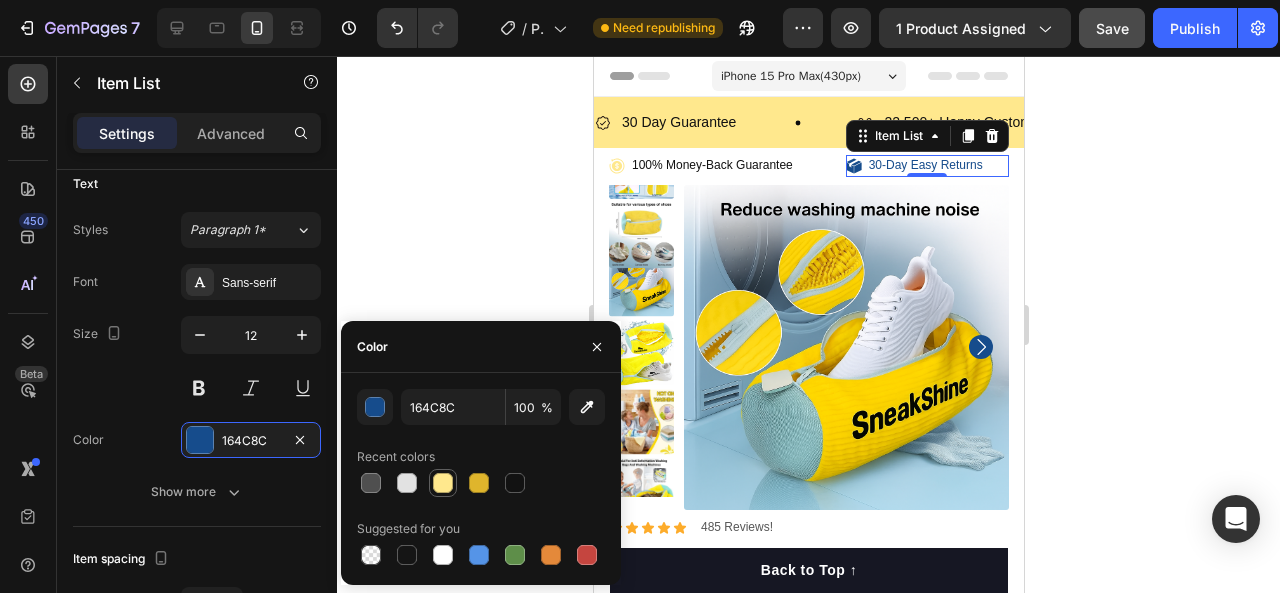 click at bounding box center (443, 483) 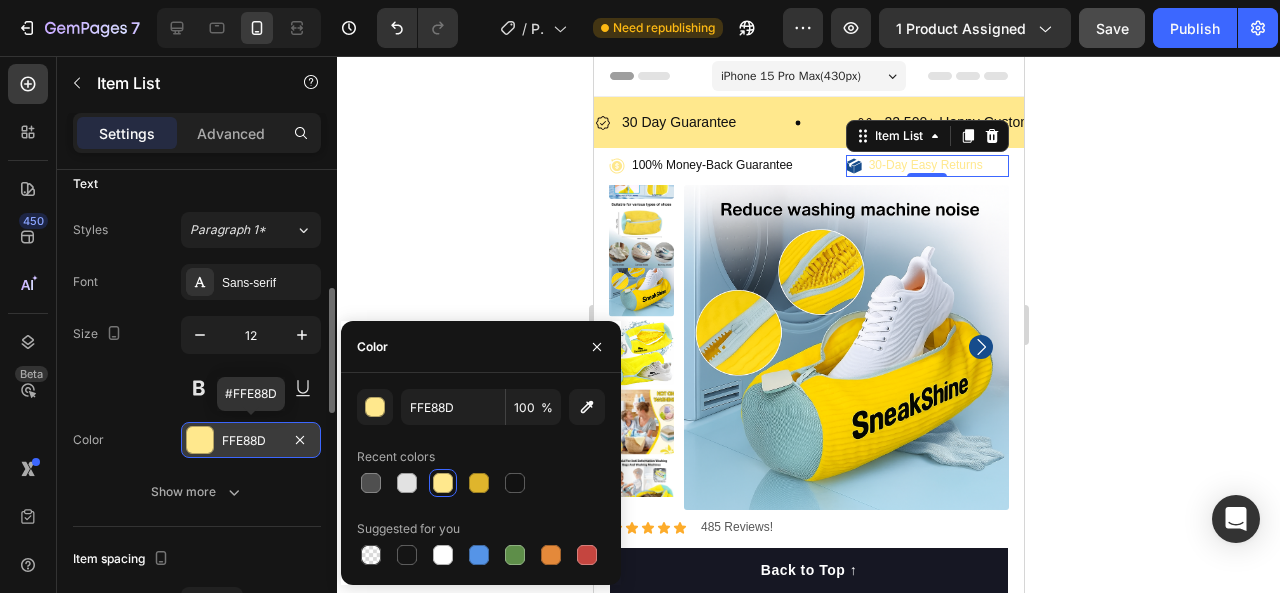 click at bounding box center (200, 440) 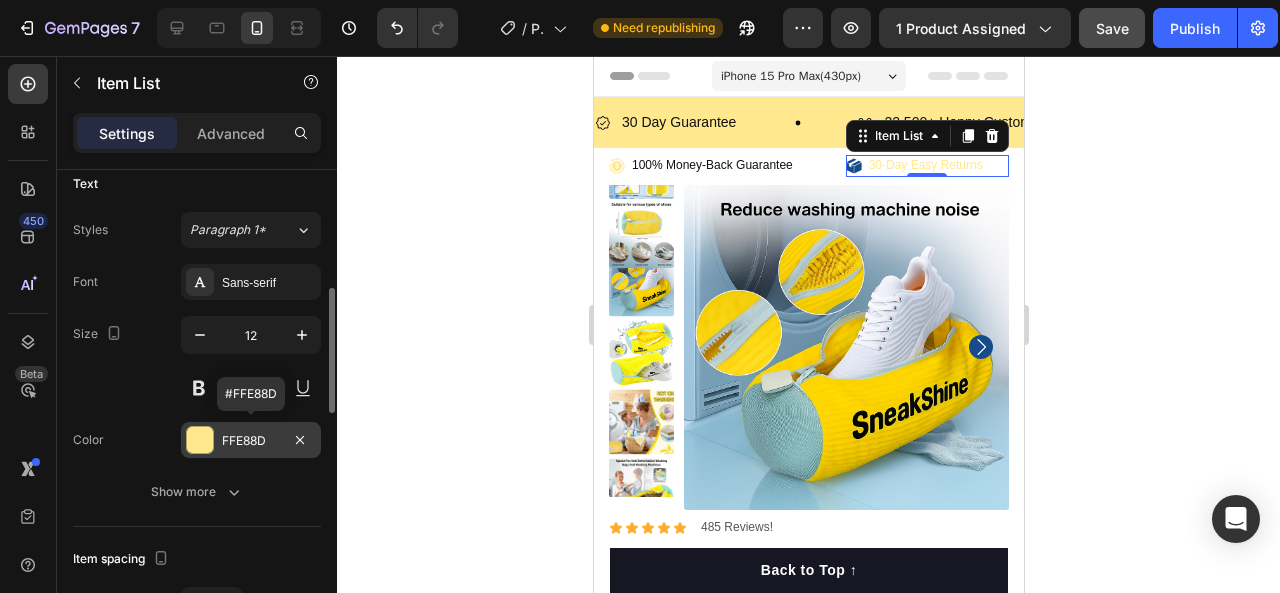 click at bounding box center [200, 440] 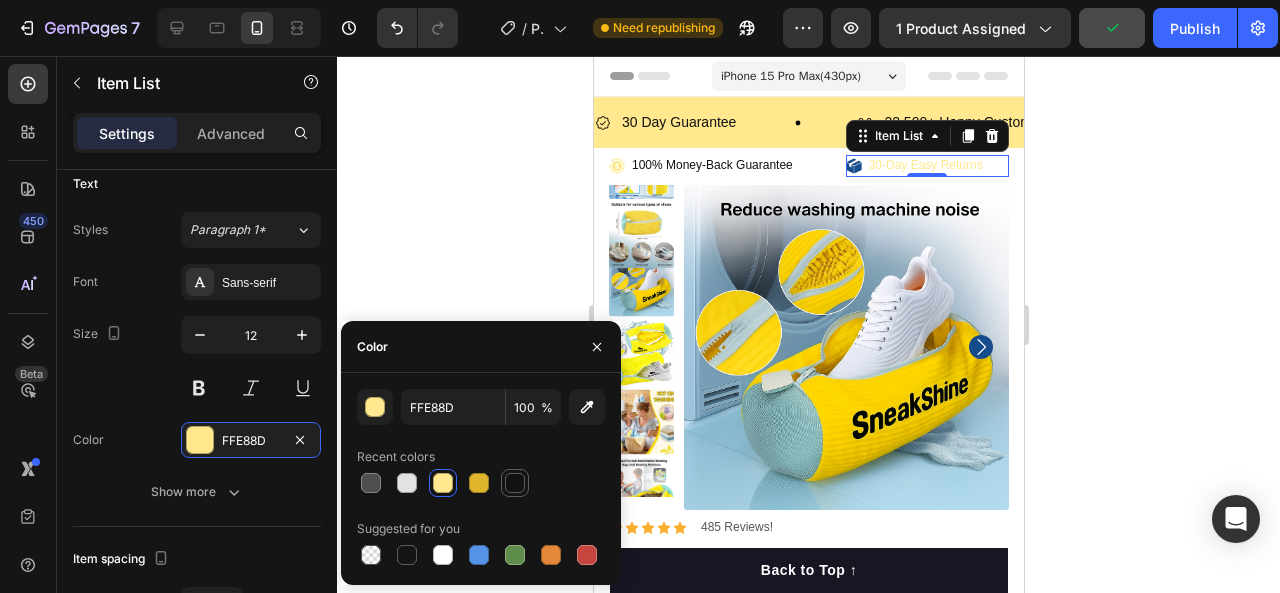 click at bounding box center (515, 483) 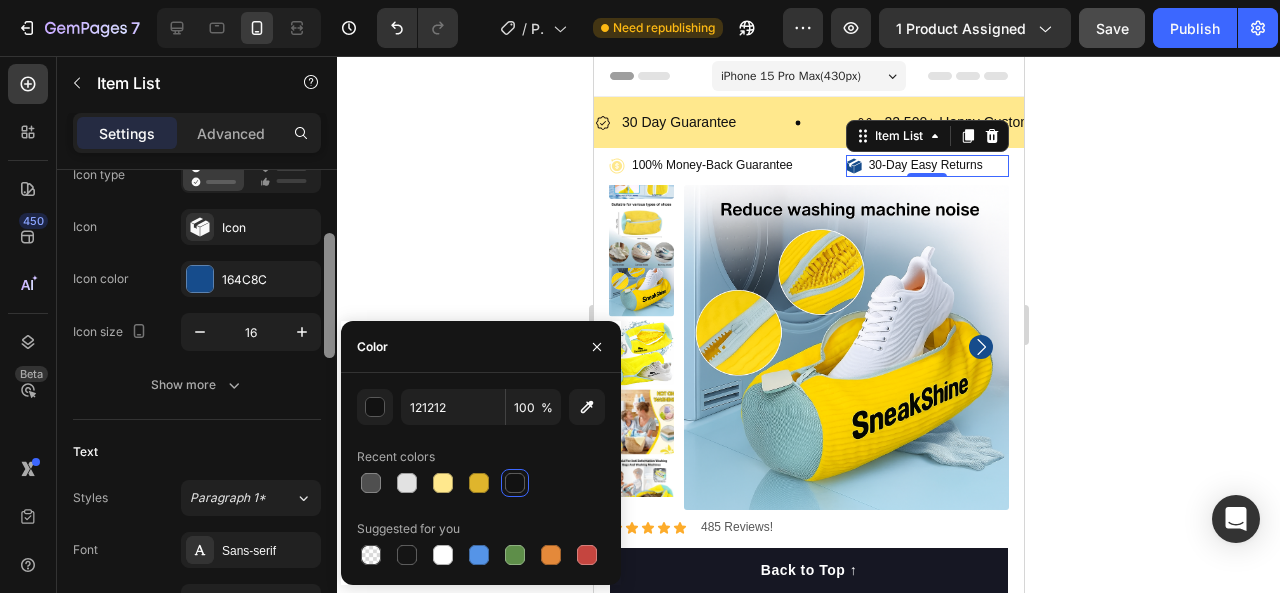 drag, startPoint x: 331, startPoint y: 317, endPoint x: 332, endPoint y: 245, distance: 72.00694 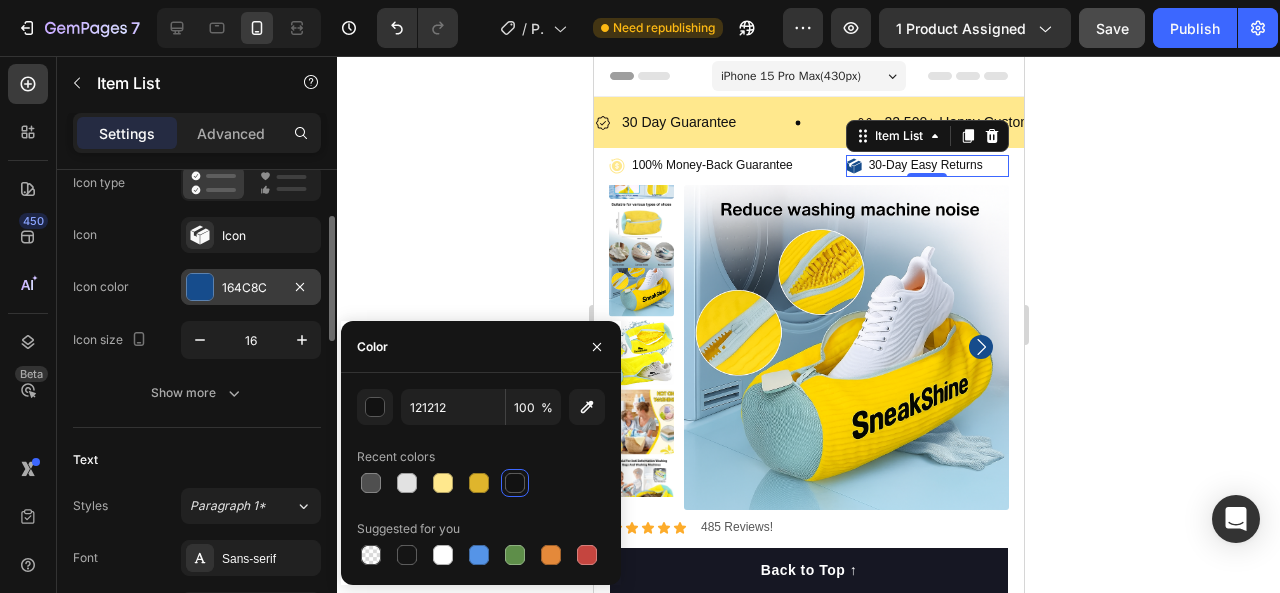 click at bounding box center [200, 287] 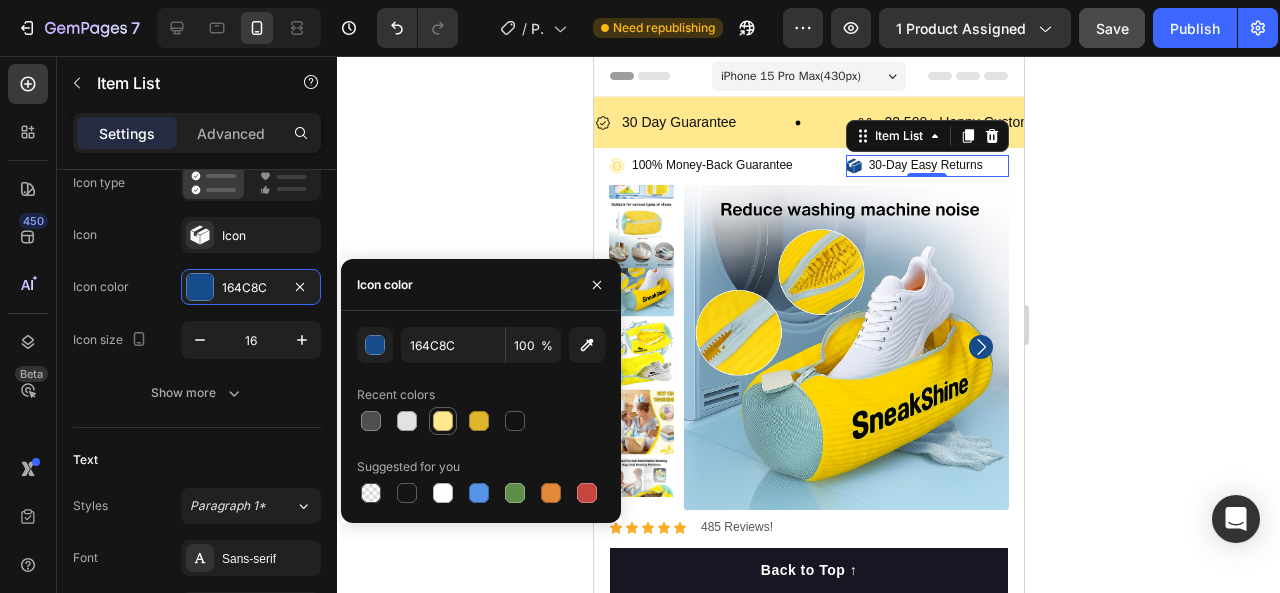 click at bounding box center (443, 421) 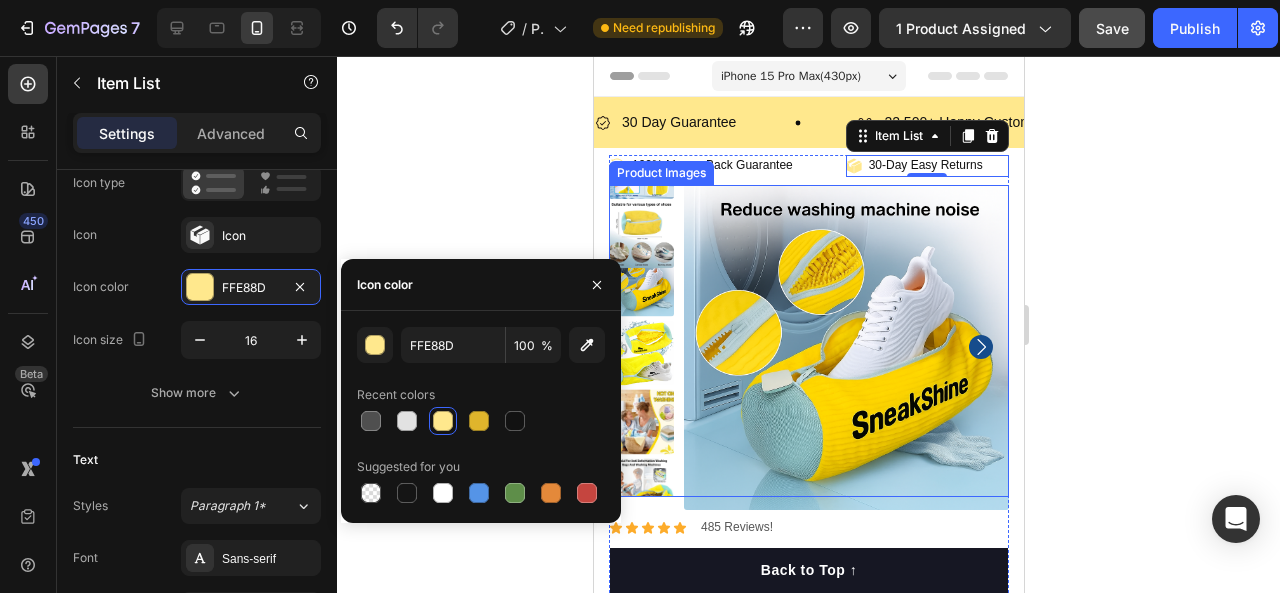 click at bounding box center (845, 347) 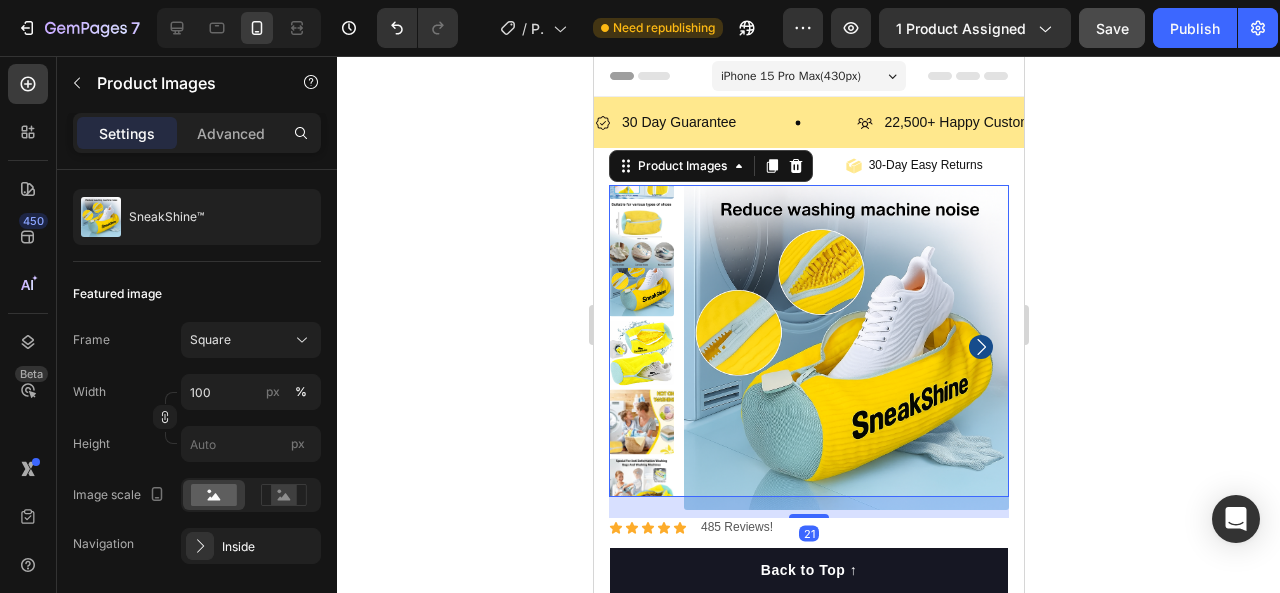scroll, scrollTop: 0, scrollLeft: 0, axis: both 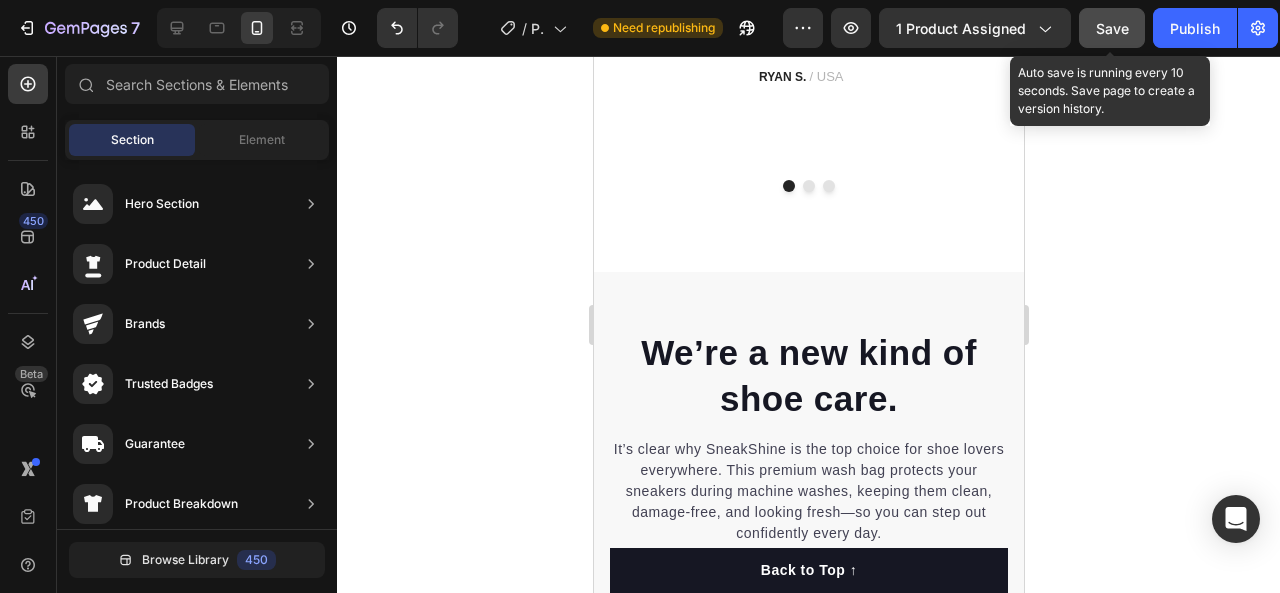 click on "Save" at bounding box center (1112, 28) 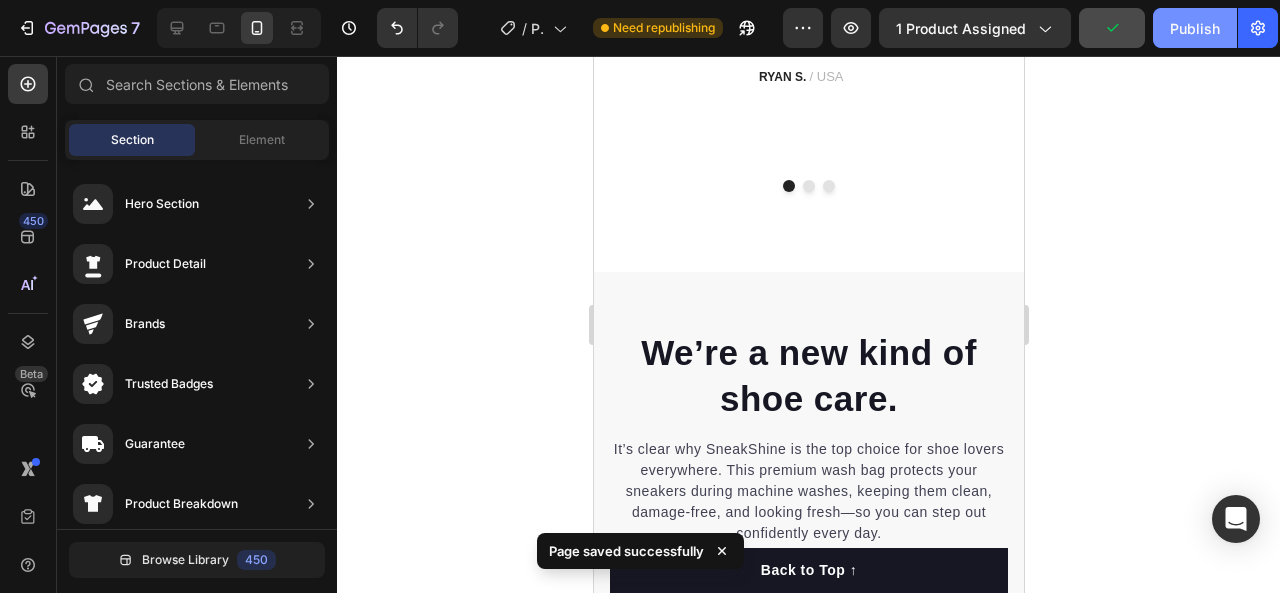click on "Publish" at bounding box center [1195, 28] 